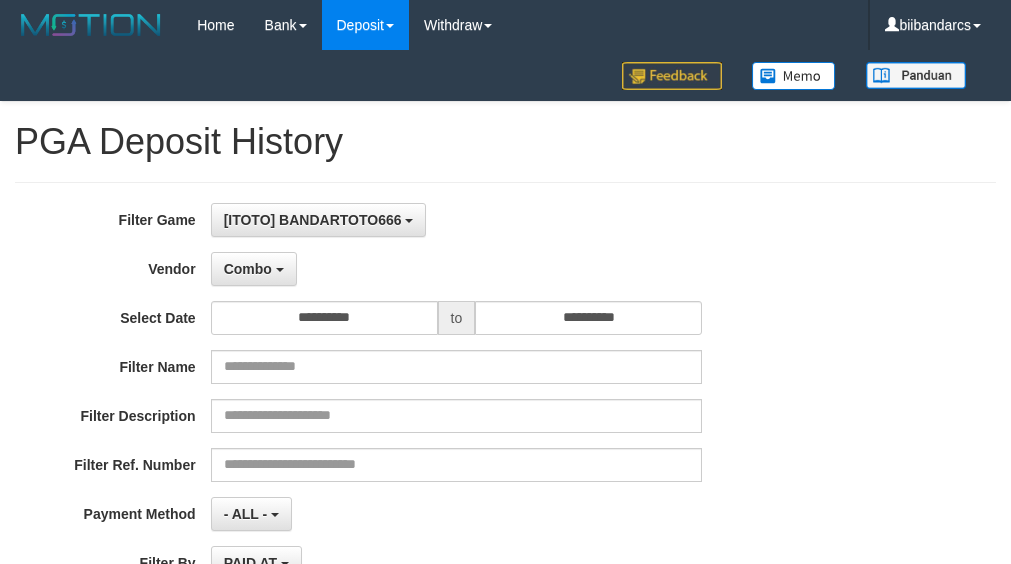 select on "**********" 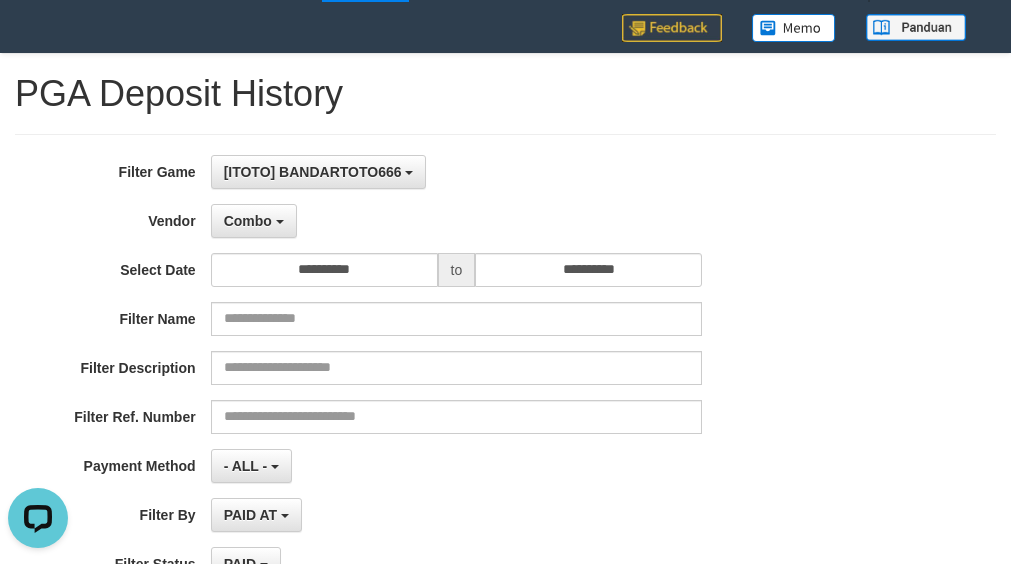 scroll, scrollTop: 0, scrollLeft: 0, axis: both 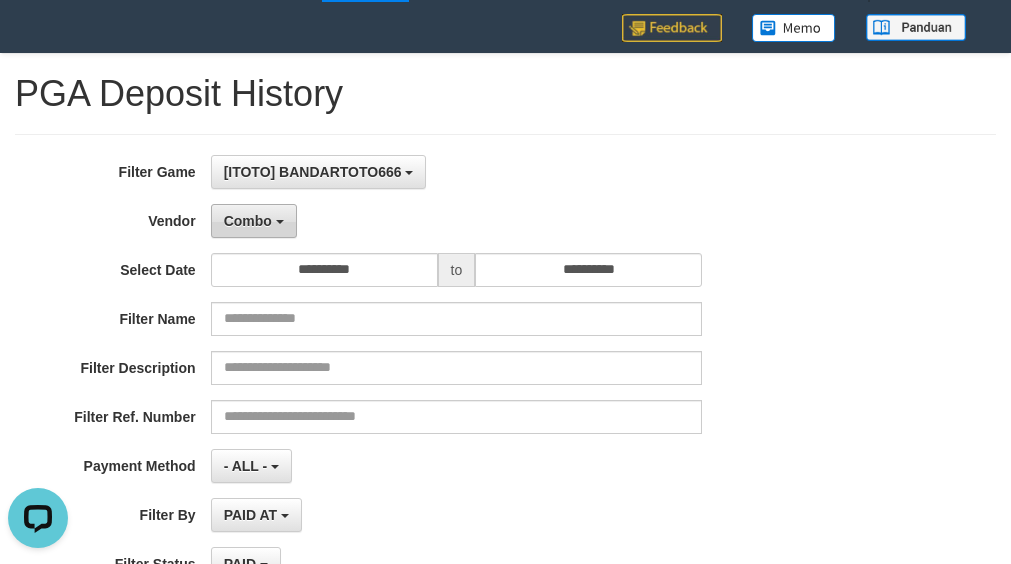 click at bounding box center (280, 222) 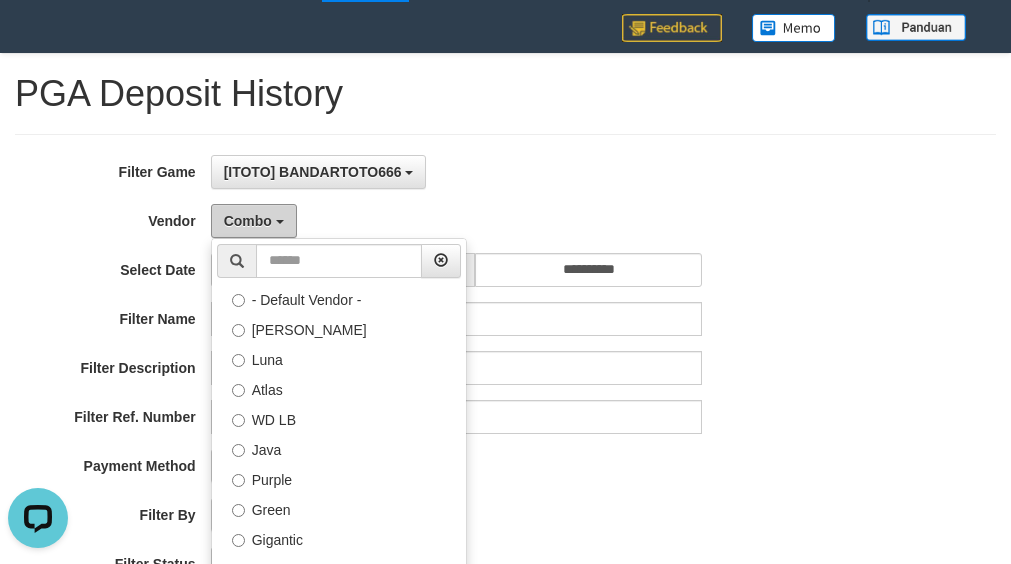click at bounding box center [280, 222] 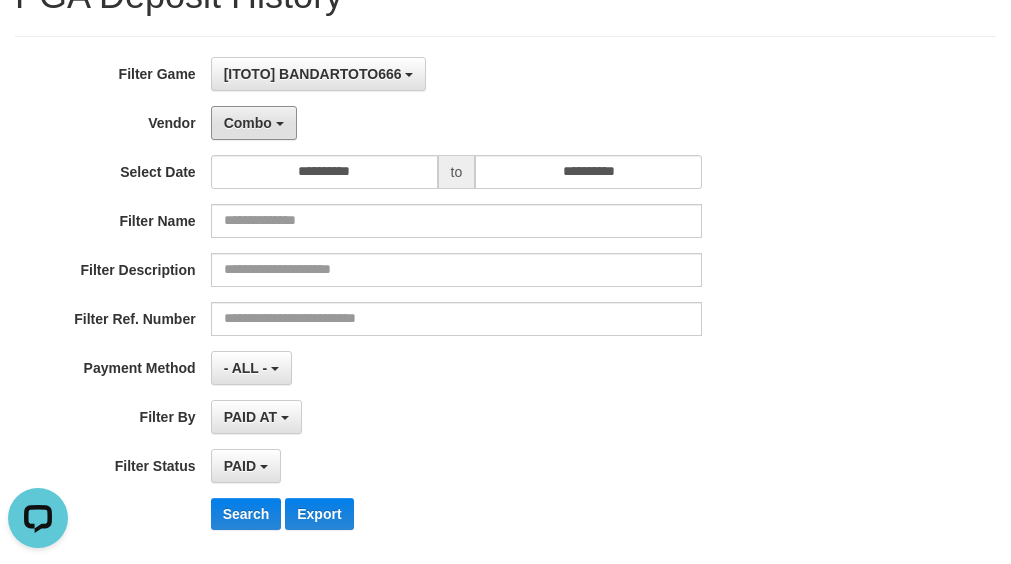 scroll, scrollTop: 148, scrollLeft: 0, axis: vertical 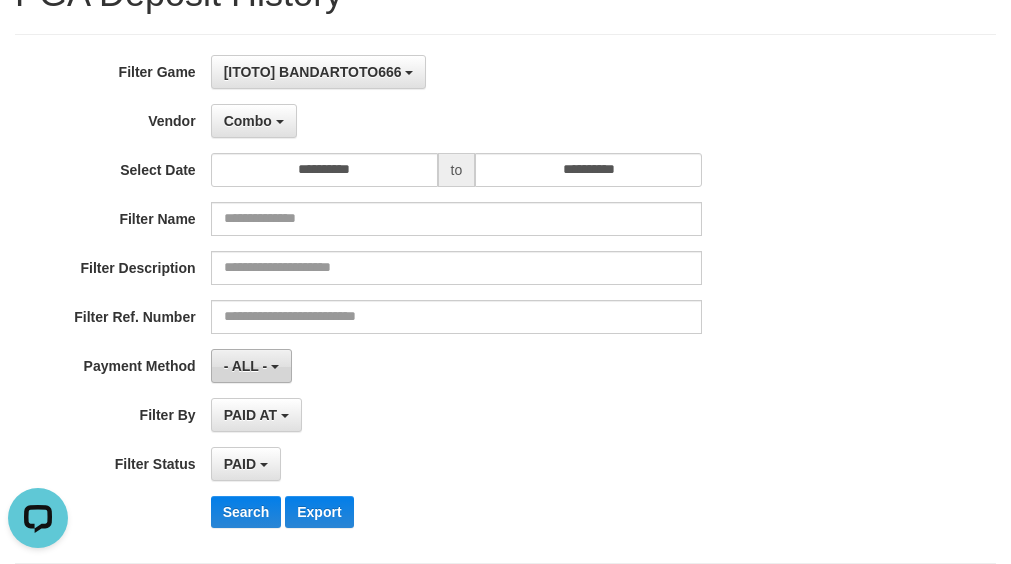 click on "- ALL -" at bounding box center (246, 366) 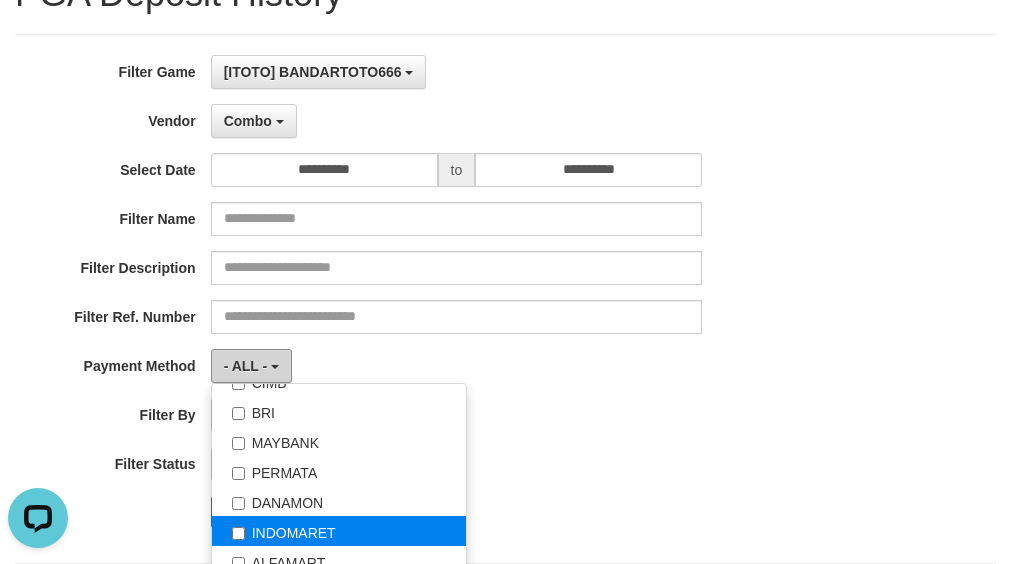 scroll, scrollTop: 292, scrollLeft: 0, axis: vertical 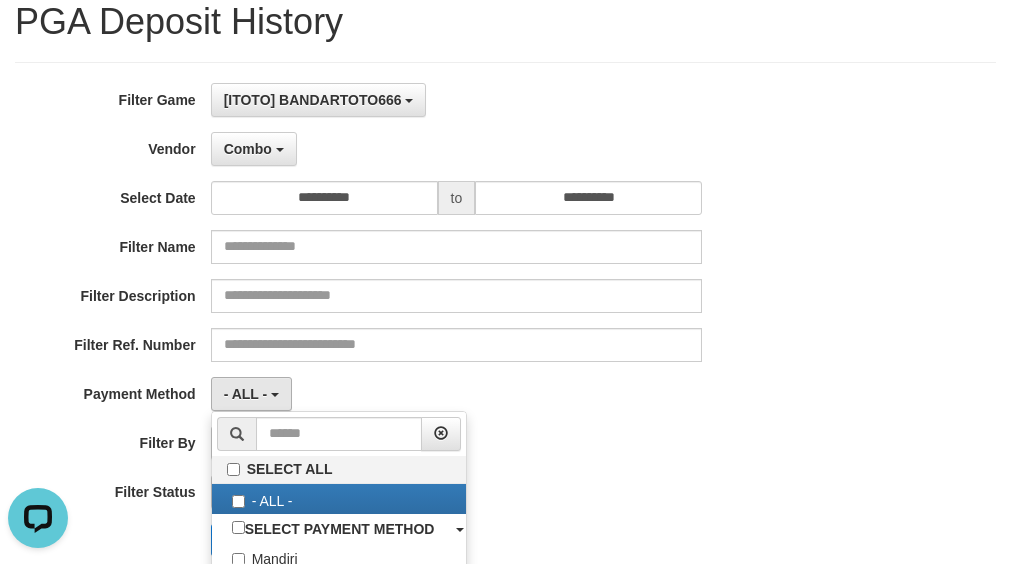 drag, startPoint x: 606, startPoint y: 431, endPoint x: 584, endPoint y: 428, distance: 22.203604 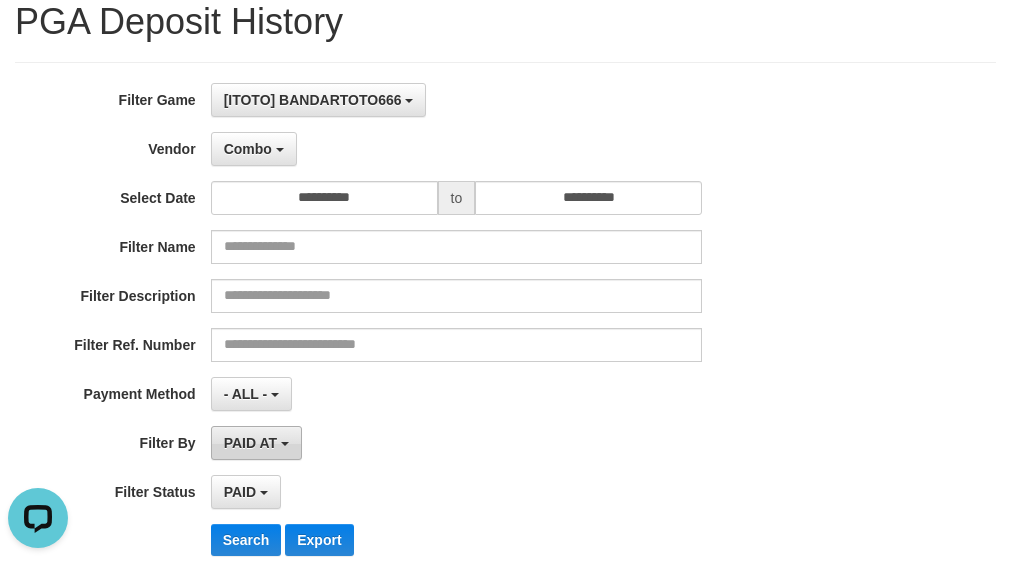 click on "PAID AT" at bounding box center (250, 443) 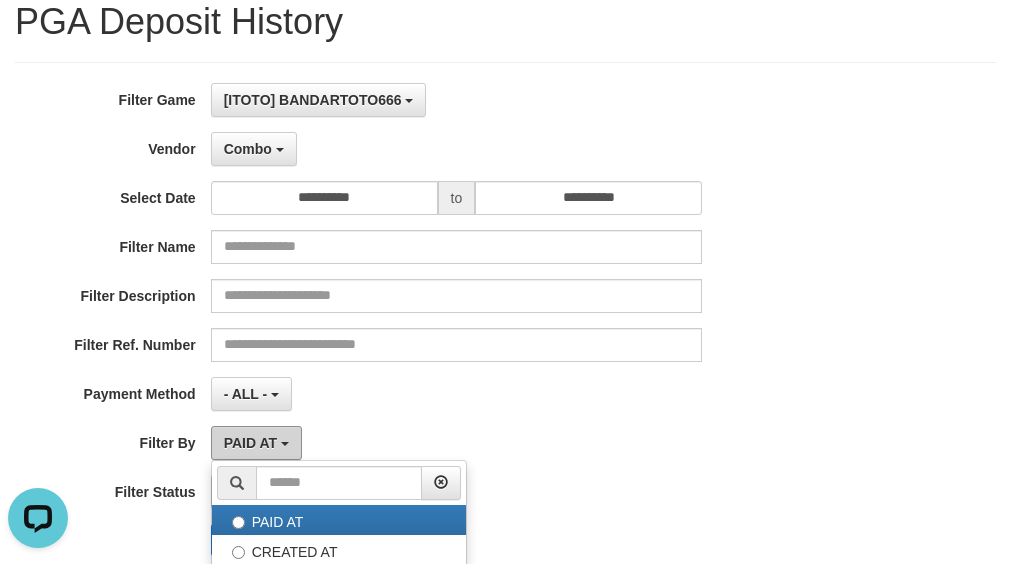 click on "PAID AT" at bounding box center [250, 443] 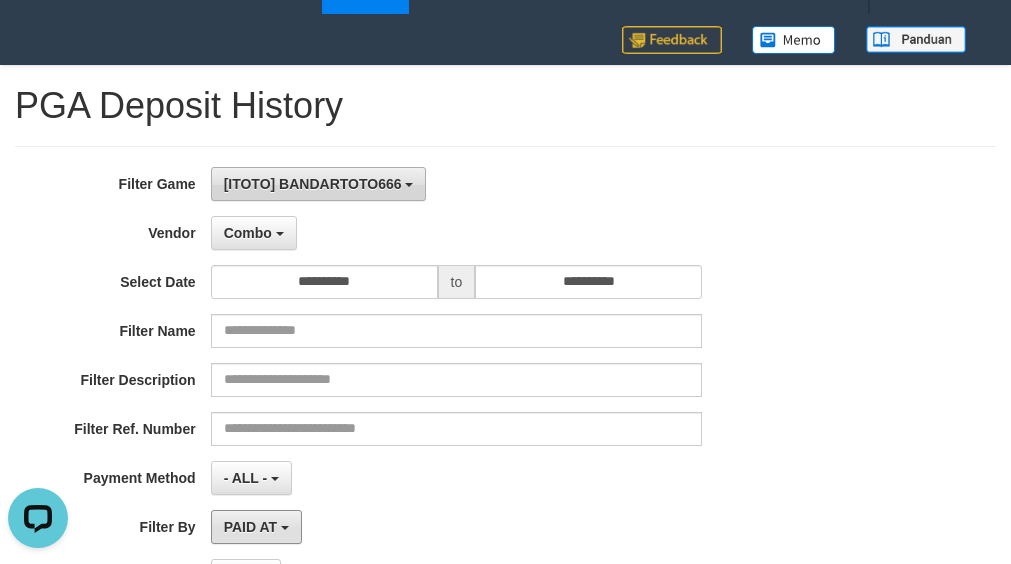 scroll, scrollTop: 20, scrollLeft: 0, axis: vertical 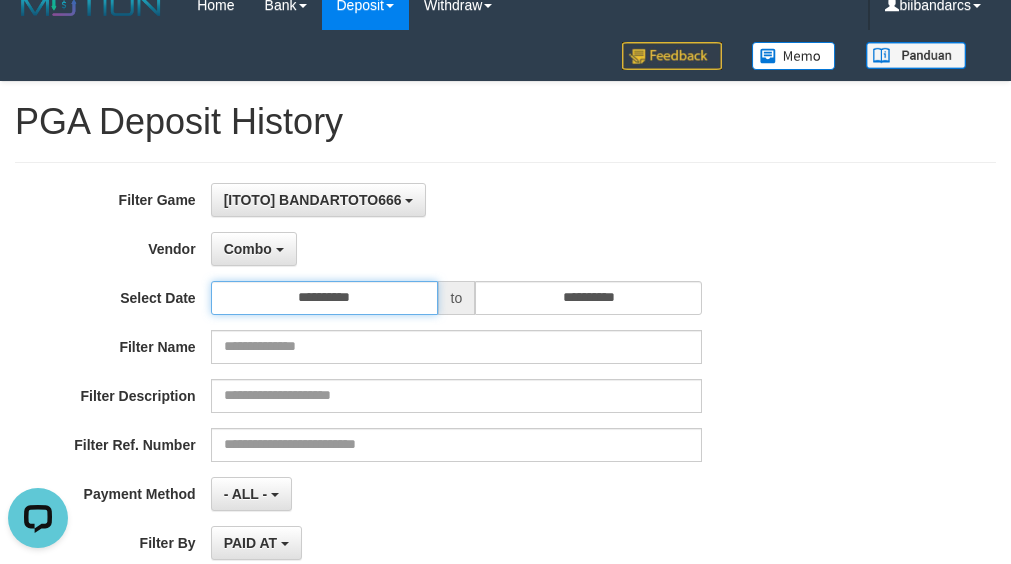 click on "**********" at bounding box center [324, 298] 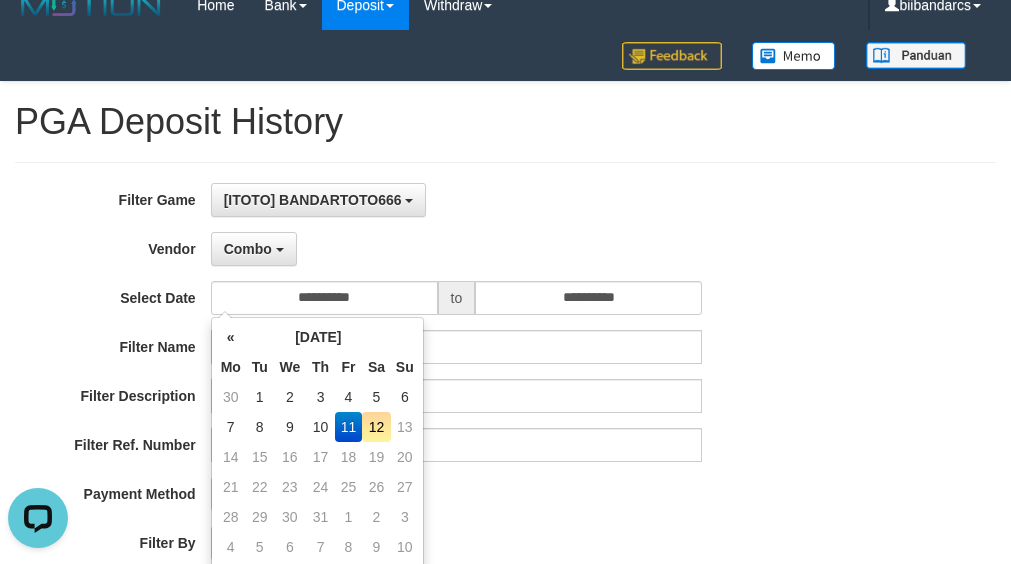 click on "12" at bounding box center [376, 427] 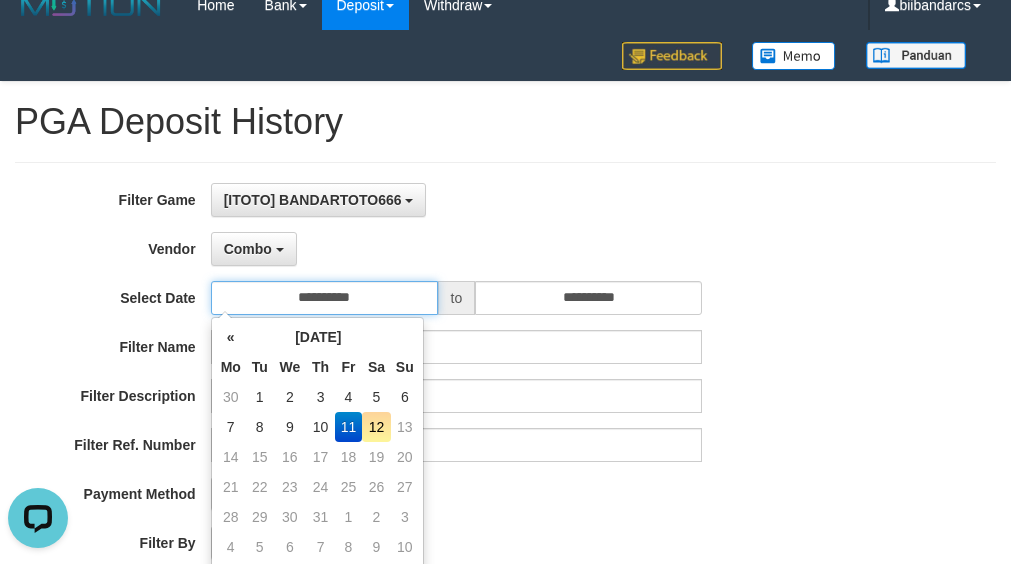 type on "**********" 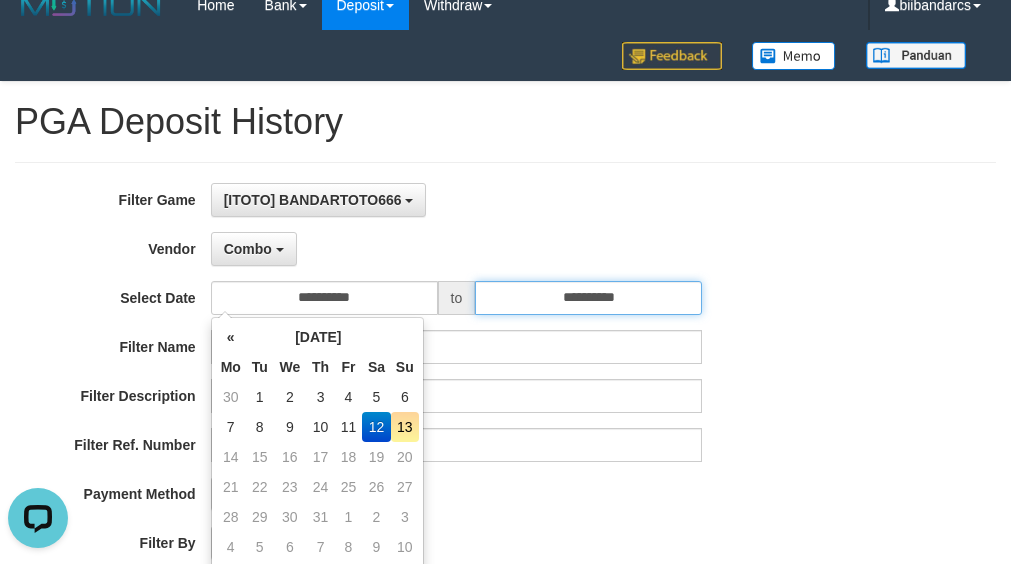 click on "**********" at bounding box center (588, 298) 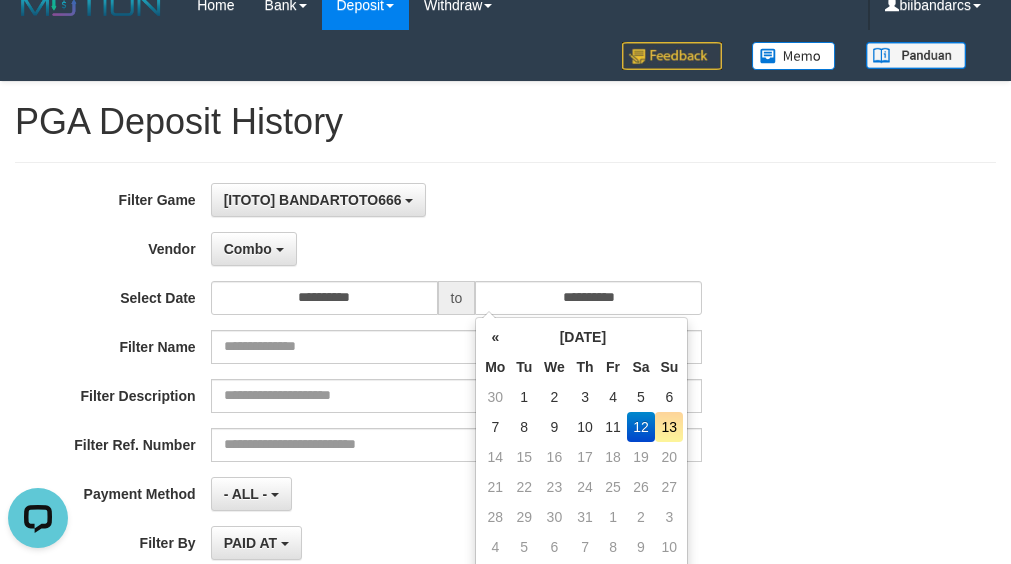 click on "12" at bounding box center (641, 427) 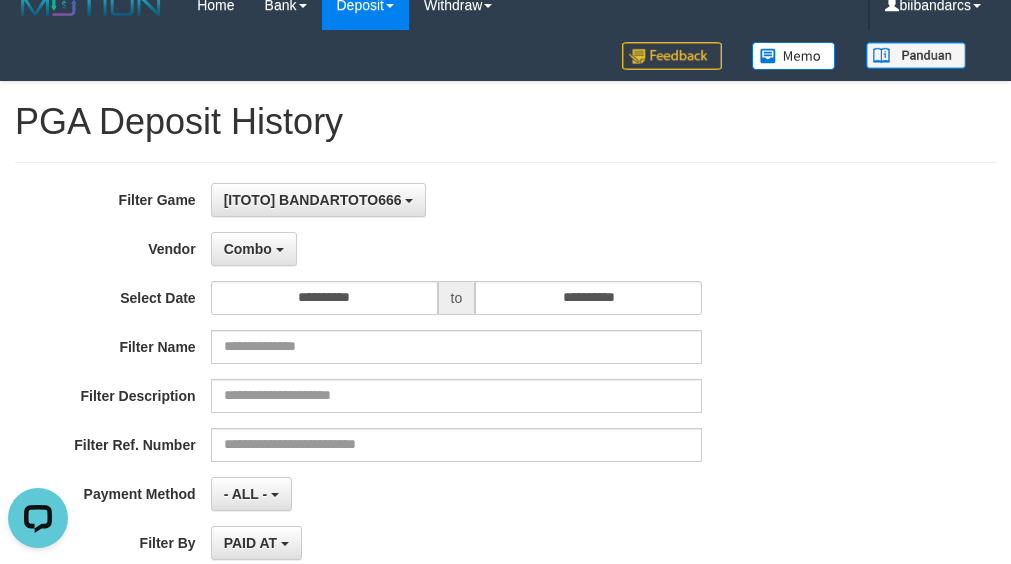 click on "Combo    - Default Vendor -  [PERSON_NAME]  Atlas  WD LB  Java  Purple  Green  Gigantic  Aladin  Dubai  Alibaba  Grape  Gameboy  Bigon  Allstar  Xtr  Gama  IBX11  Selat  Borde  Indahjualpulsa  Lemavo  Gogogoy  Itudo  Yuwanatopup  Sidikgame  Voucher100  Awalpulsa  Lambda  Combo  IBX3 NUANSATOPUP  IBX3 Pusatjualpulsa  IBX3 Itemgame  IBX3 SILAKSA  IBX3 Makmurvoucher  IBX3 MAKMURTOPUP  IBX3 Pilihvoucher" at bounding box center (456, 249) 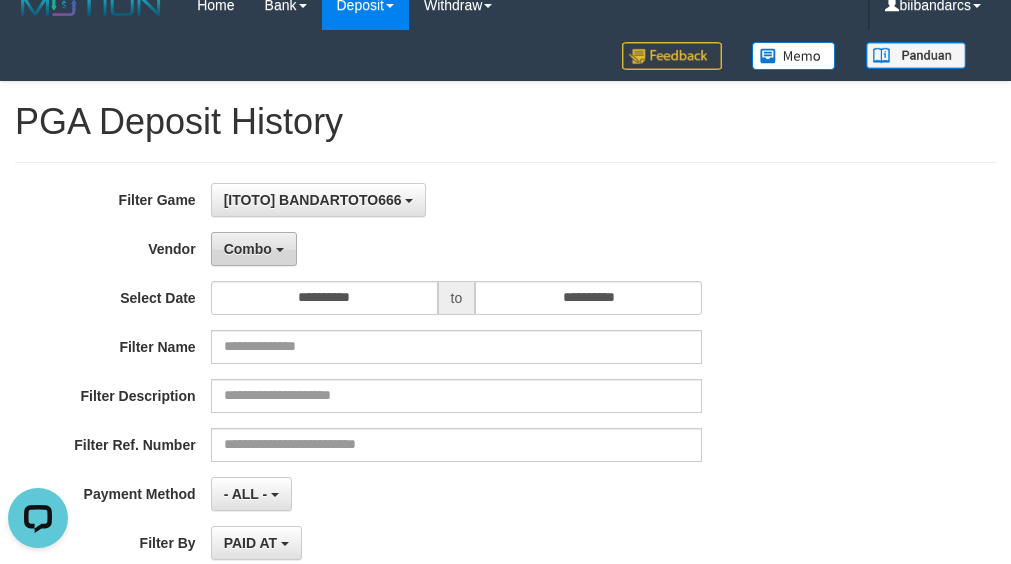 click on "Combo" at bounding box center (248, 249) 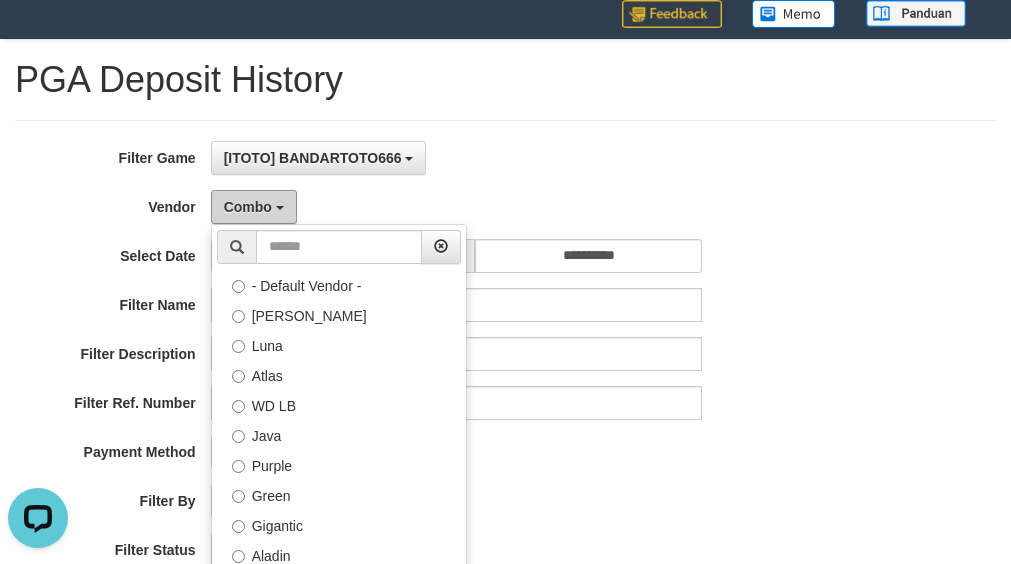 scroll, scrollTop: 120, scrollLeft: 0, axis: vertical 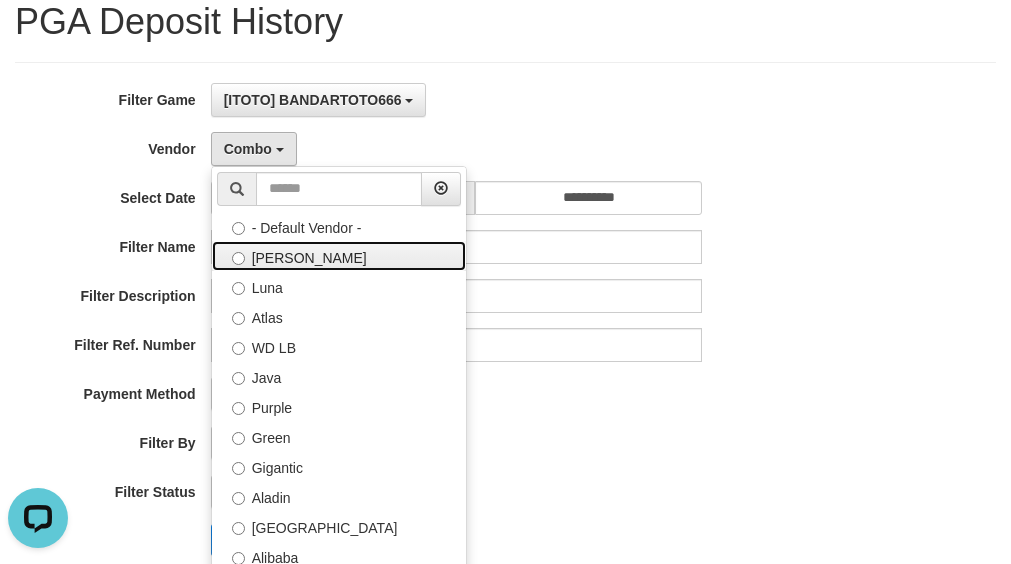 drag, startPoint x: 311, startPoint y: 263, endPoint x: 395, endPoint y: 204, distance: 102.64989 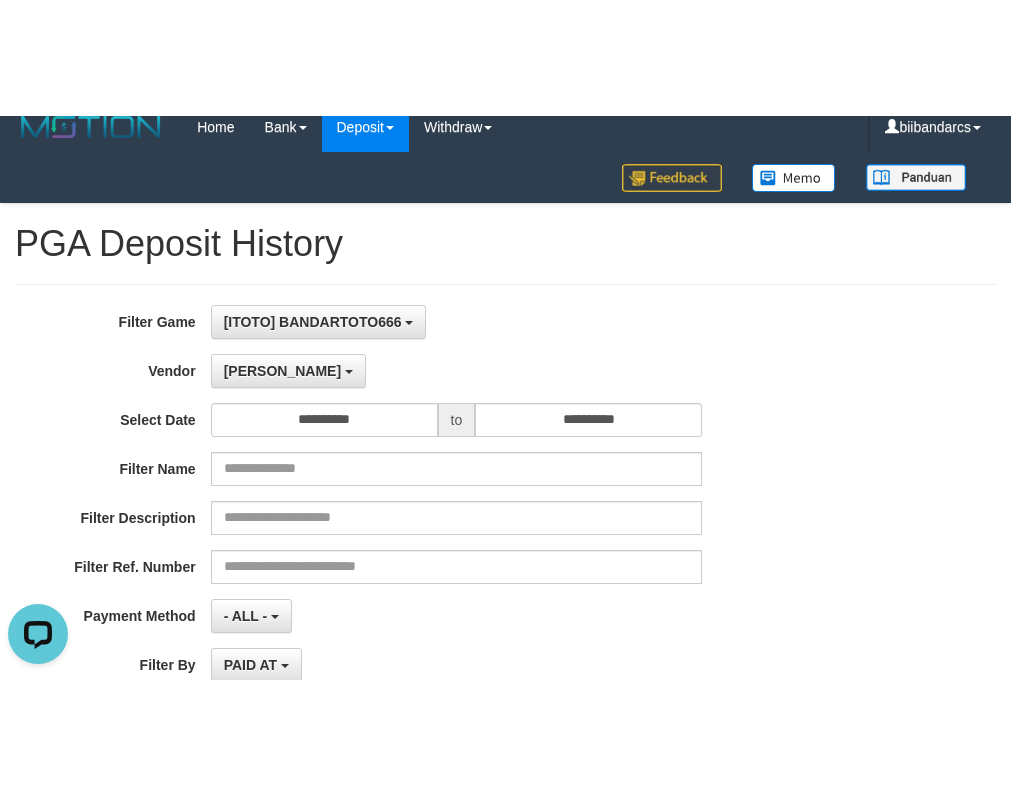 scroll, scrollTop: 0, scrollLeft: 0, axis: both 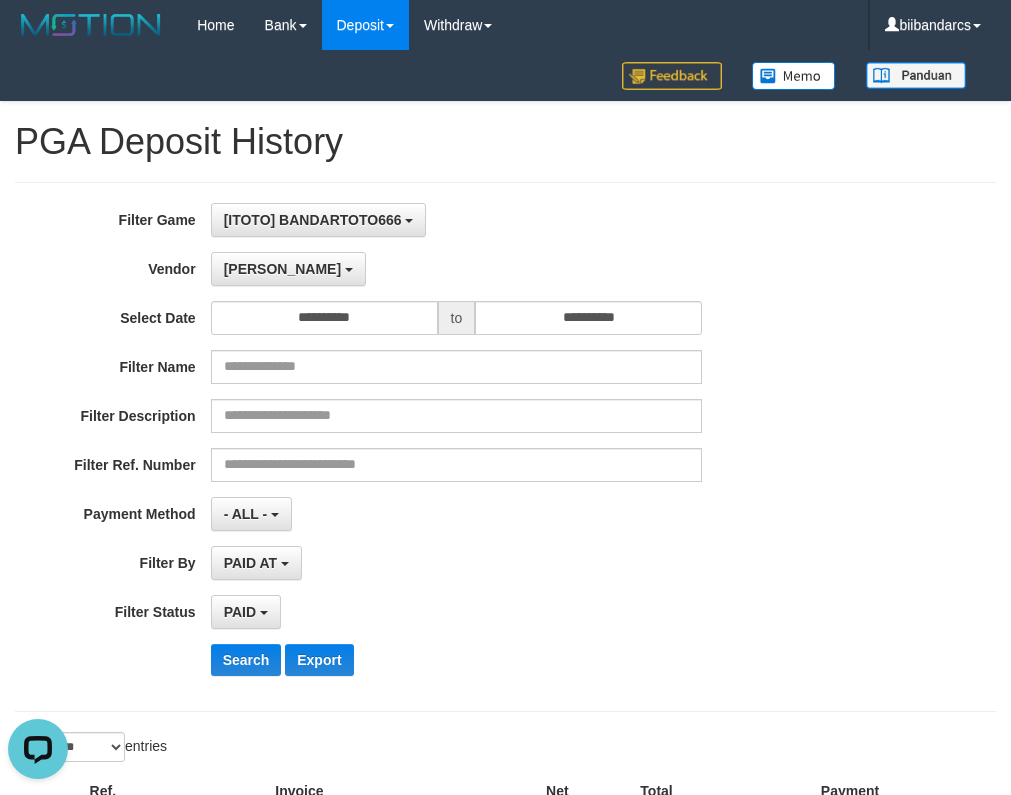 click on "**********" at bounding box center (421, 447) 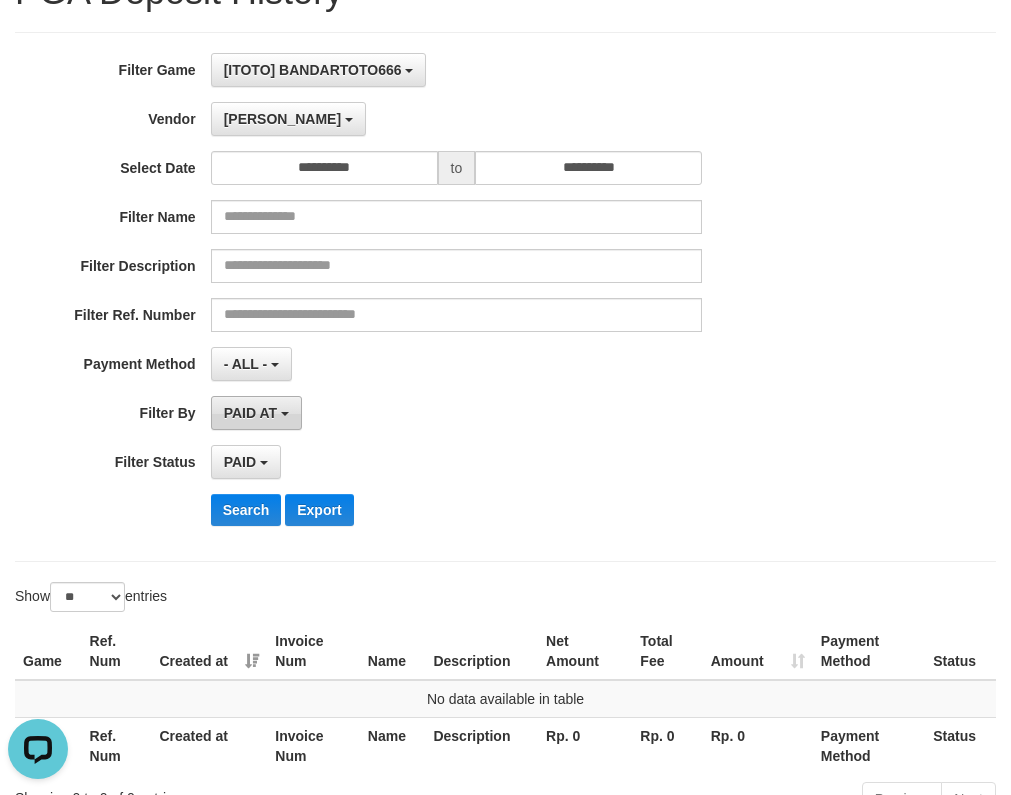 scroll, scrollTop: 100, scrollLeft: 0, axis: vertical 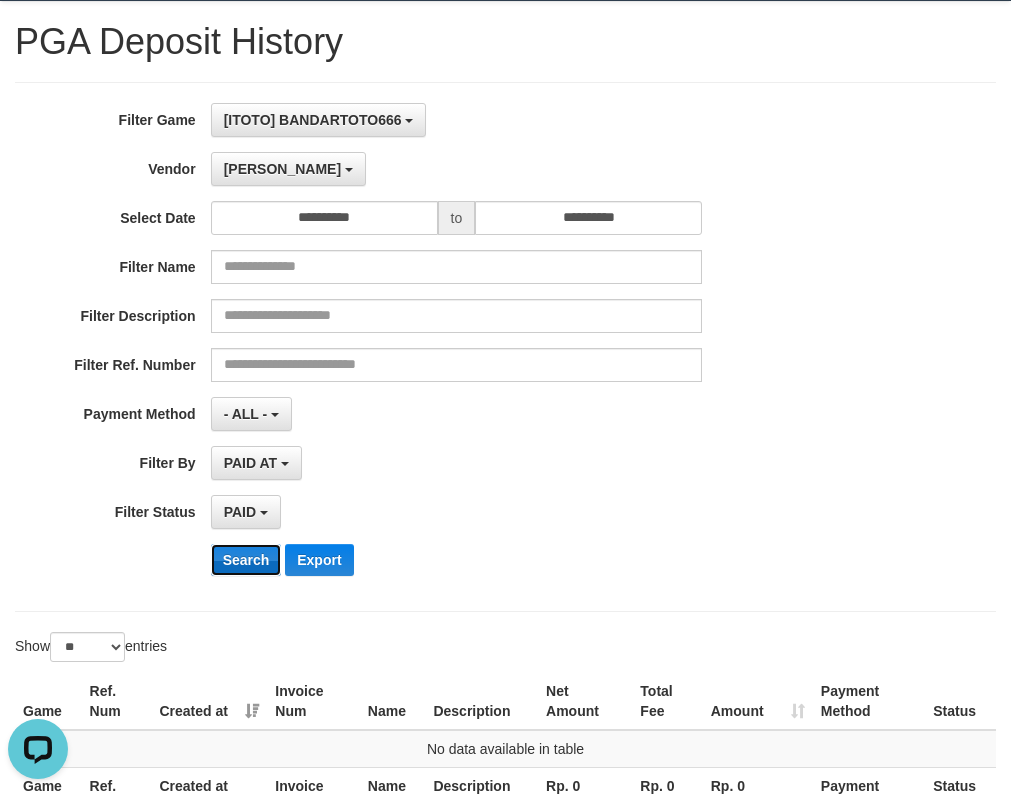 click on "Search" at bounding box center [246, 560] 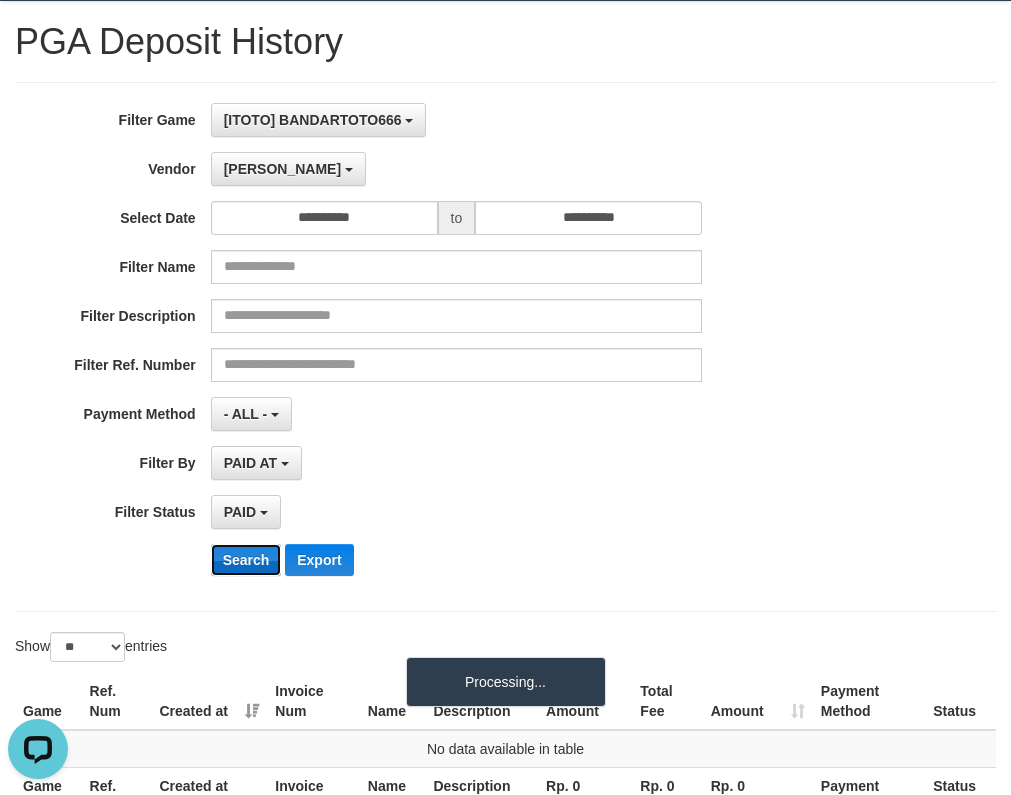 click on "Search" at bounding box center [246, 560] 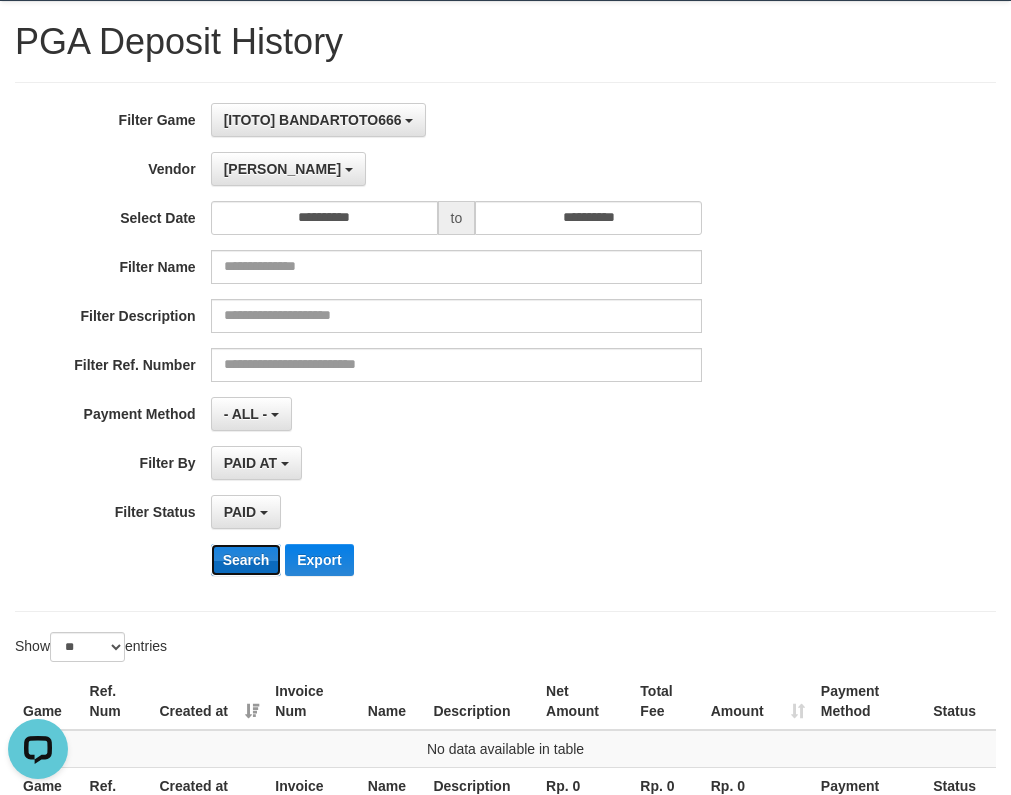 click on "Search" at bounding box center [246, 560] 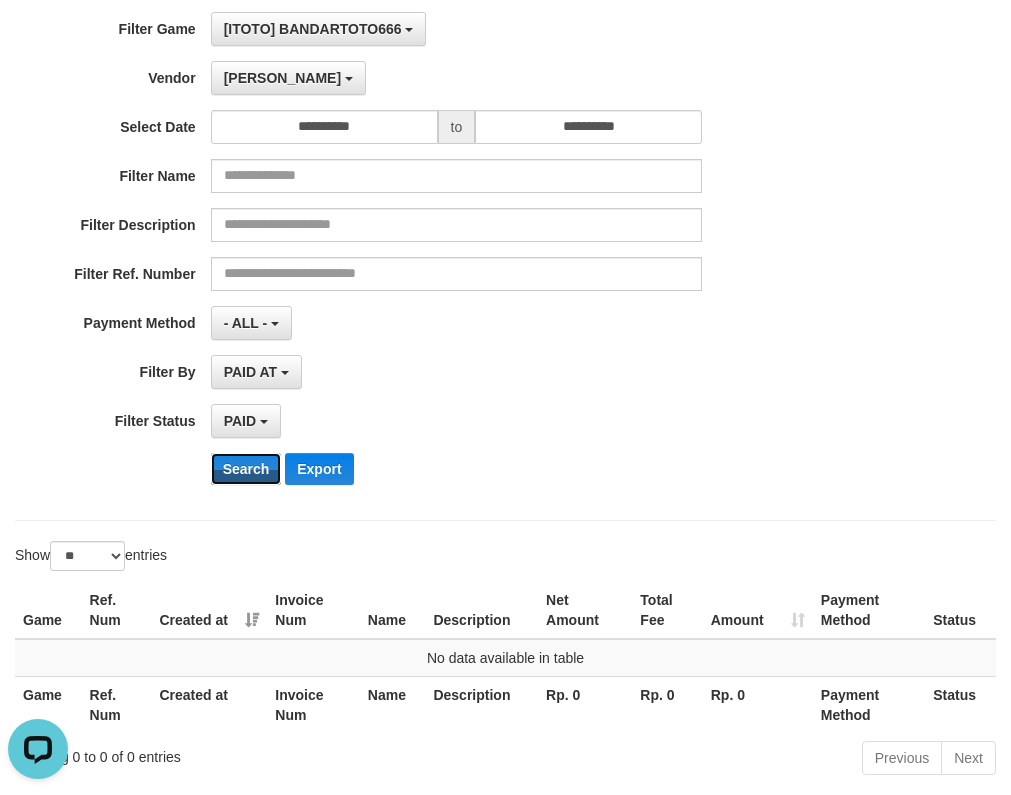scroll, scrollTop: 189, scrollLeft: 0, axis: vertical 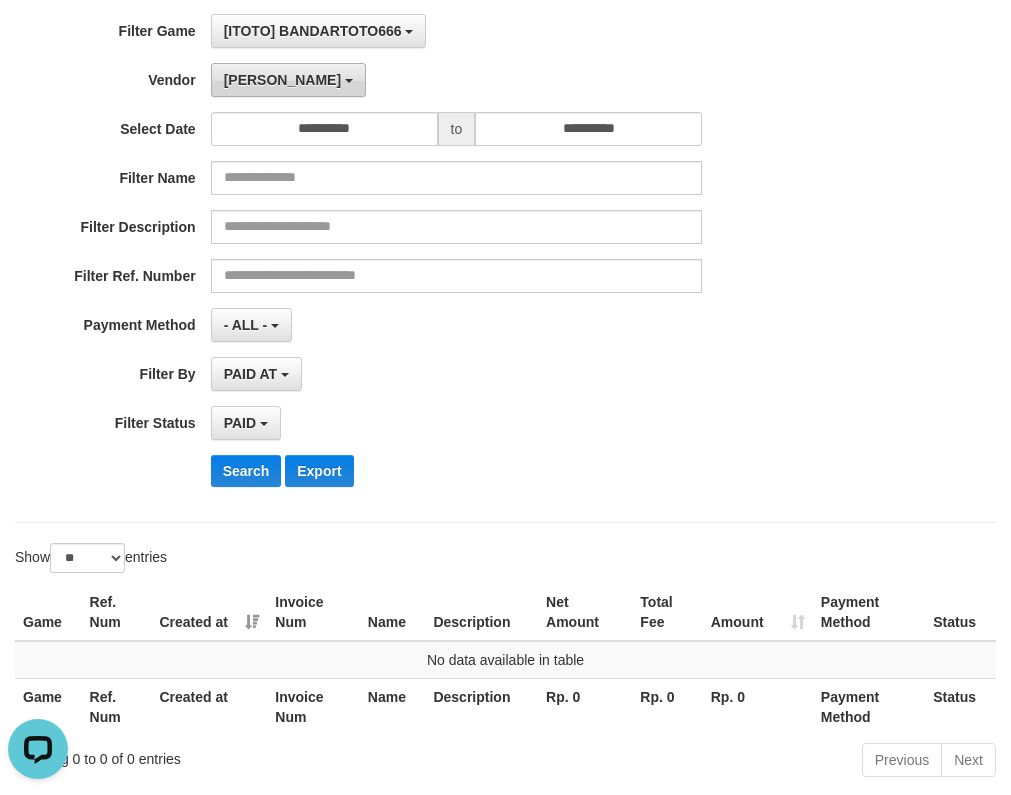 click at bounding box center (349, 81) 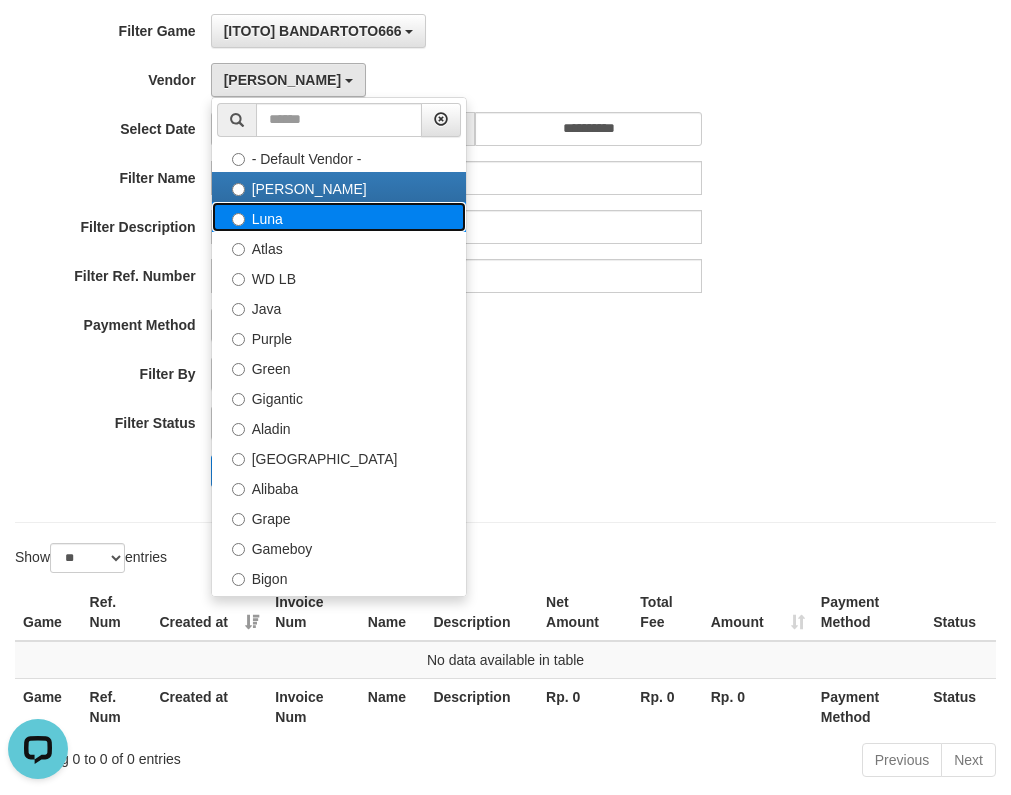click on "Luna" at bounding box center [339, 217] 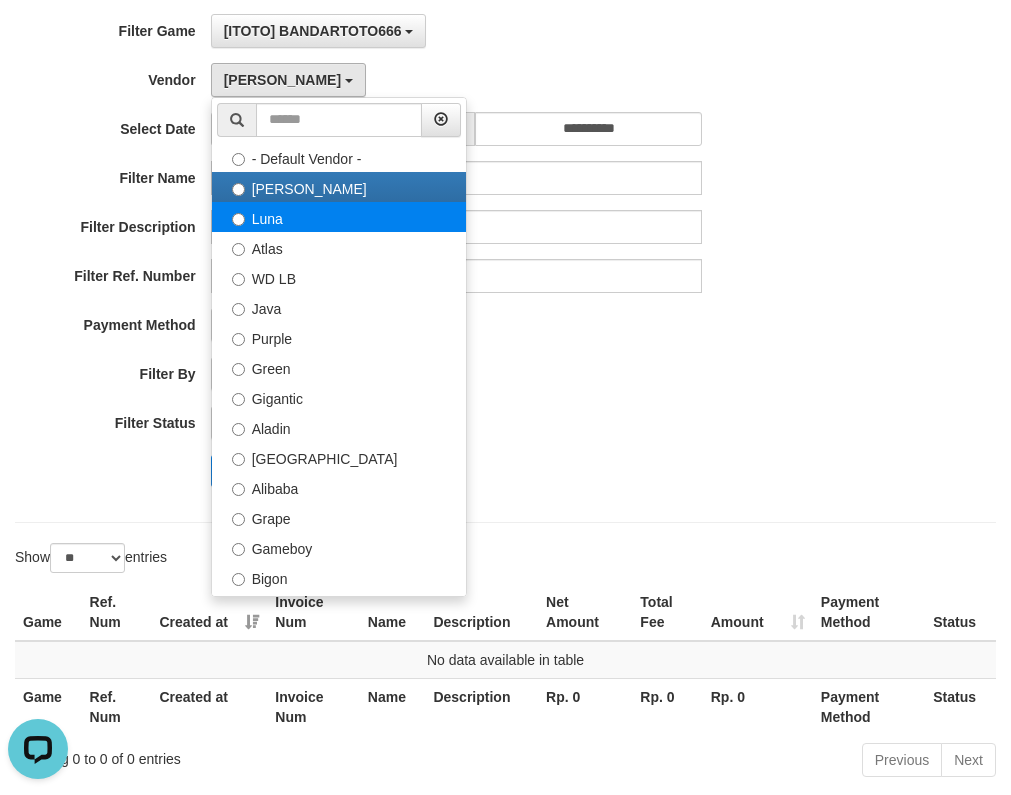 select on "**********" 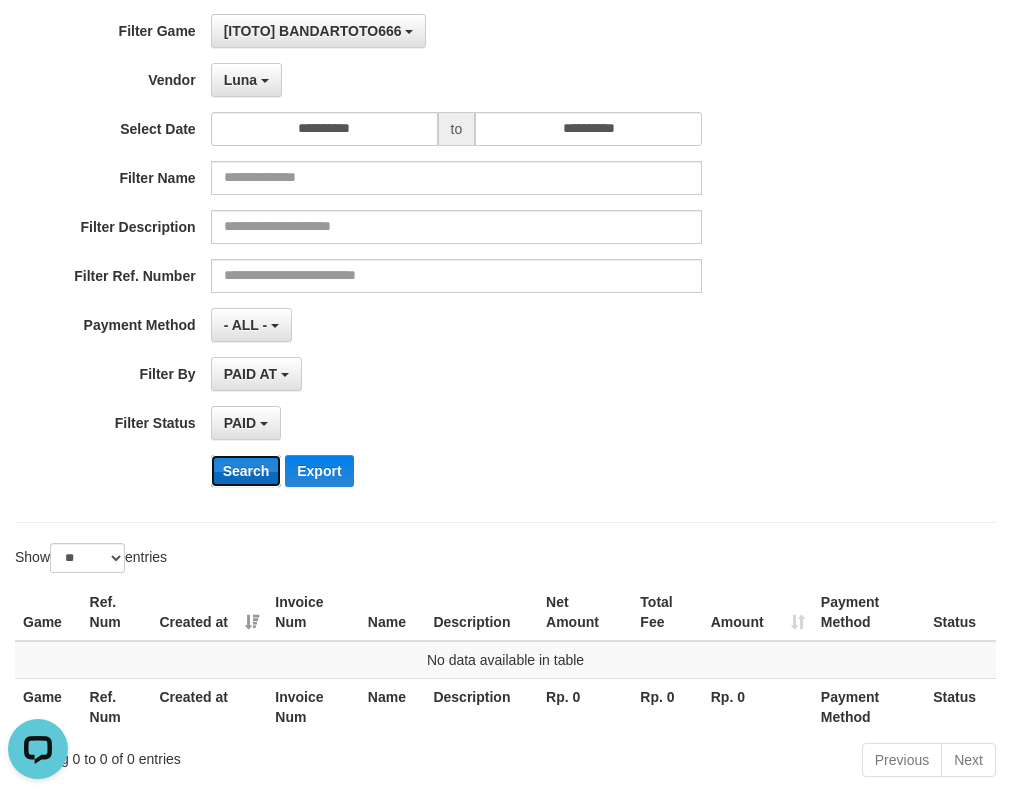 click on "Search" at bounding box center [246, 471] 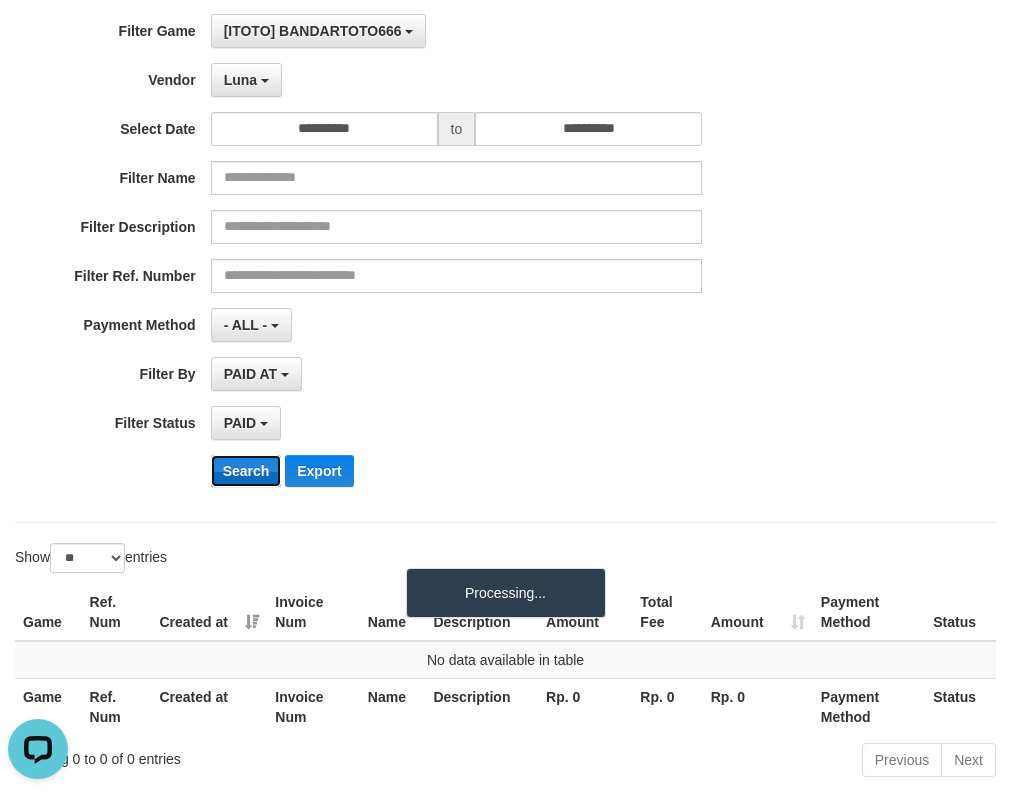 click on "Search" at bounding box center [246, 471] 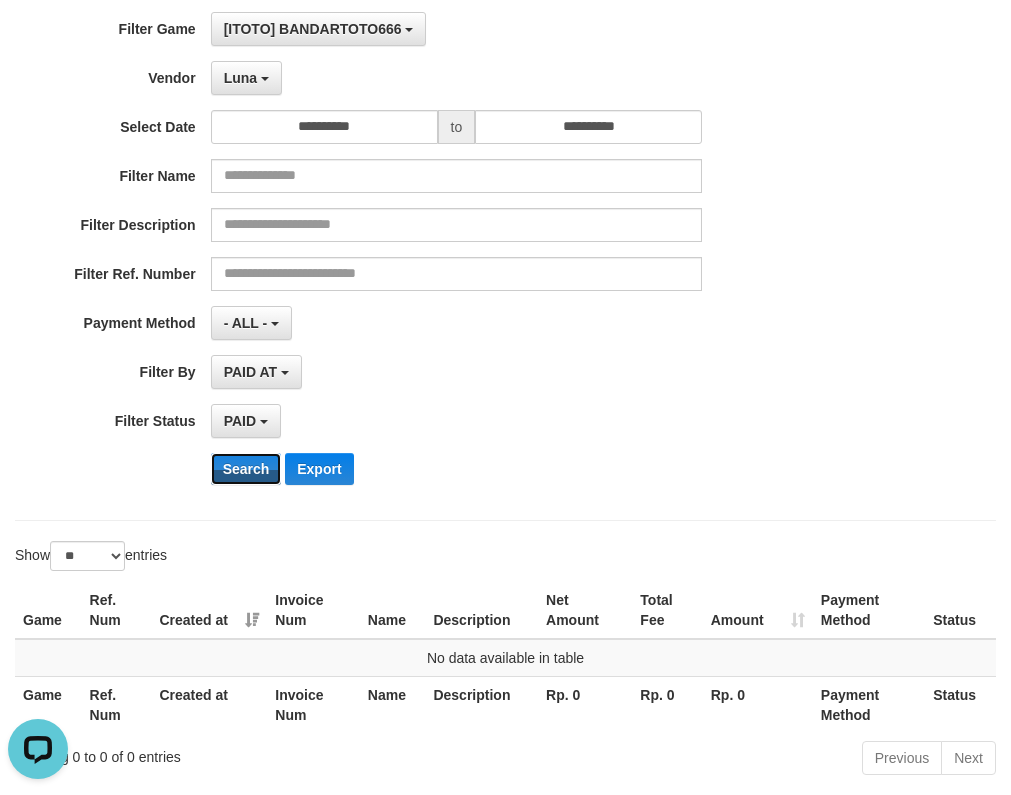 scroll, scrollTop: 189, scrollLeft: 0, axis: vertical 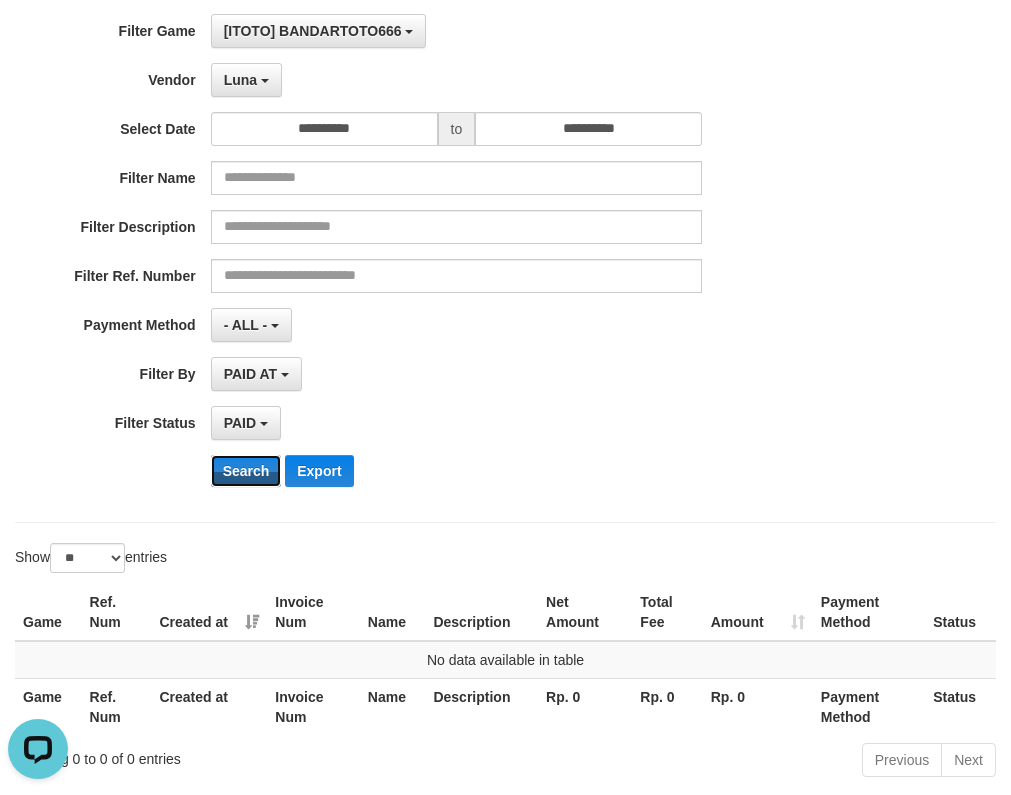 type 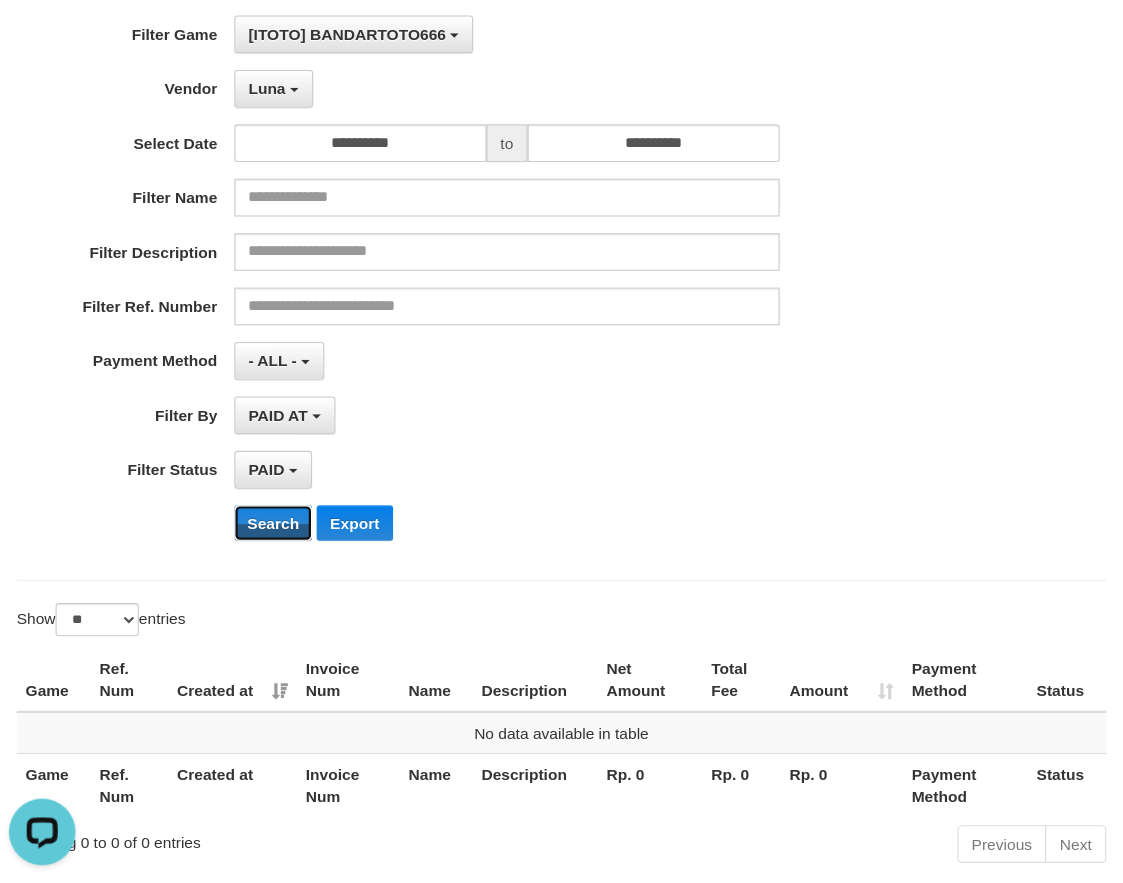 scroll, scrollTop: 112, scrollLeft: 0, axis: vertical 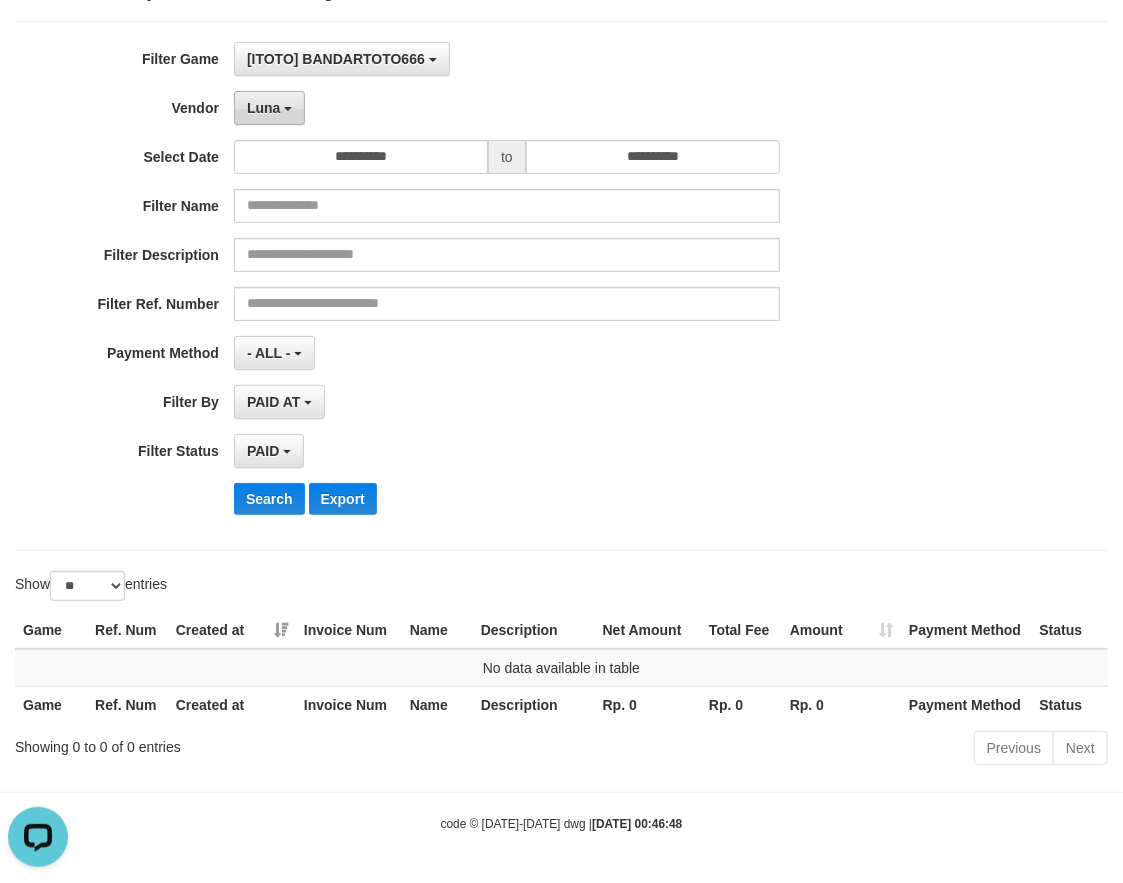 click at bounding box center [288, 109] 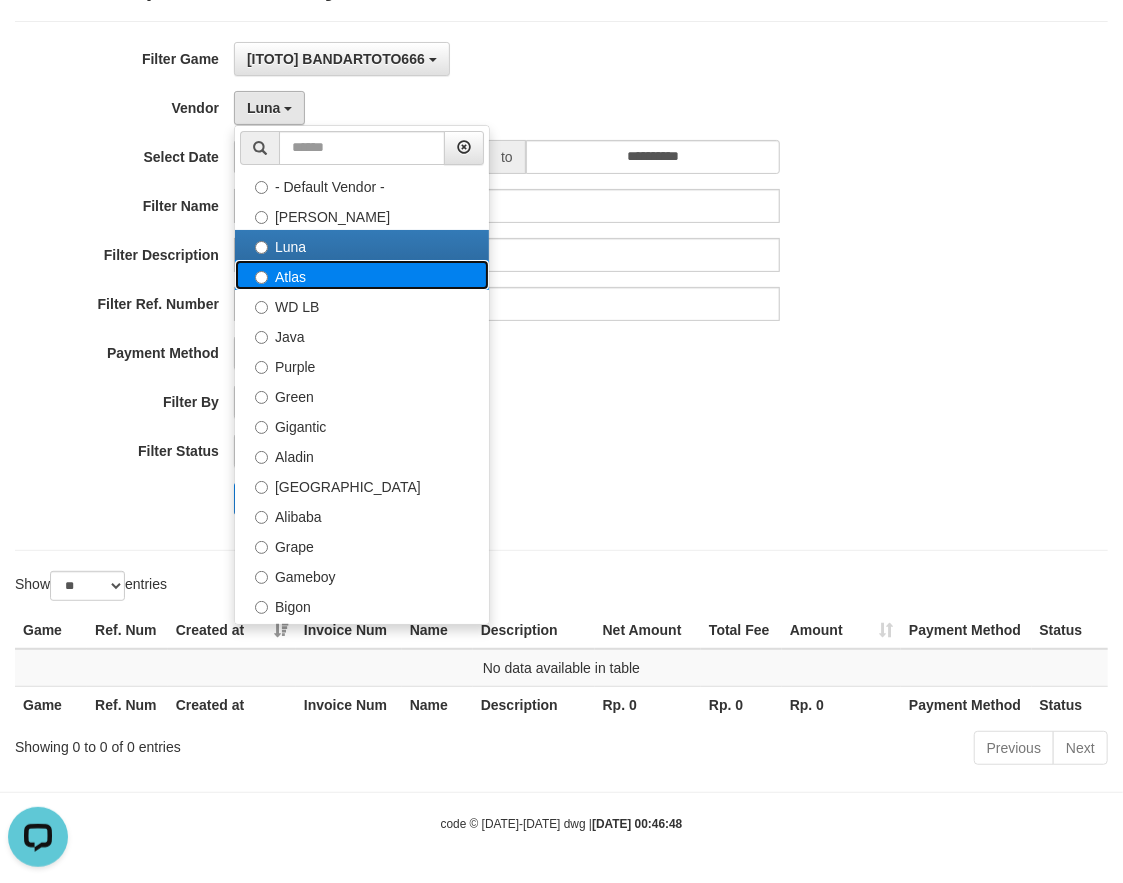 click on "Atlas" at bounding box center [362, 275] 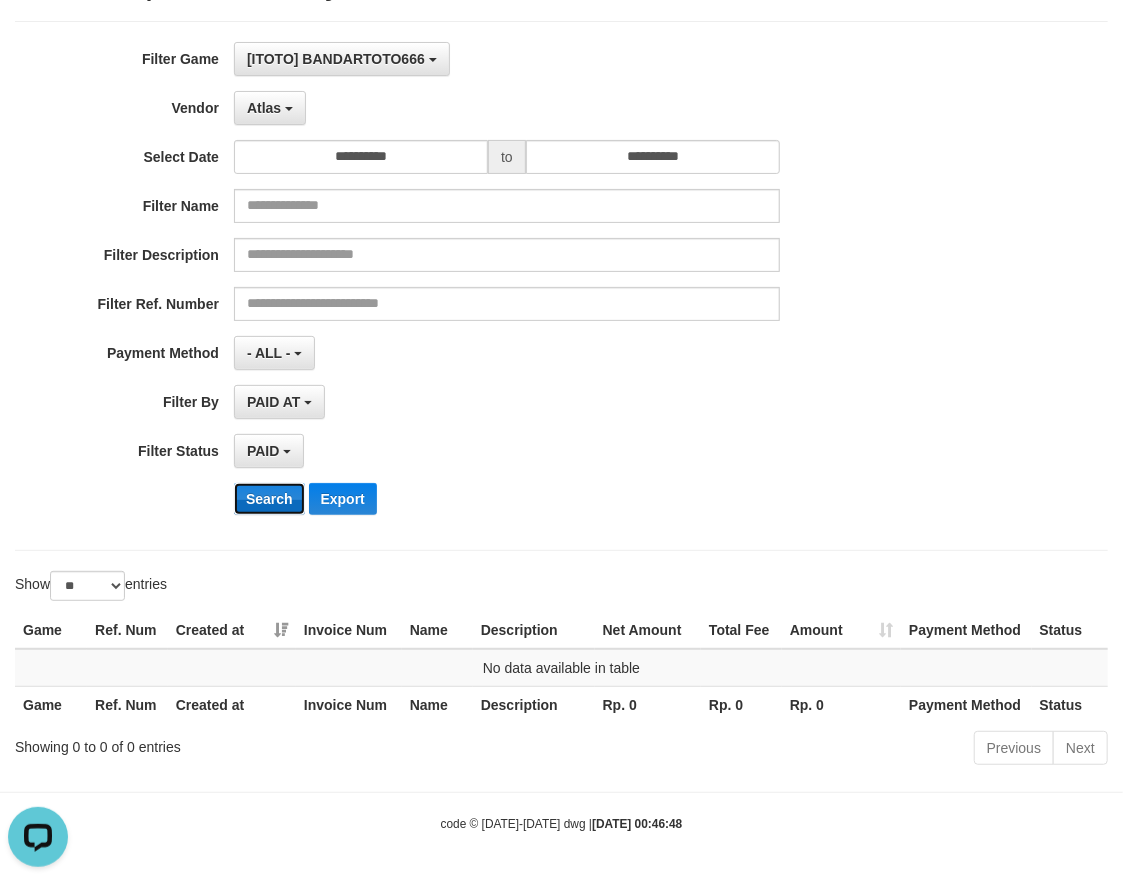 click on "Search" at bounding box center (269, 499) 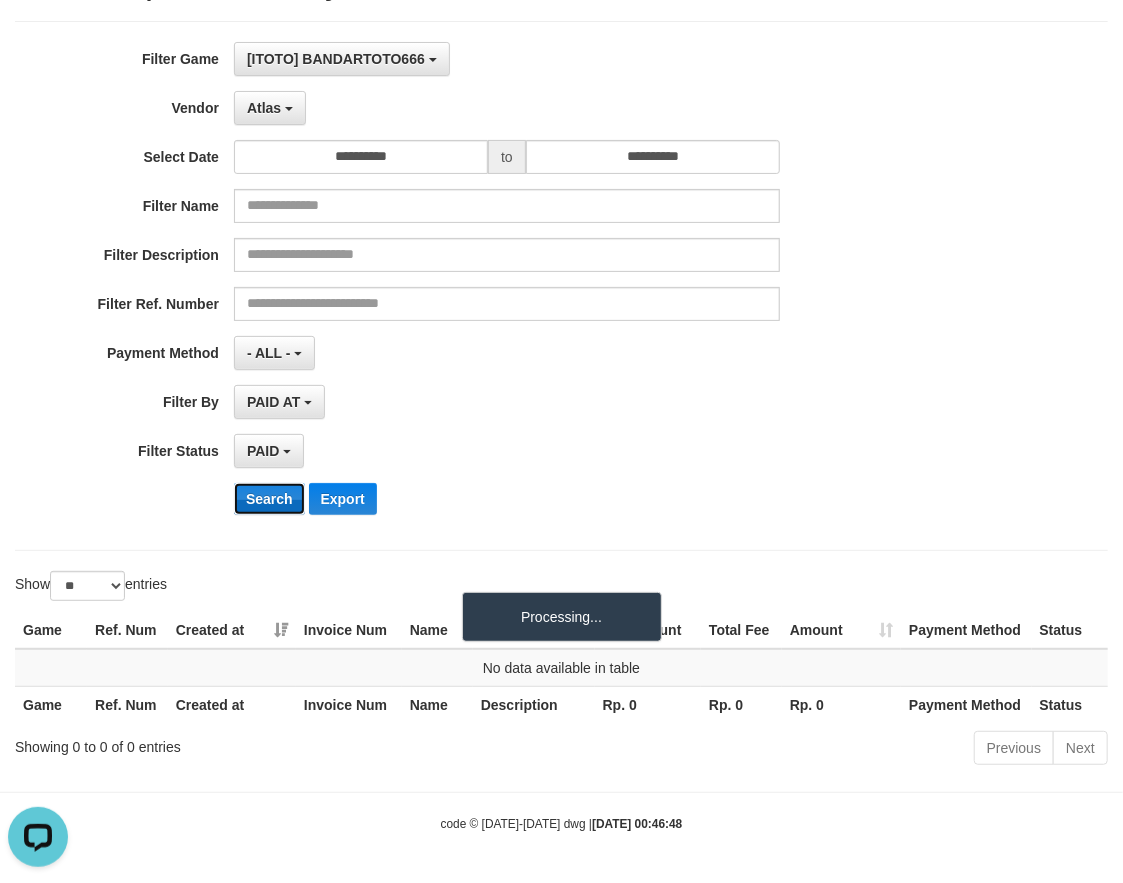 click on "Search" at bounding box center [269, 499] 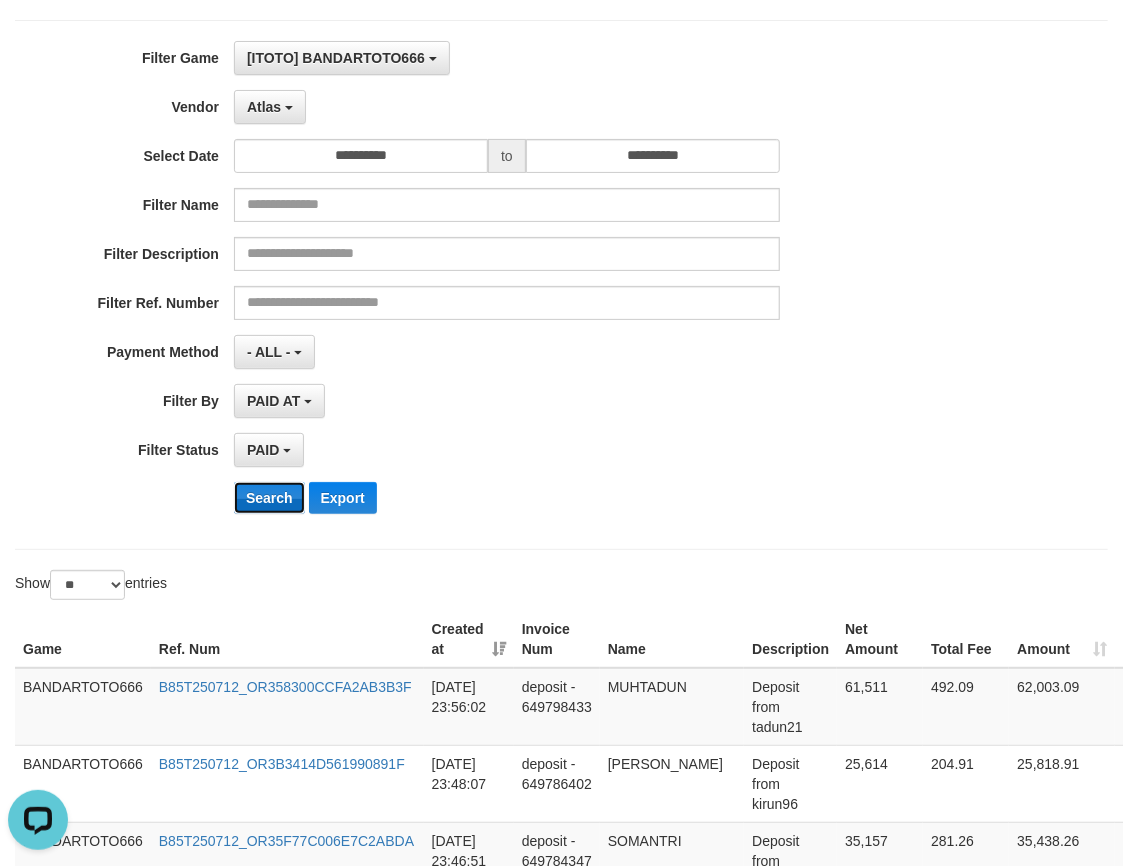 click on "Search" at bounding box center (269, 498) 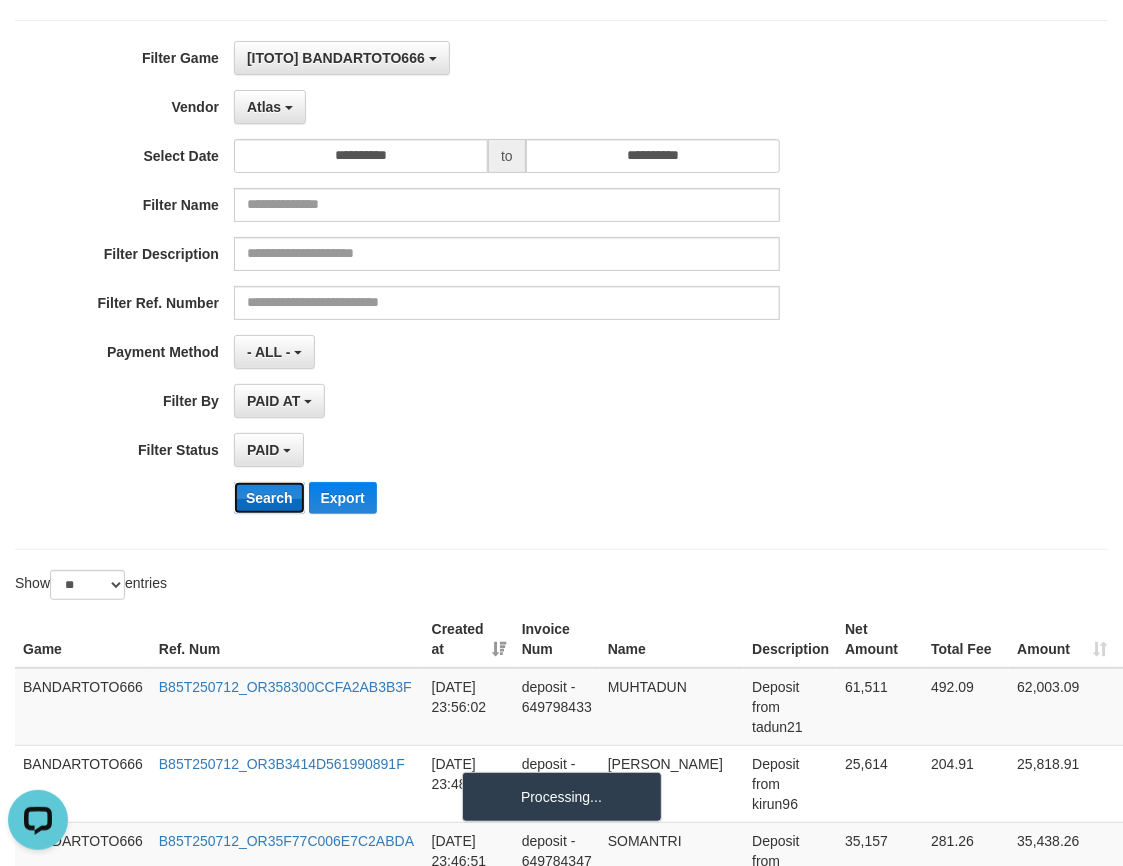 click on "Search" at bounding box center (269, 498) 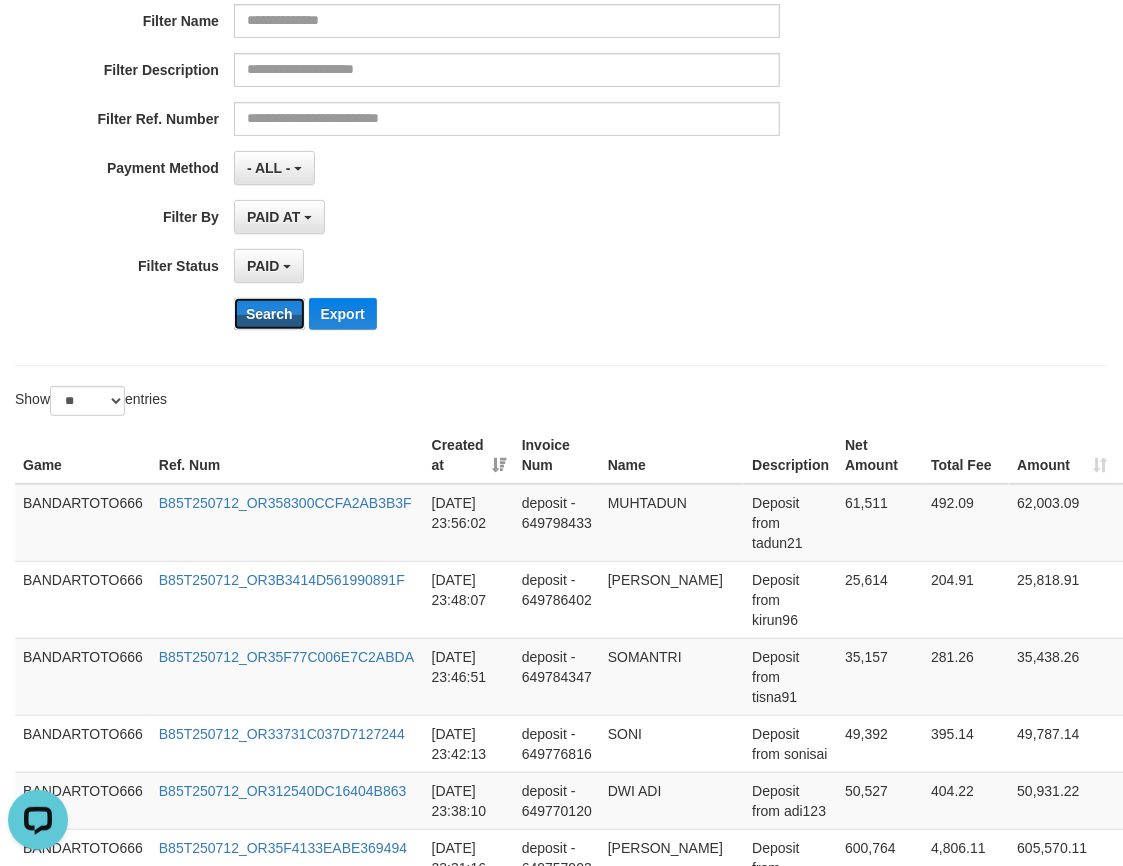 scroll, scrollTop: 334, scrollLeft: 0, axis: vertical 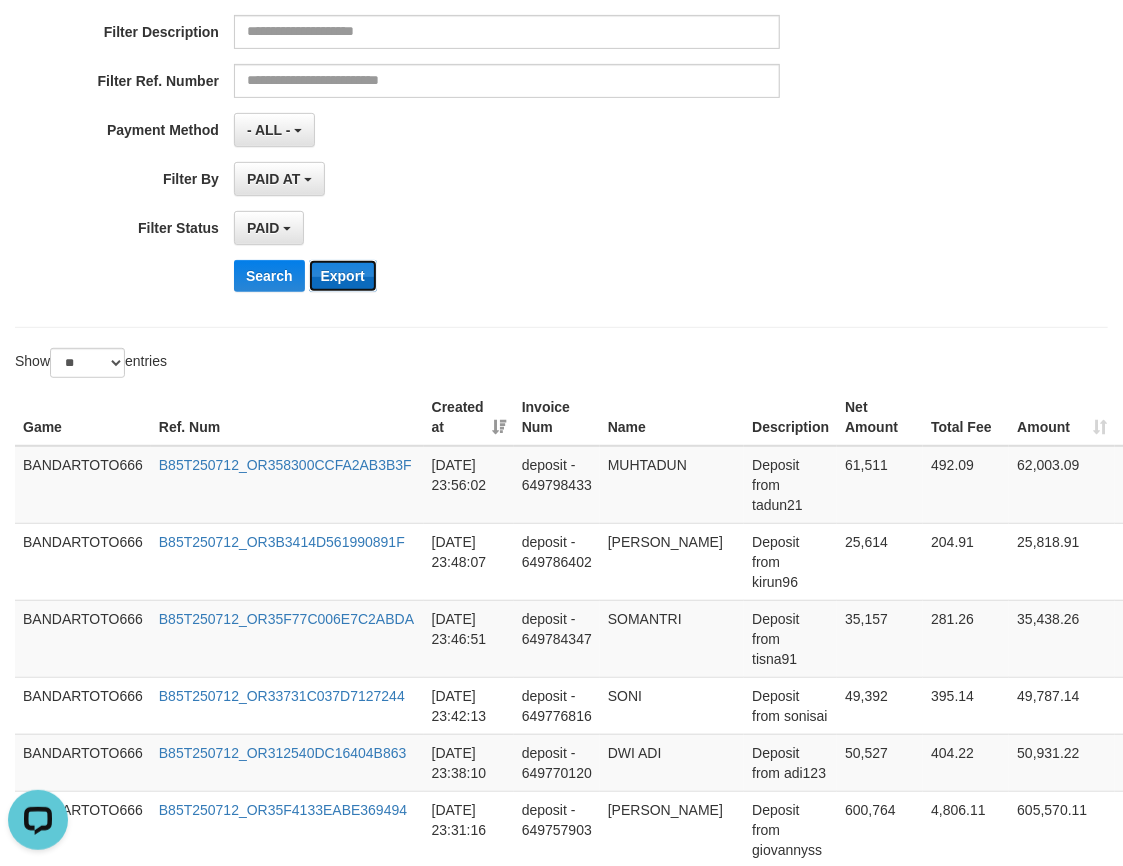 click on "Export" at bounding box center (343, 276) 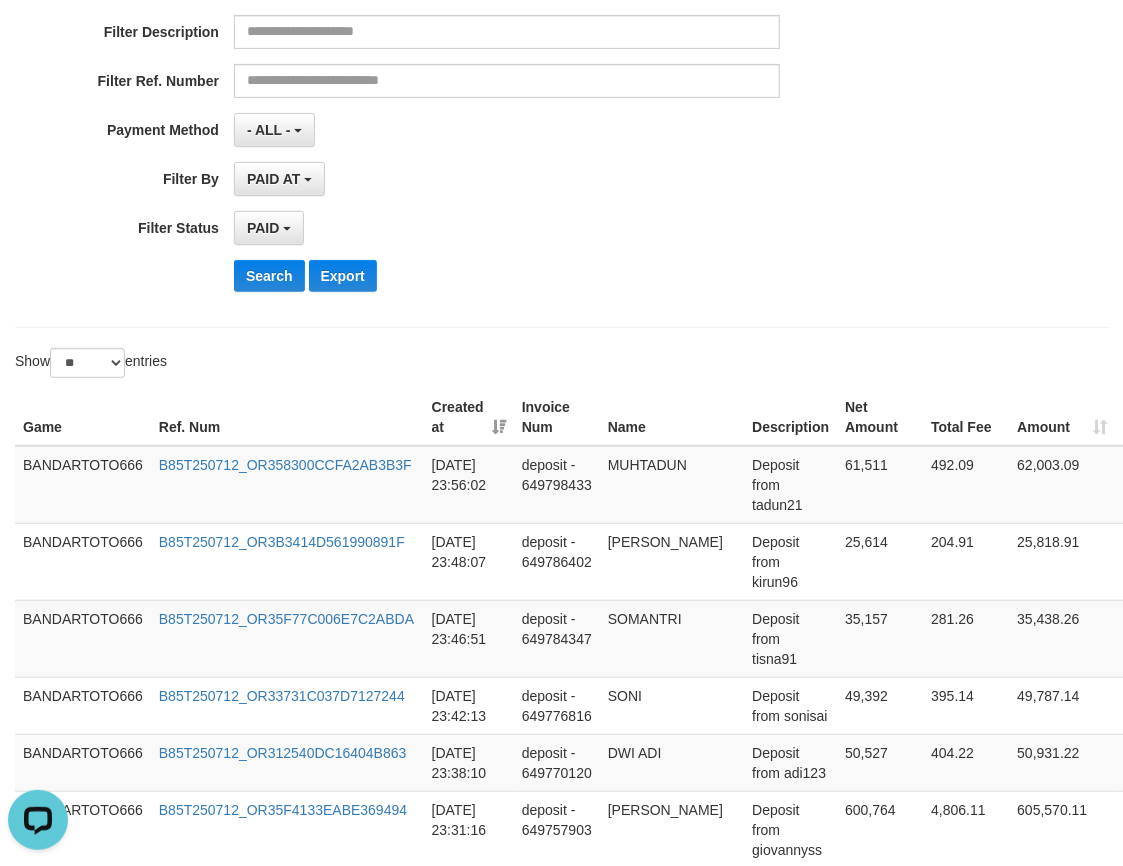 click on "PAID AT
PAID AT
CREATED AT" at bounding box center [507, 179] 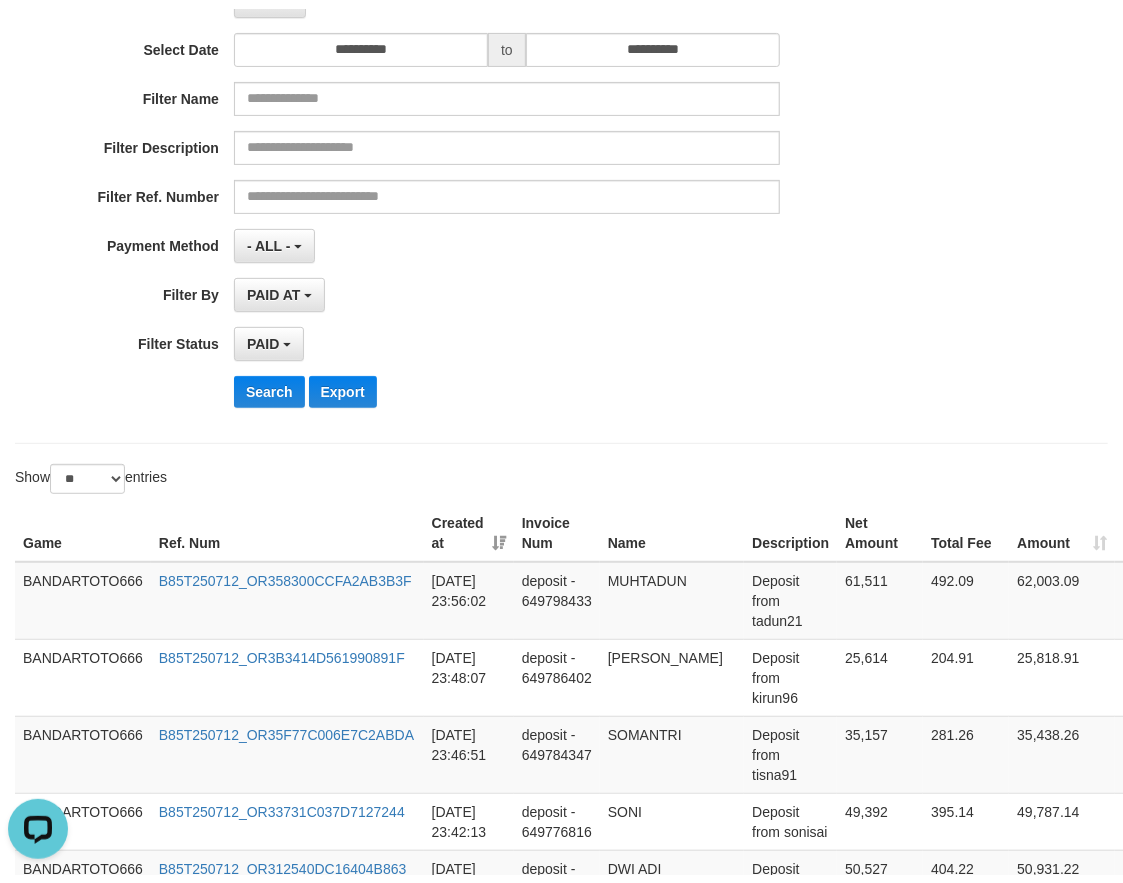 scroll, scrollTop: 1, scrollLeft: 0, axis: vertical 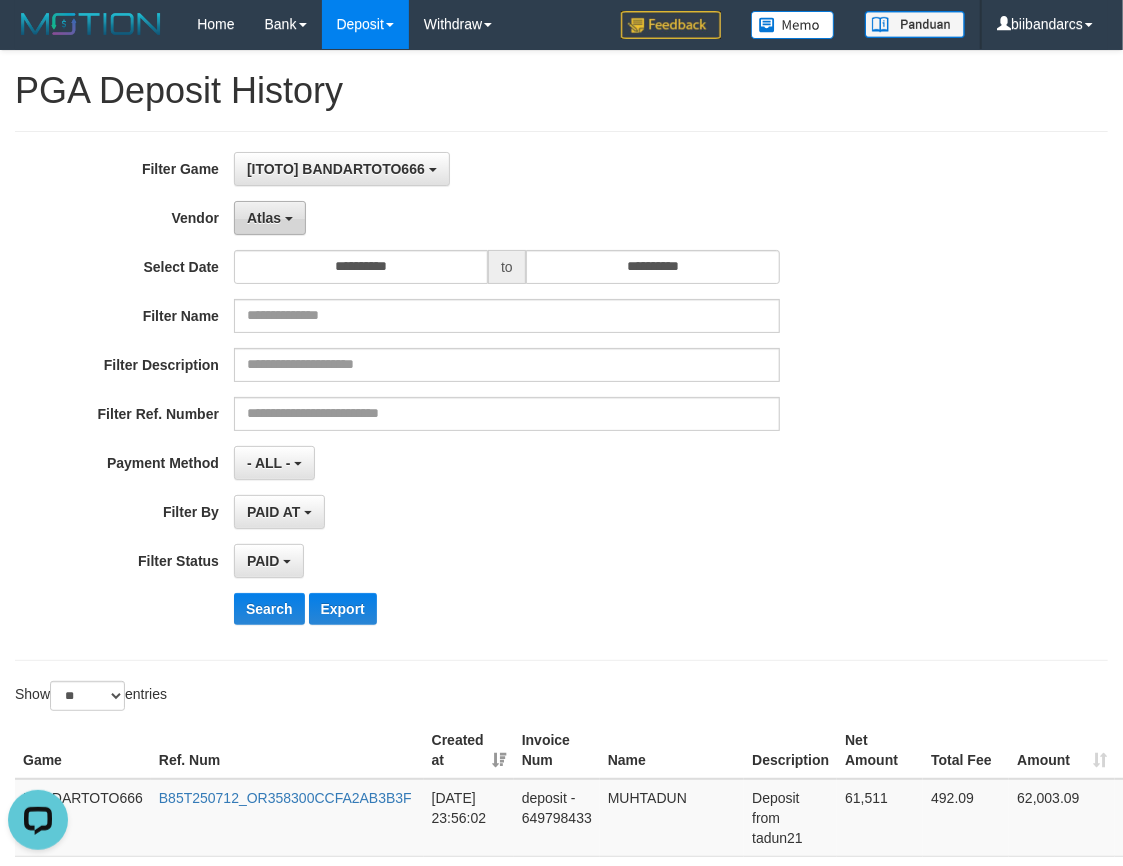 click at bounding box center [289, 219] 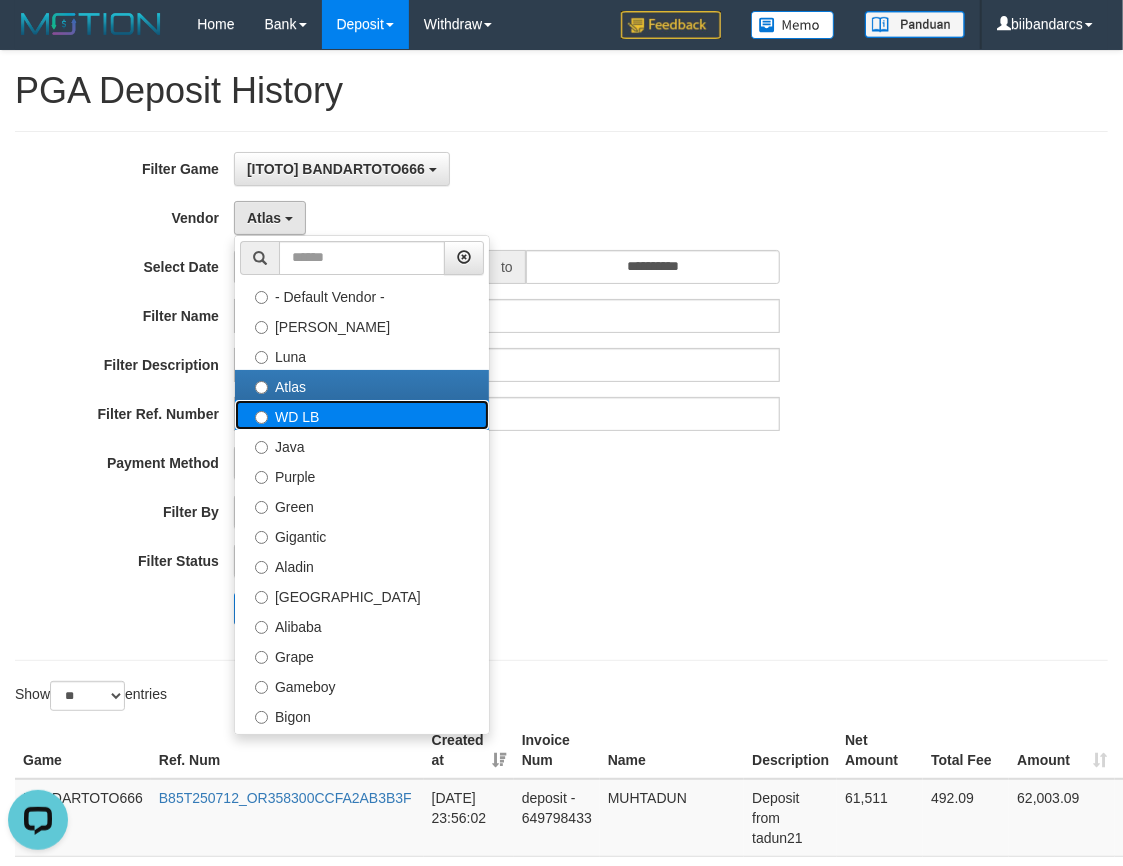 click on "WD LB" at bounding box center [362, 415] 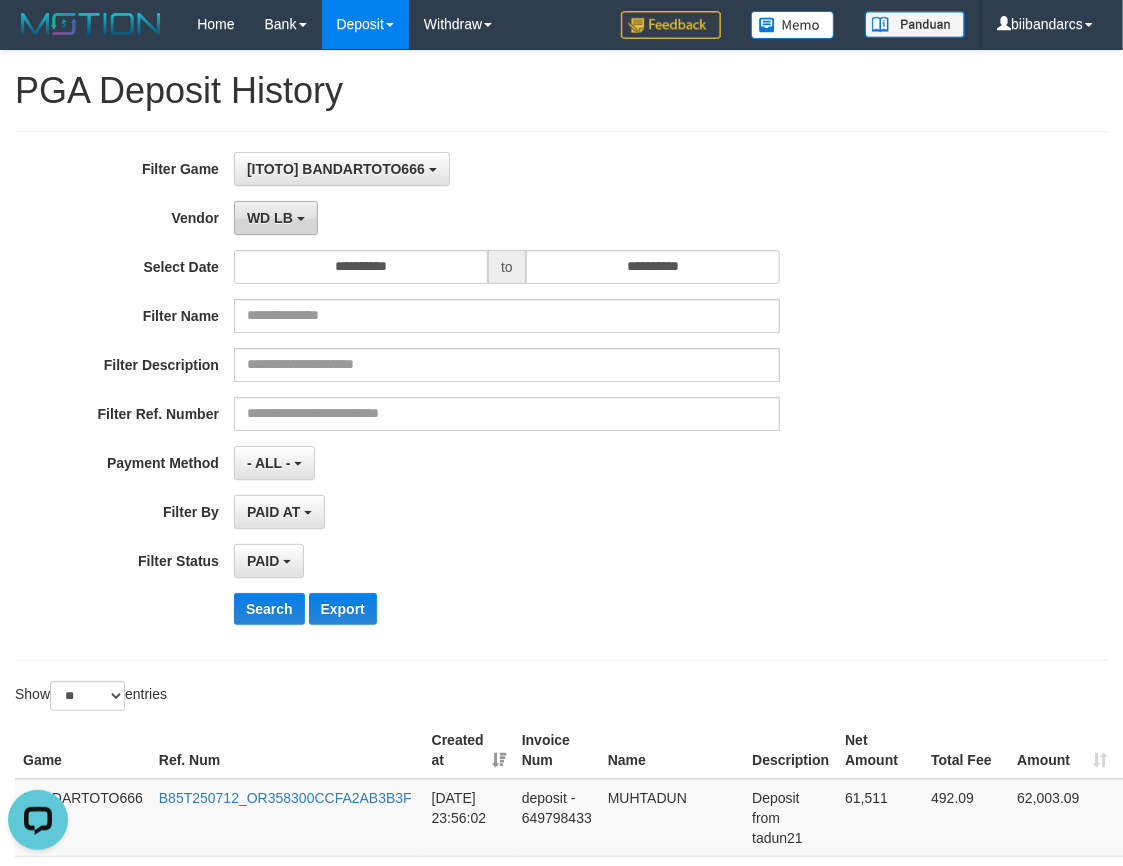 click on "WD LB" at bounding box center [276, 218] 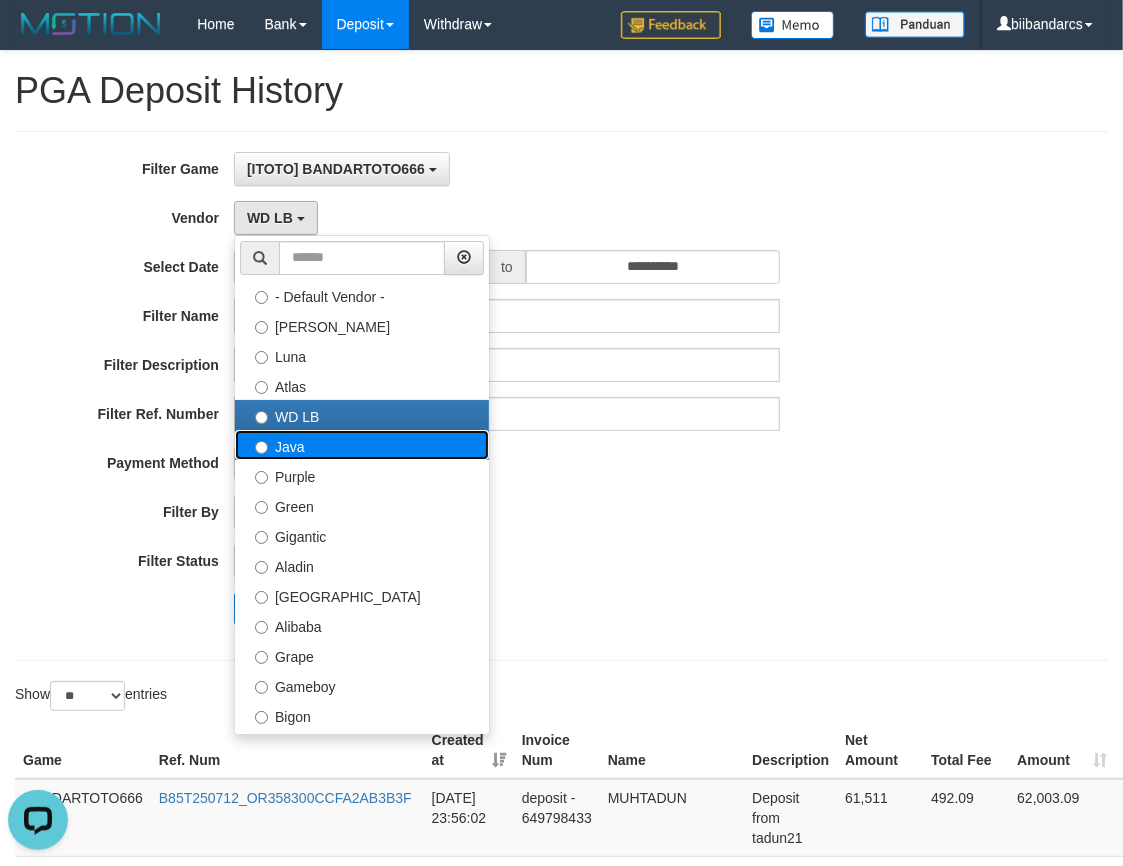 click on "Java" at bounding box center (362, 445) 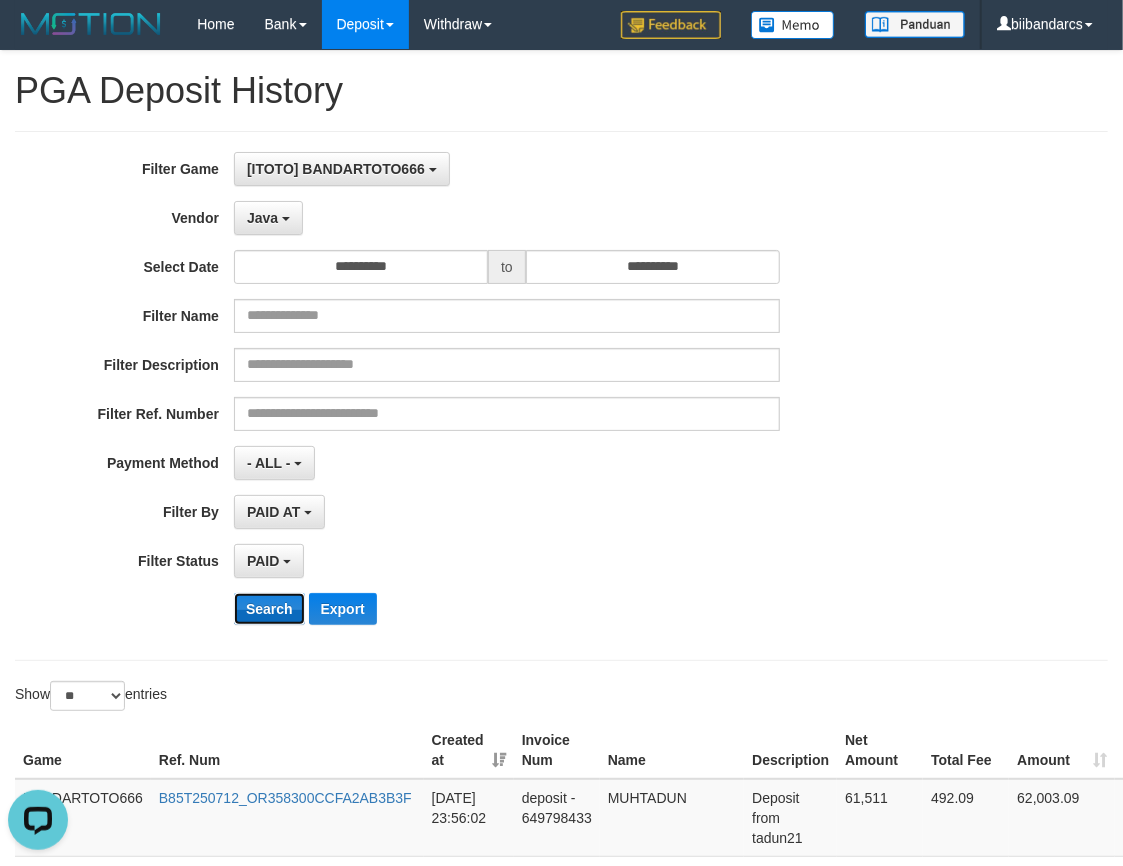 click on "Search" at bounding box center [269, 609] 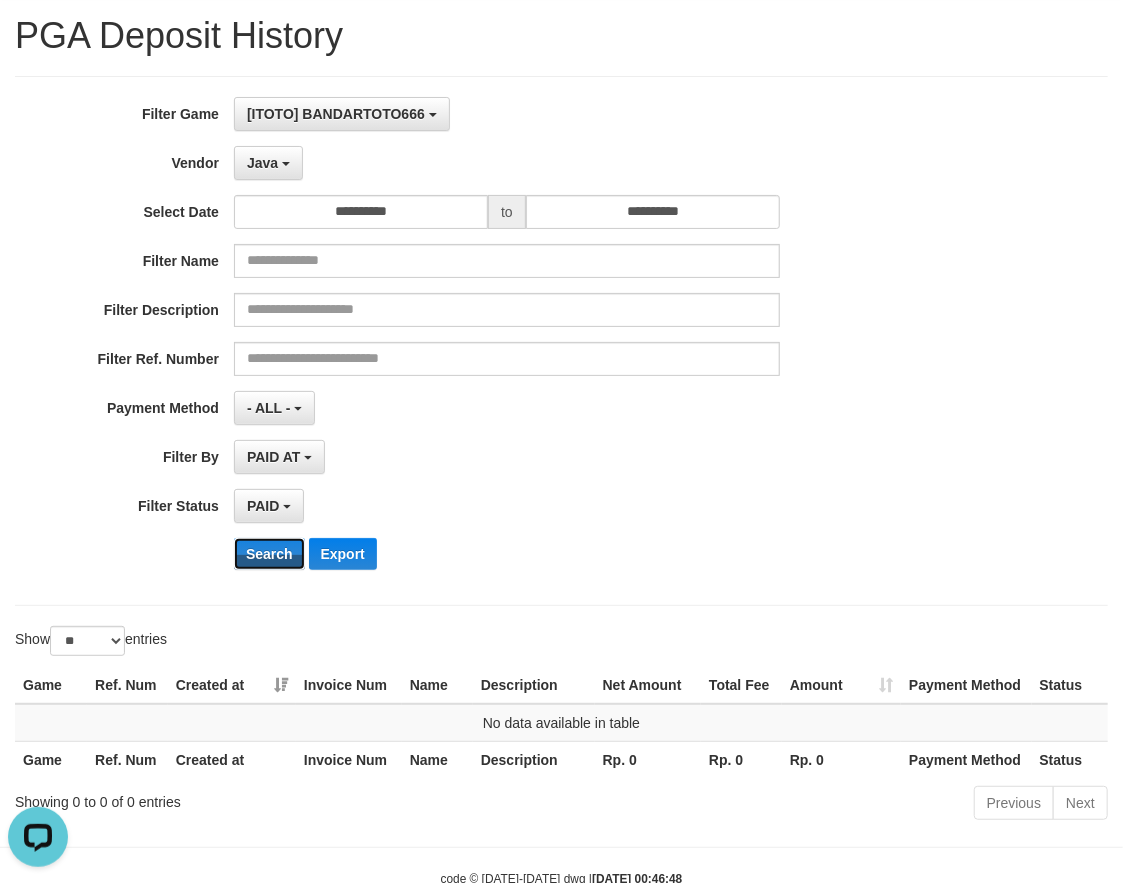 scroll, scrollTop: 1, scrollLeft: 0, axis: vertical 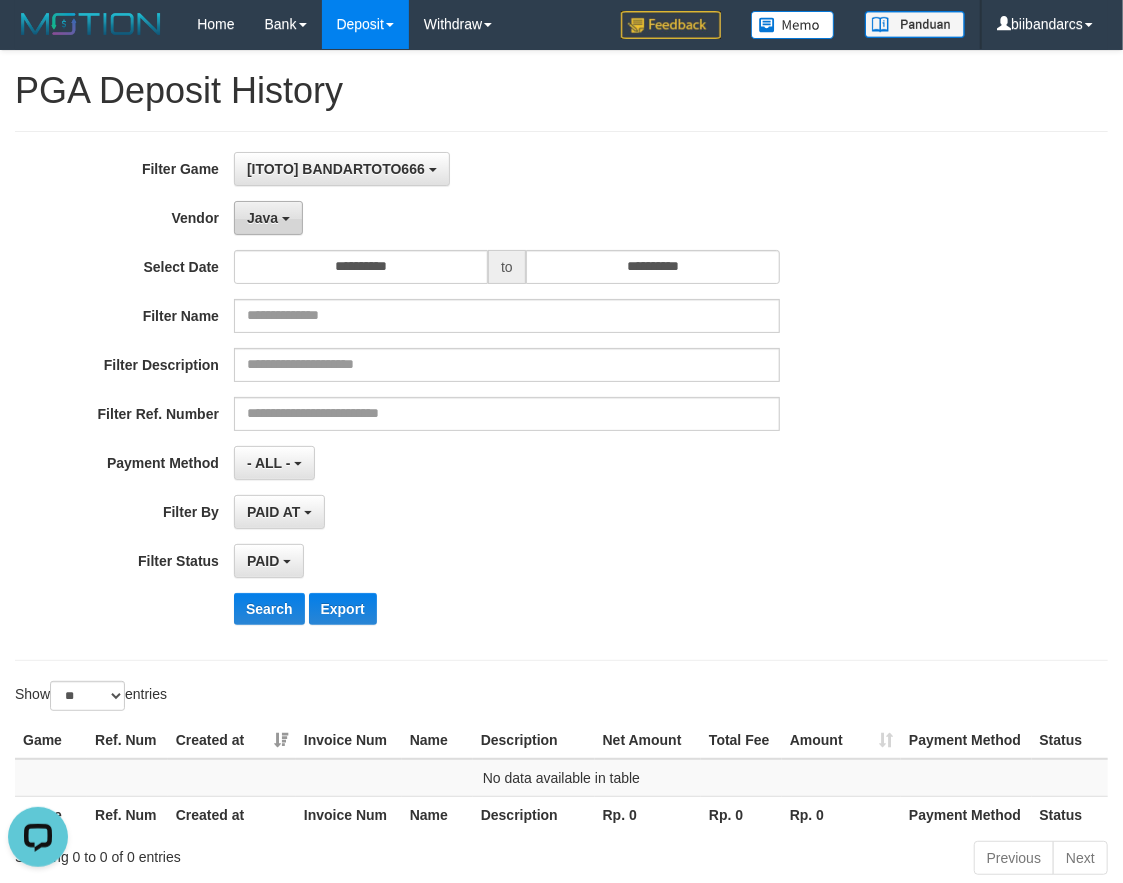 click on "Java" at bounding box center [262, 218] 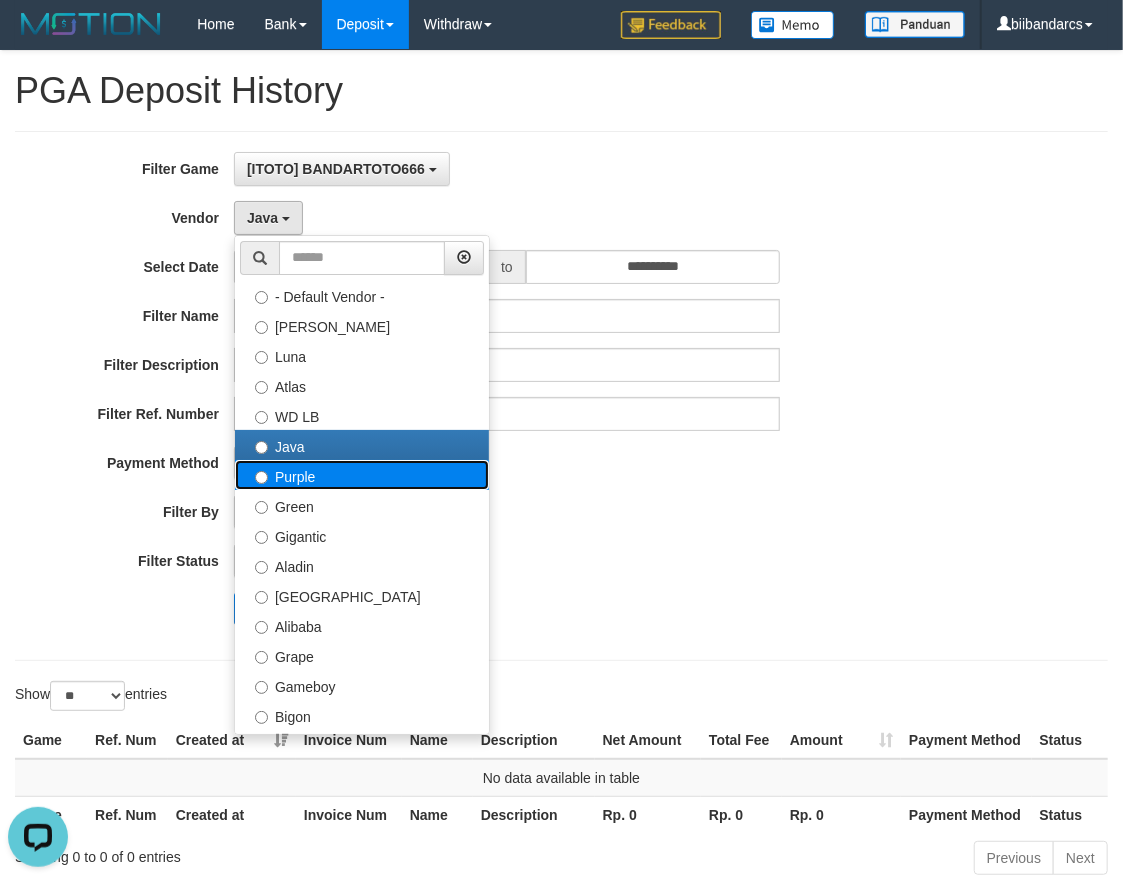 click on "Purple" at bounding box center [362, 475] 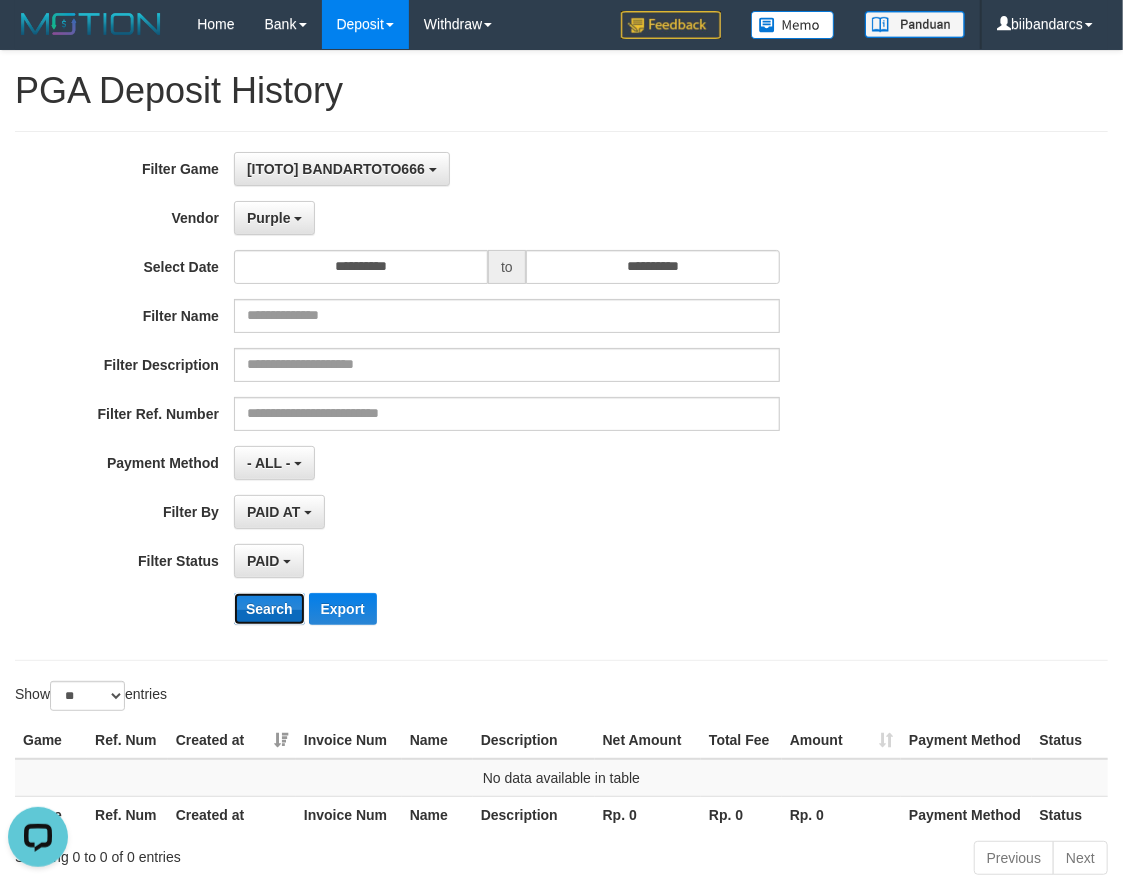 click on "Search" at bounding box center (269, 609) 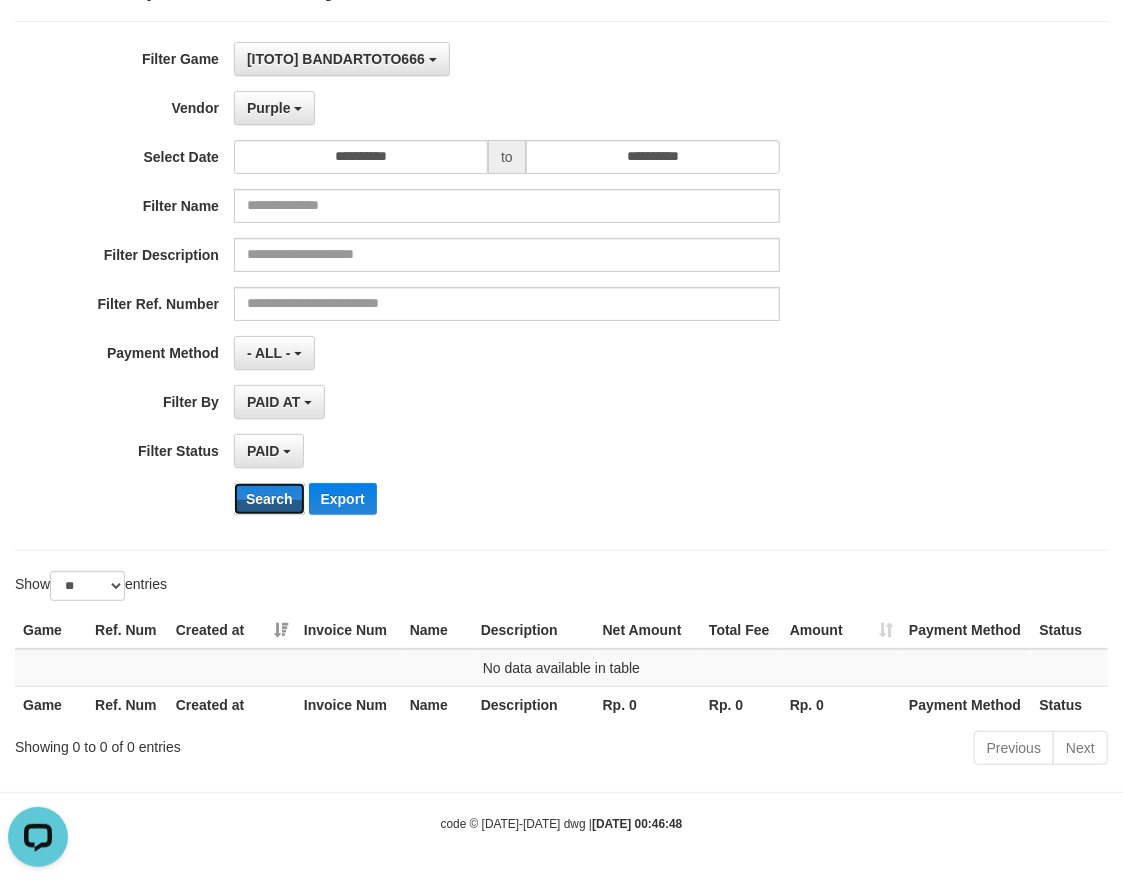 scroll, scrollTop: 1, scrollLeft: 0, axis: vertical 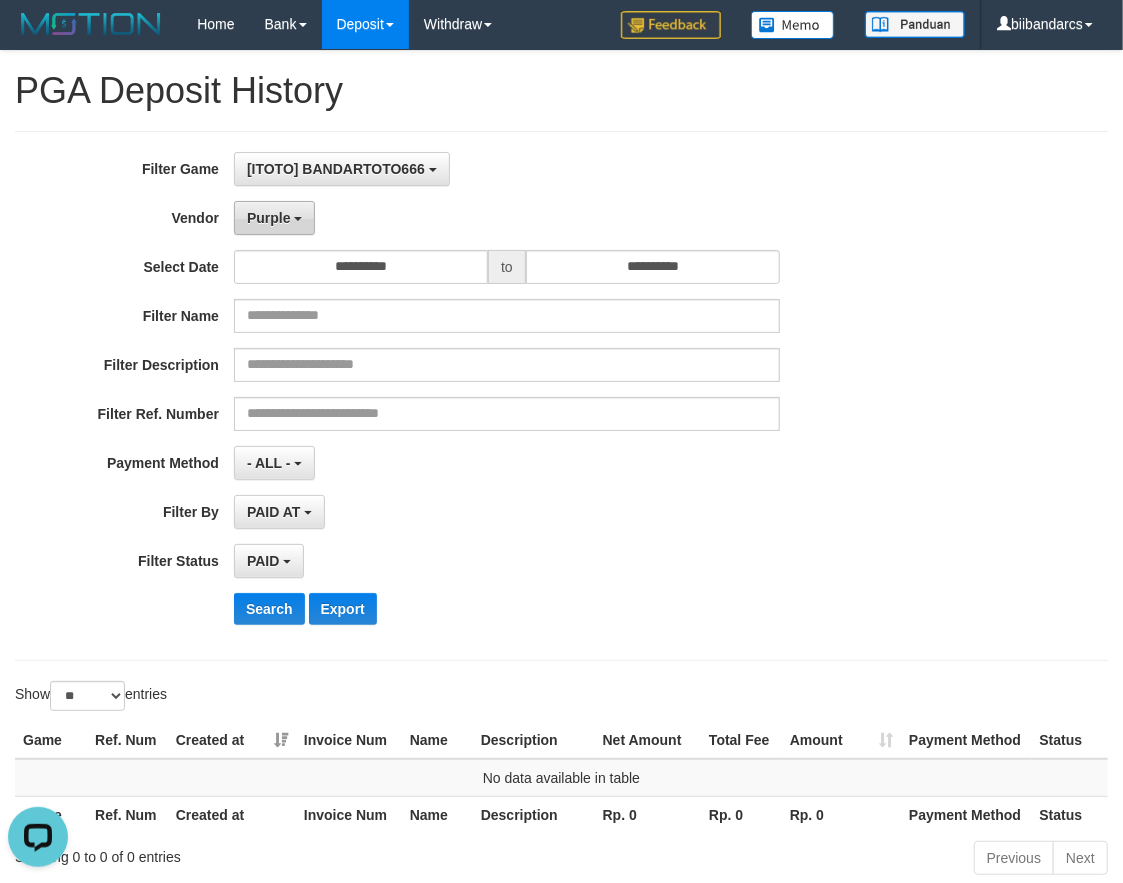 click on "Purple" at bounding box center [269, 218] 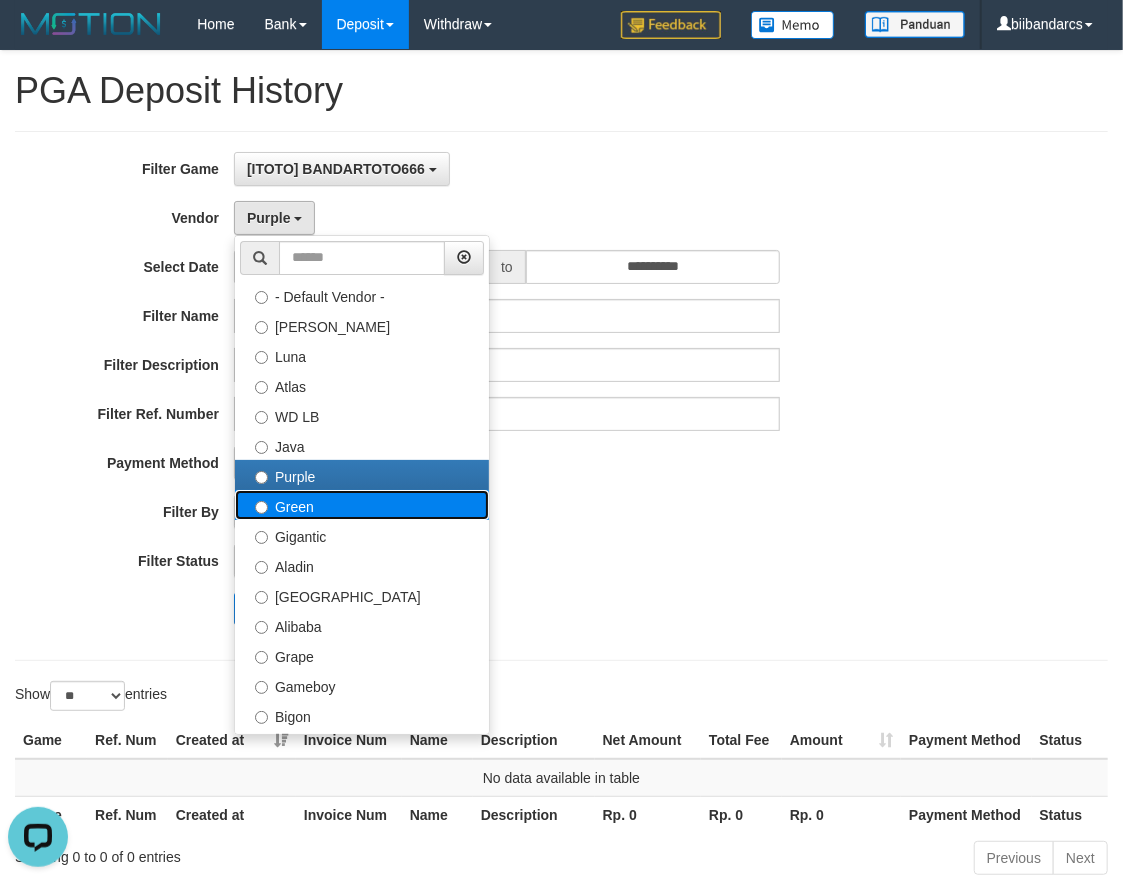 click on "Green" at bounding box center (362, 505) 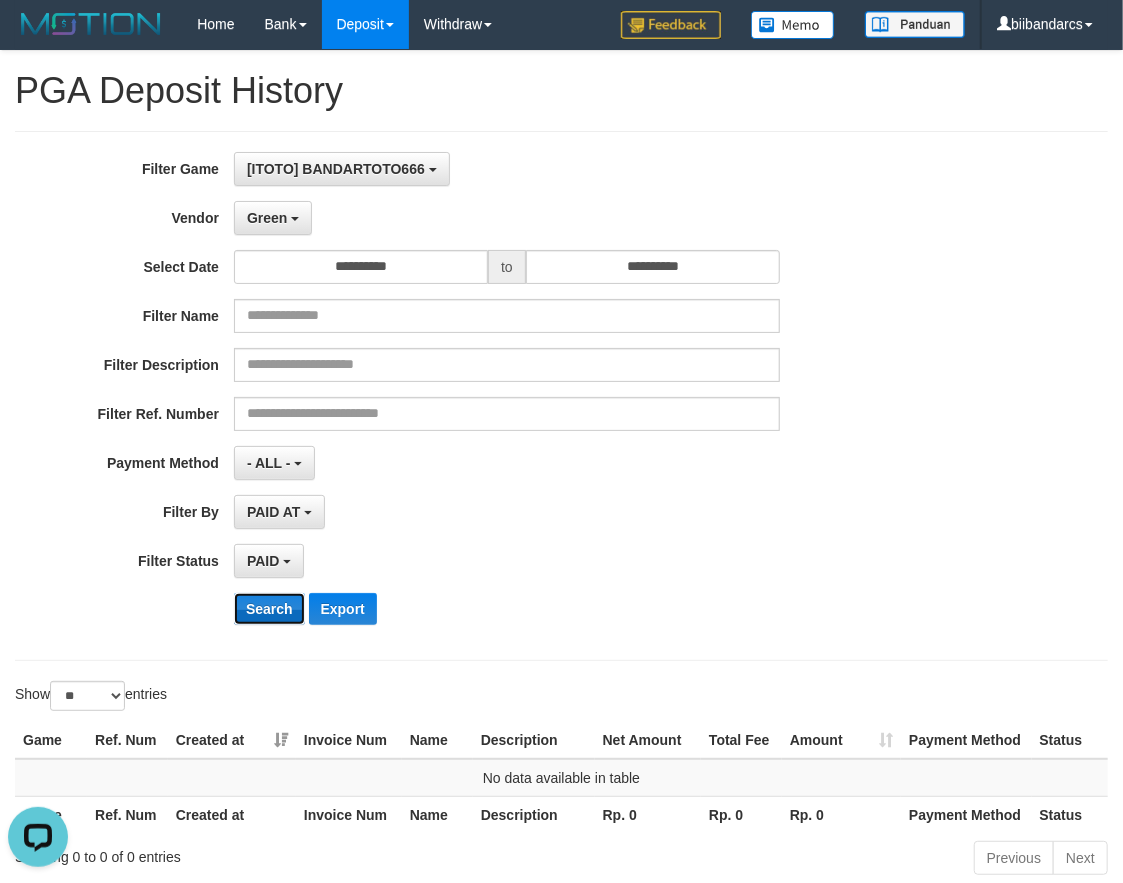 click on "Search" at bounding box center [269, 609] 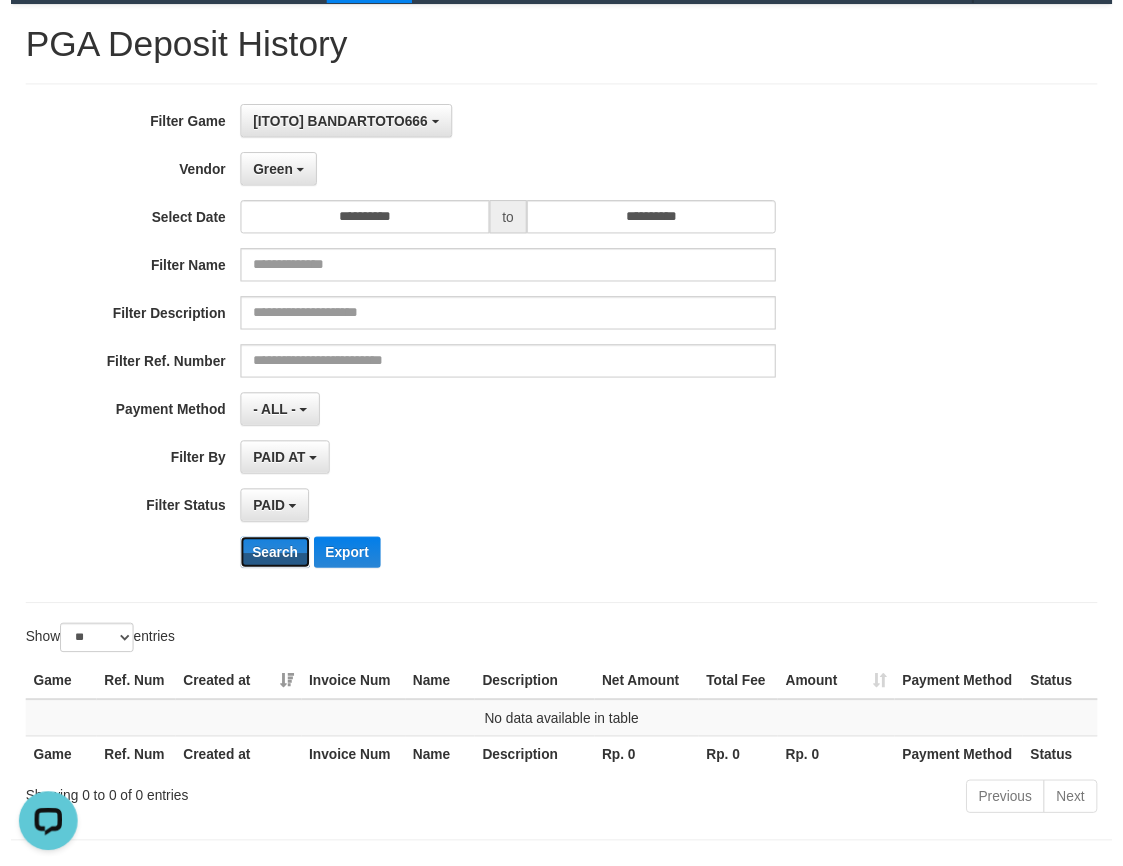 scroll, scrollTop: 112, scrollLeft: 0, axis: vertical 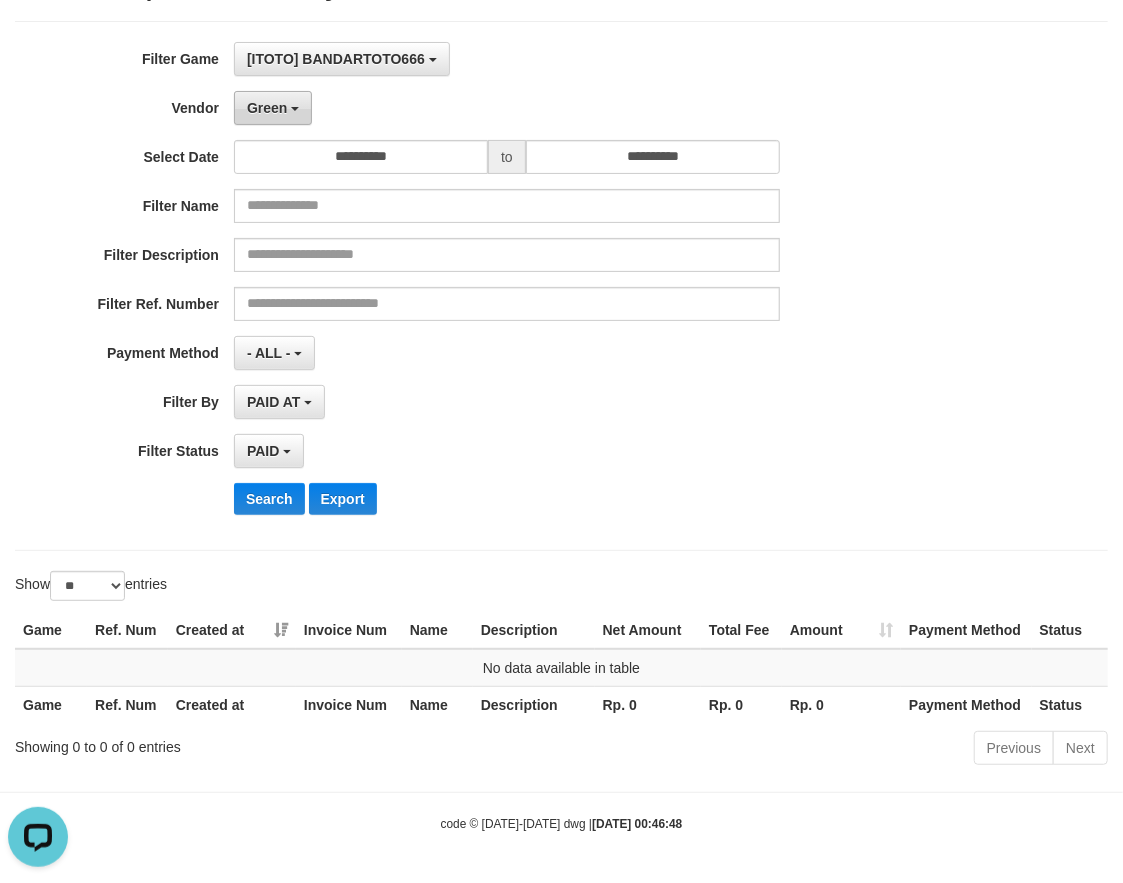 click on "Green" at bounding box center [273, 108] 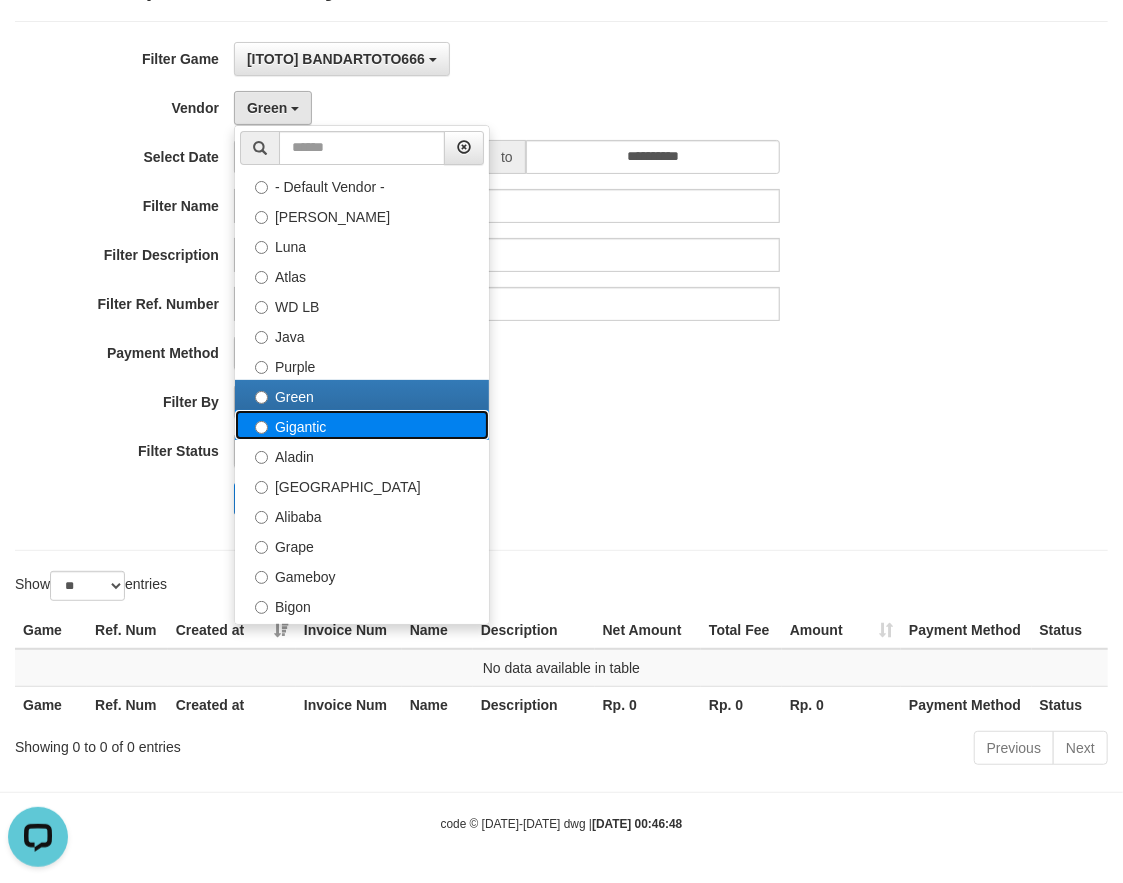 click on "Gigantic" at bounding box center [362, 425] 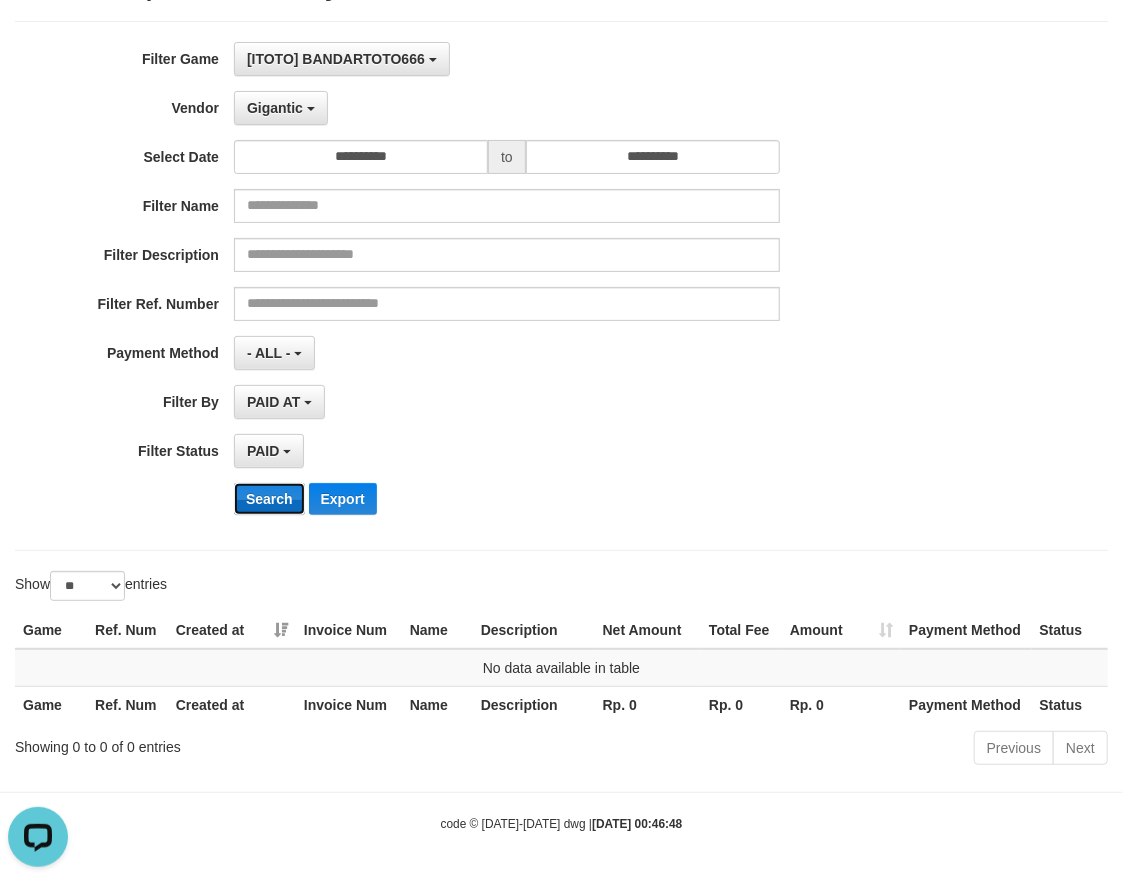 click on "Search" at bounding box center (269, 499) 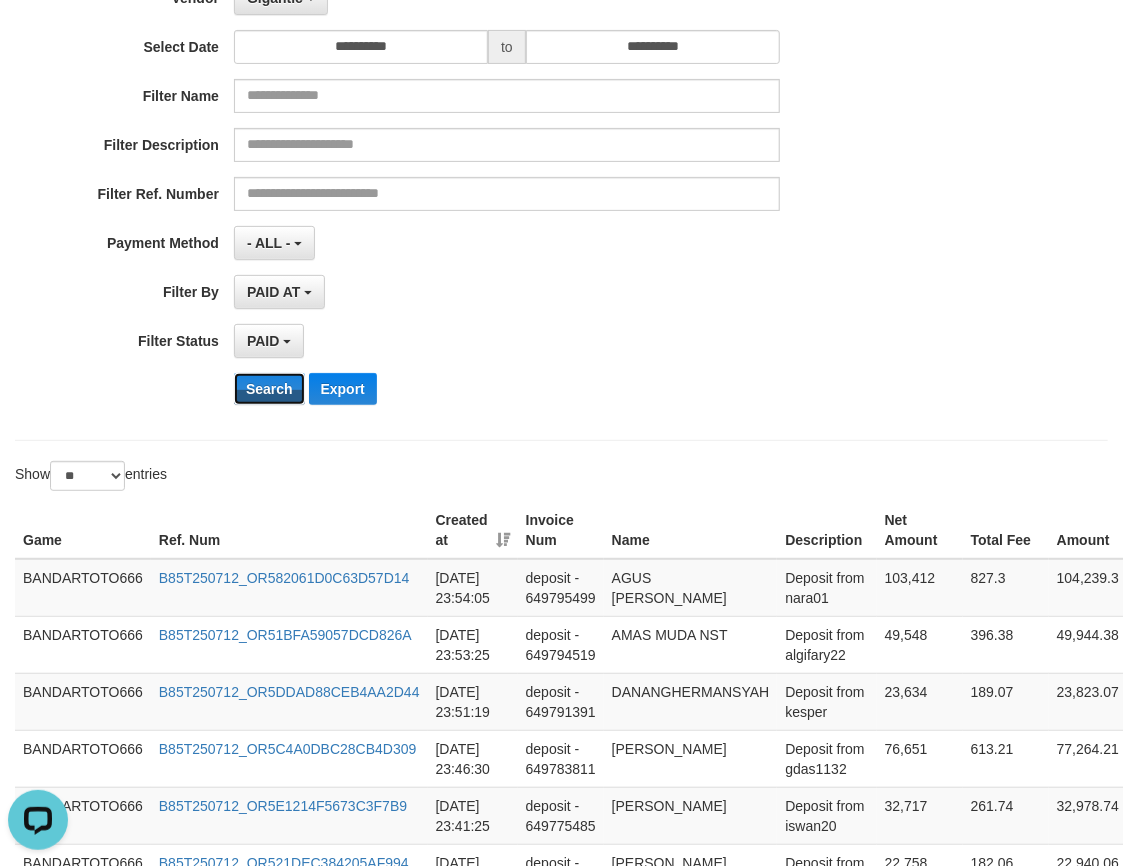 scroll, scrollTop: 223, scrollLeft: 0, axis: vertical 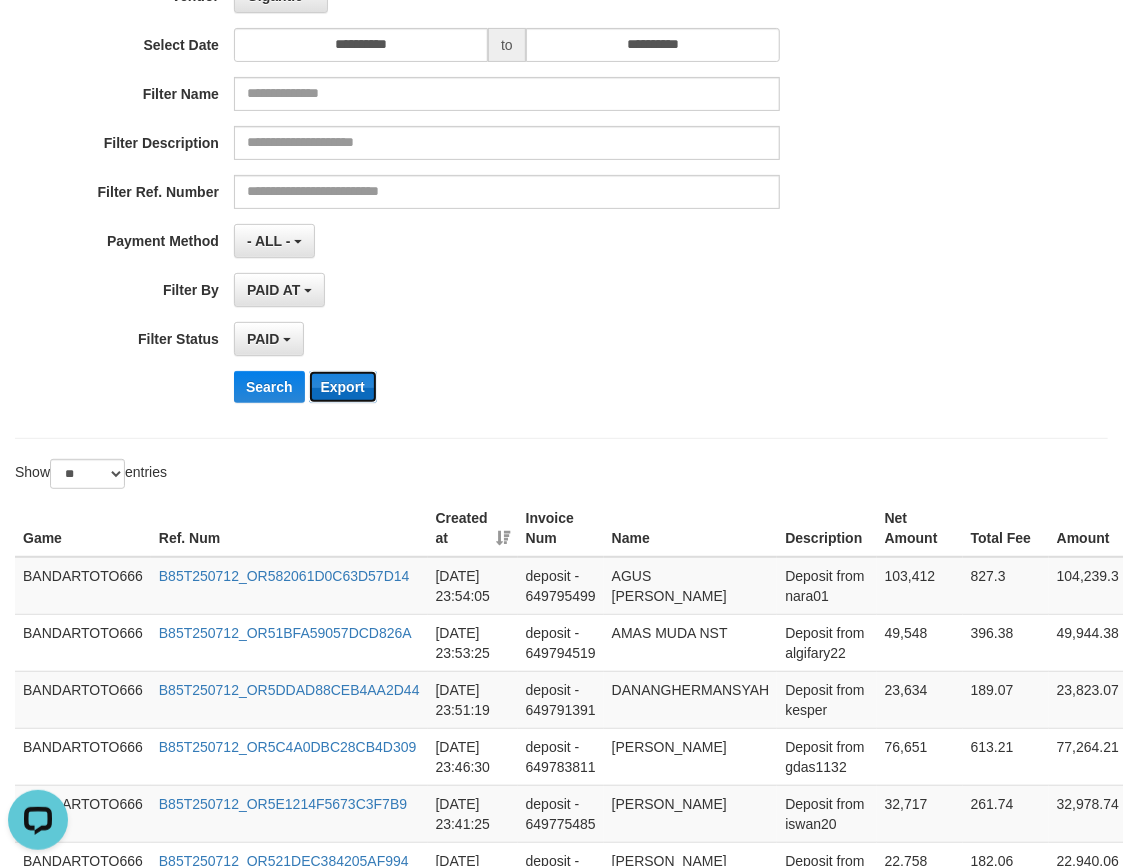 click on "Export" at bounding box center [343, 387] 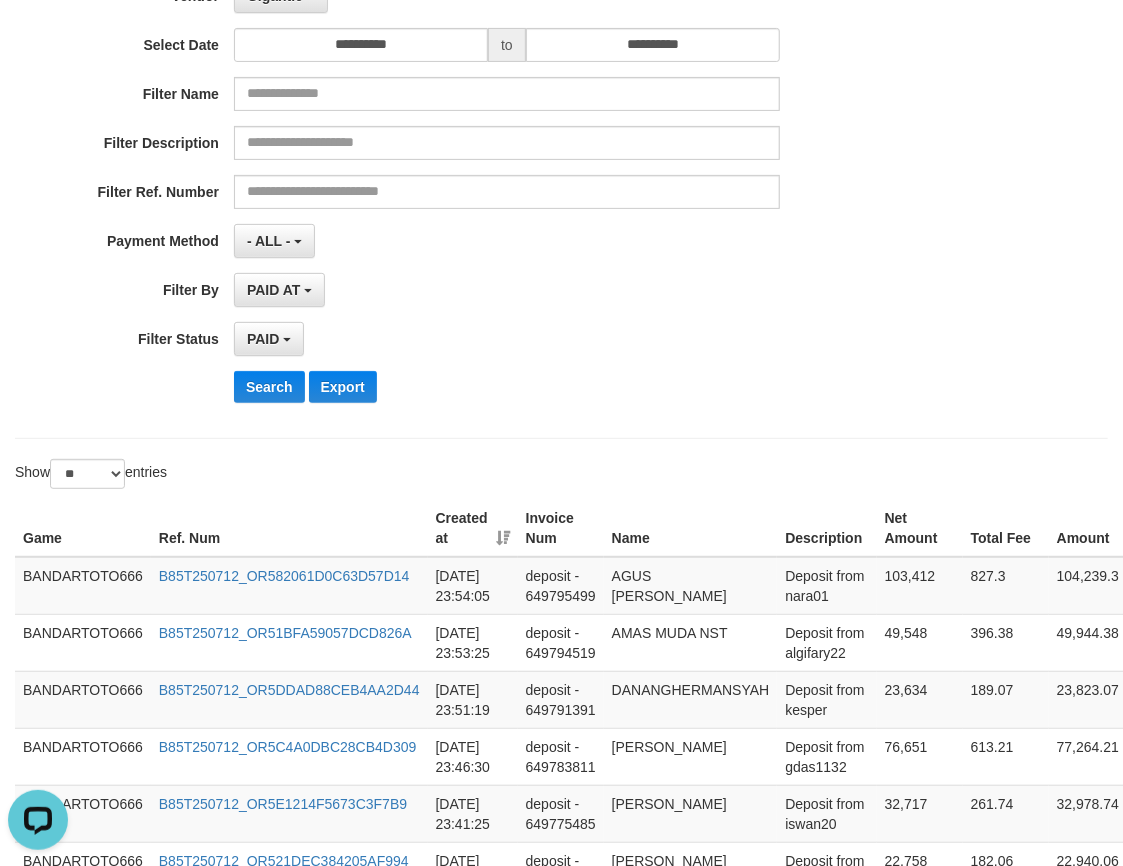 click on "PAID AT
PAID AT
CREATED AT" at bounding box center (507, 290) 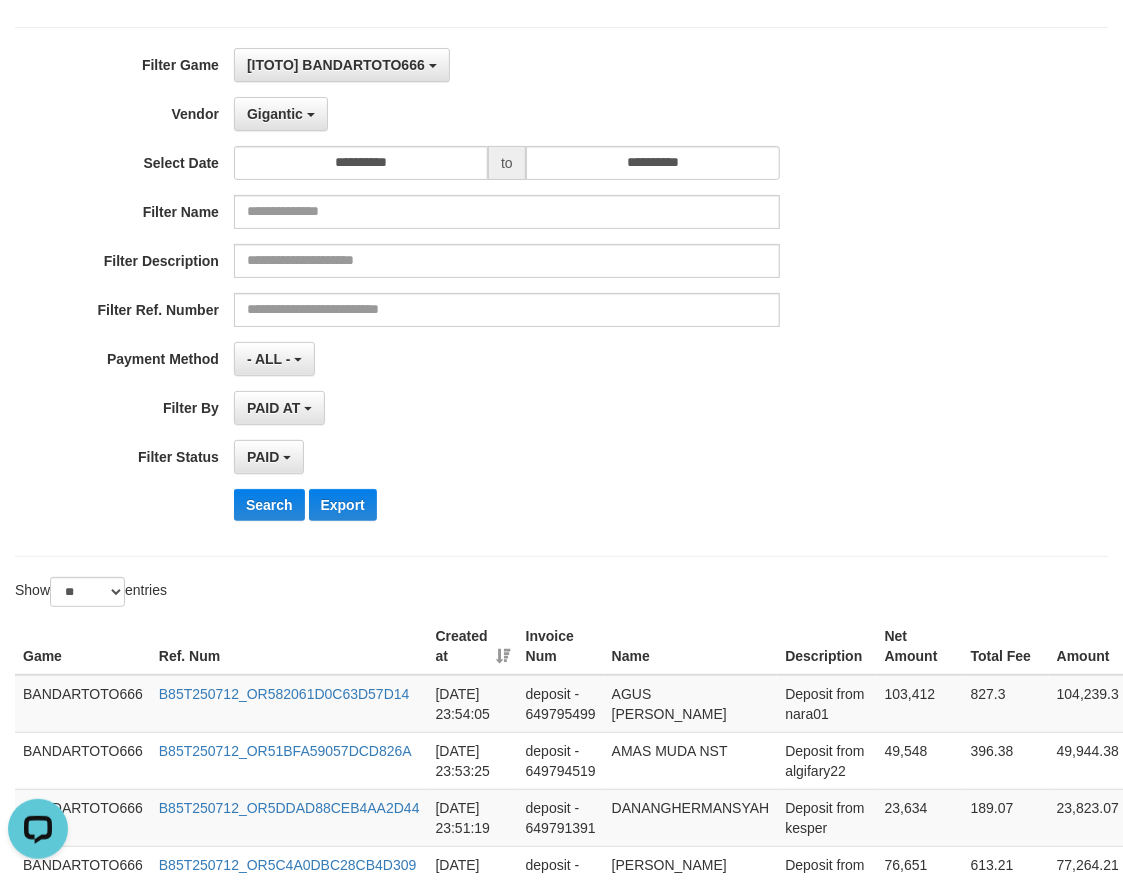 scroll, scrollTop: 112, scrollLeft: 0, axis: vertical 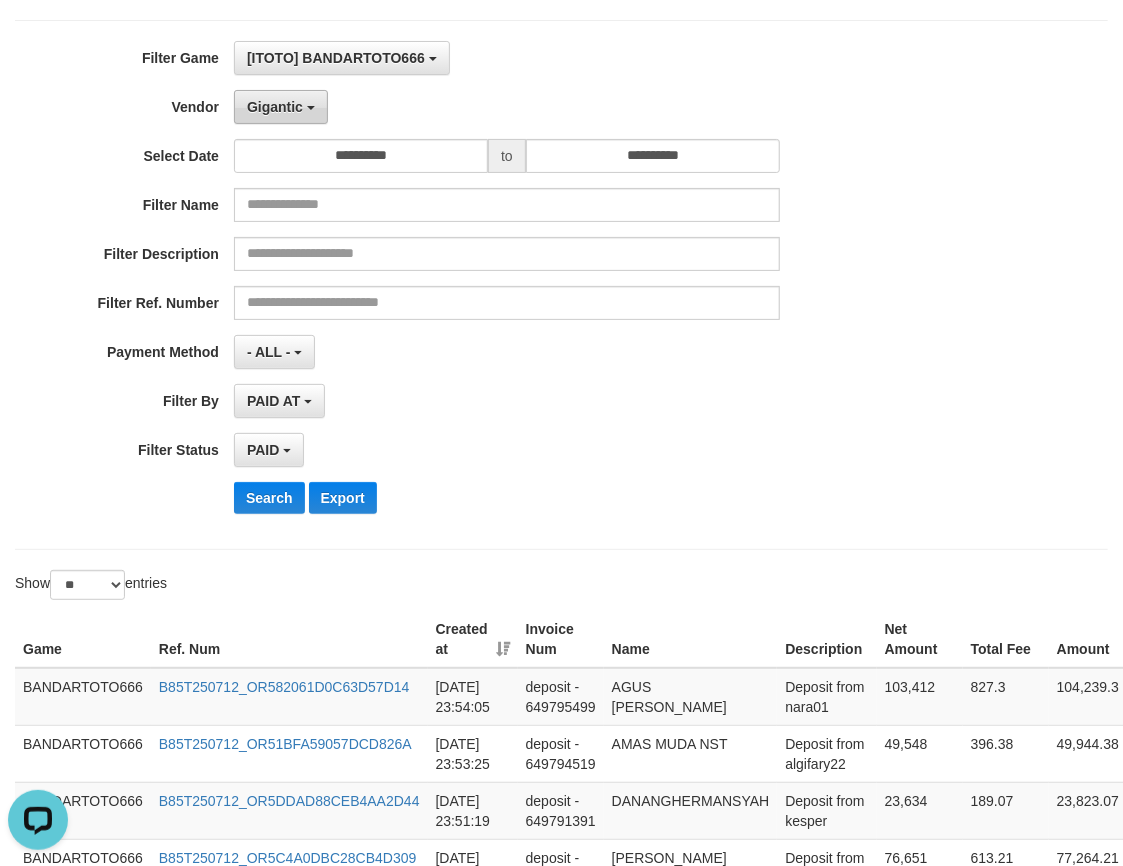 click on "Gigantic" at bounding box center (275, 107) 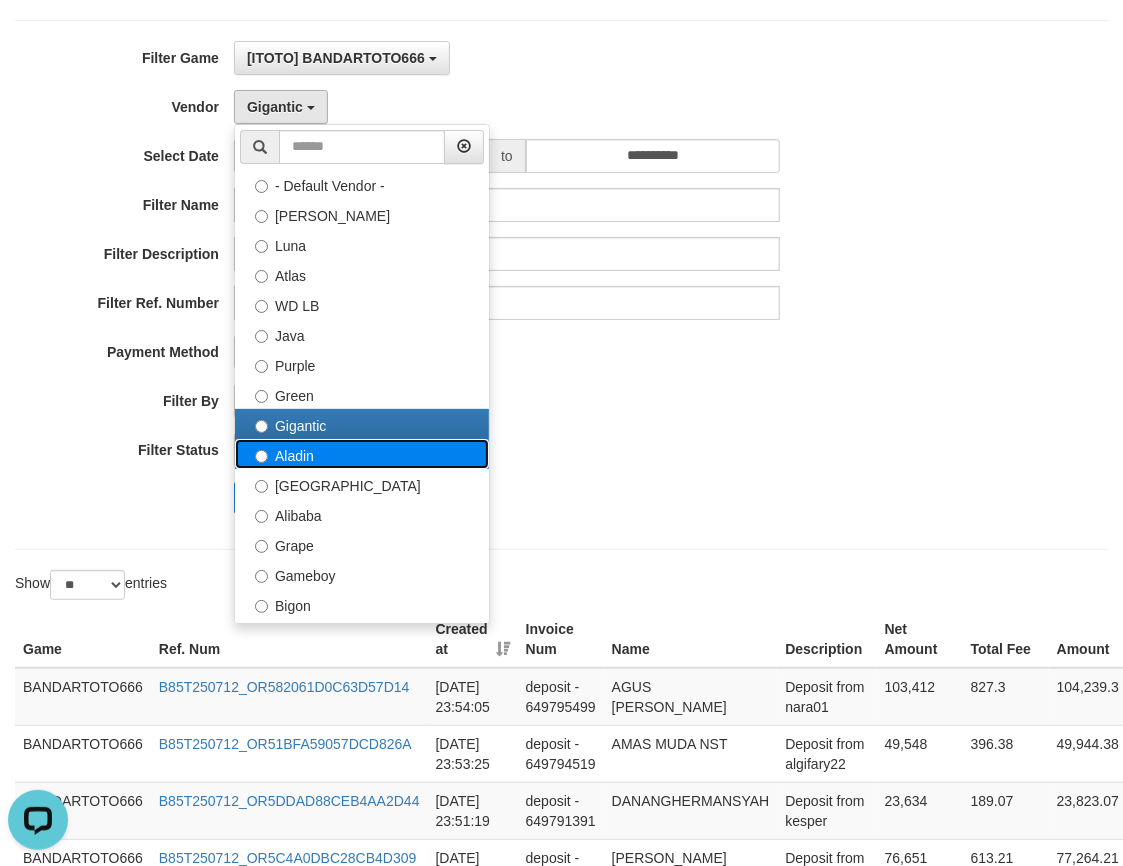 click on "Aladin" at bounding box center (362, 454) 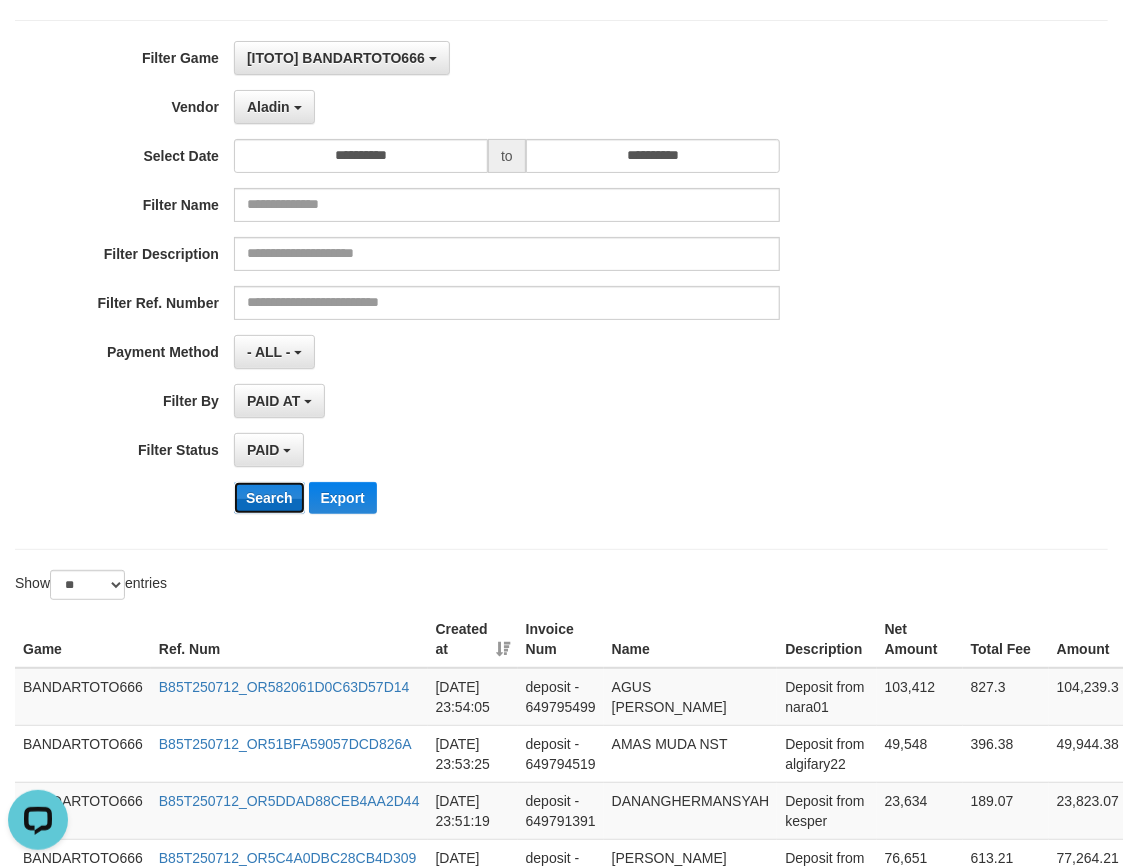 click on "Search" at bounding box center (269, 498) 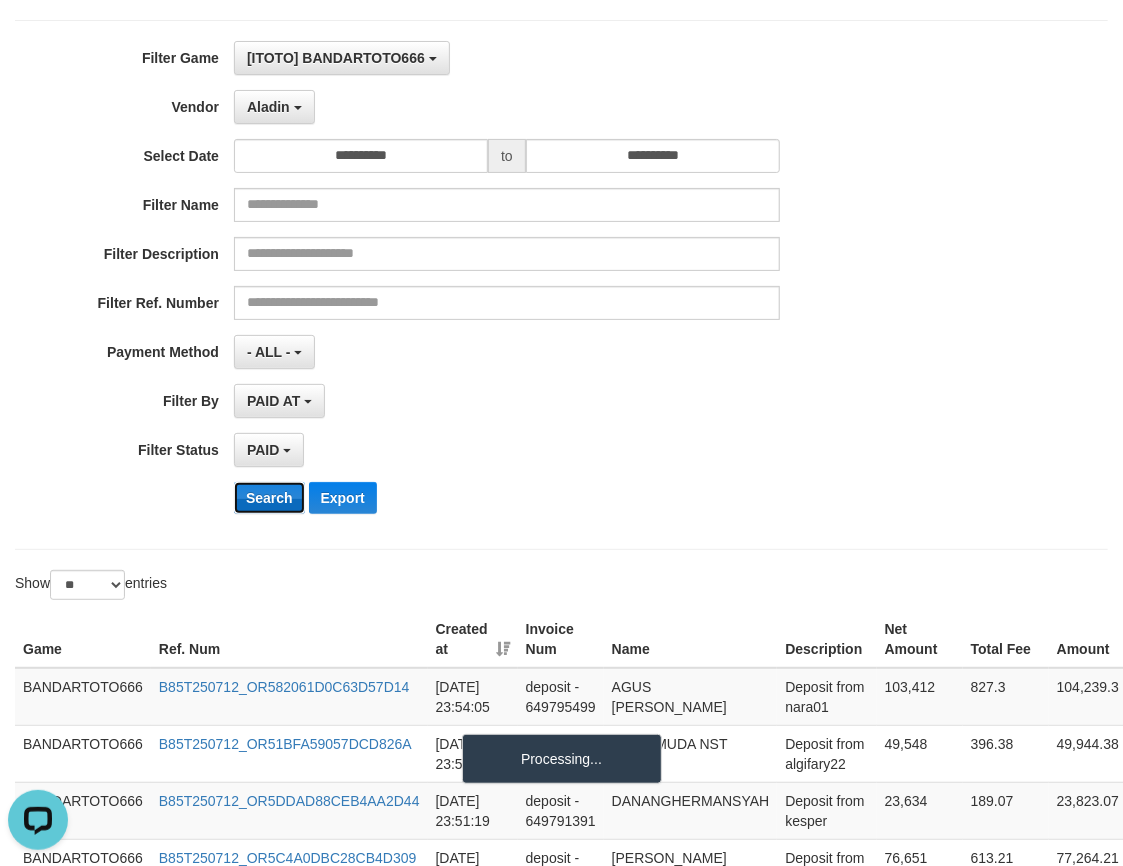click on "Search" at bounding box center [269, 498] 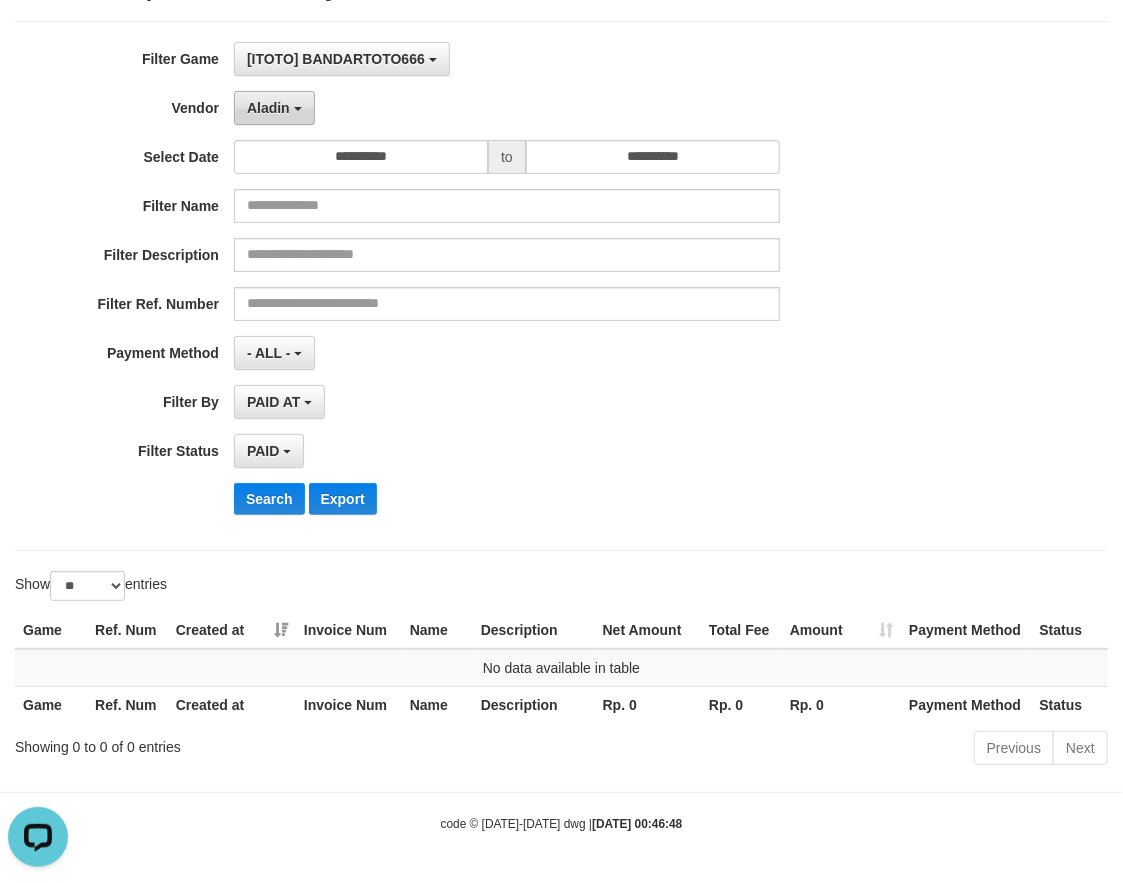 click on "Aladin" at bounding box center (274, 108) 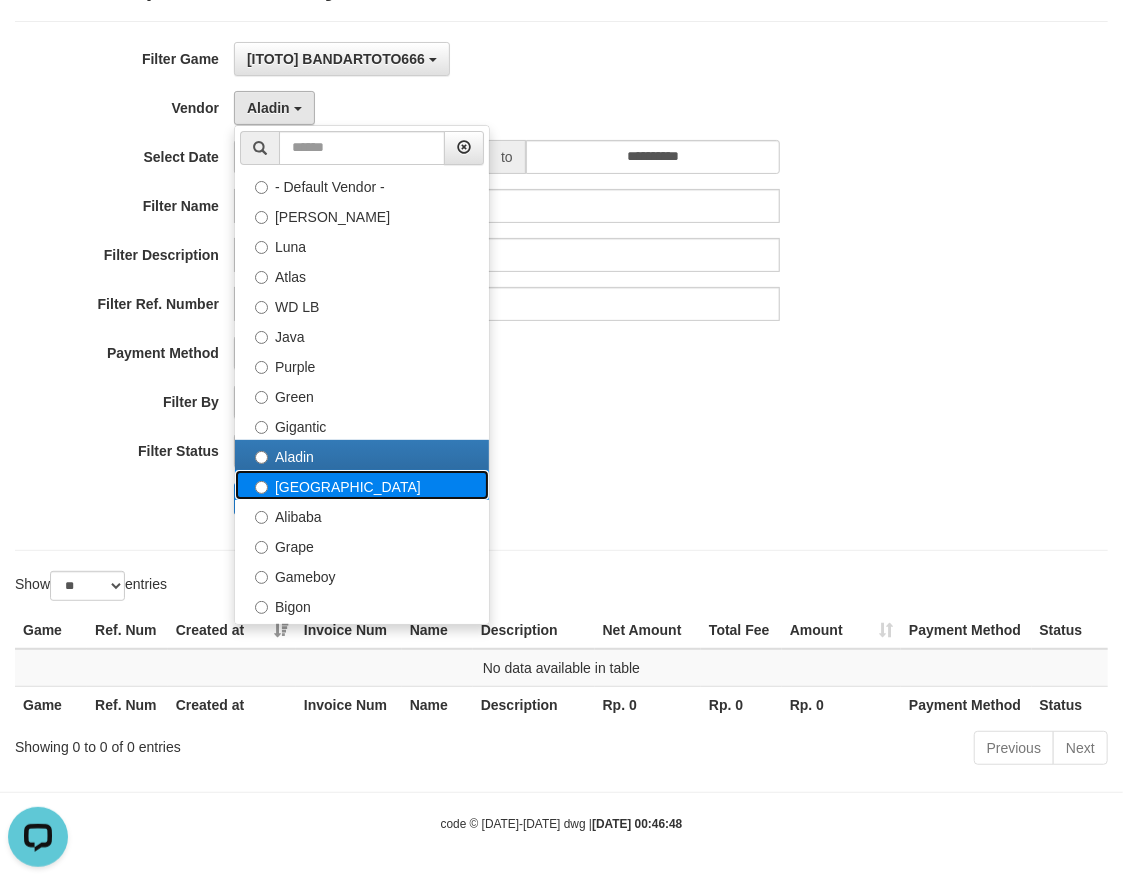 click on "[GEOGRAPHIC_DATA]" at bounding box center (362, 485) 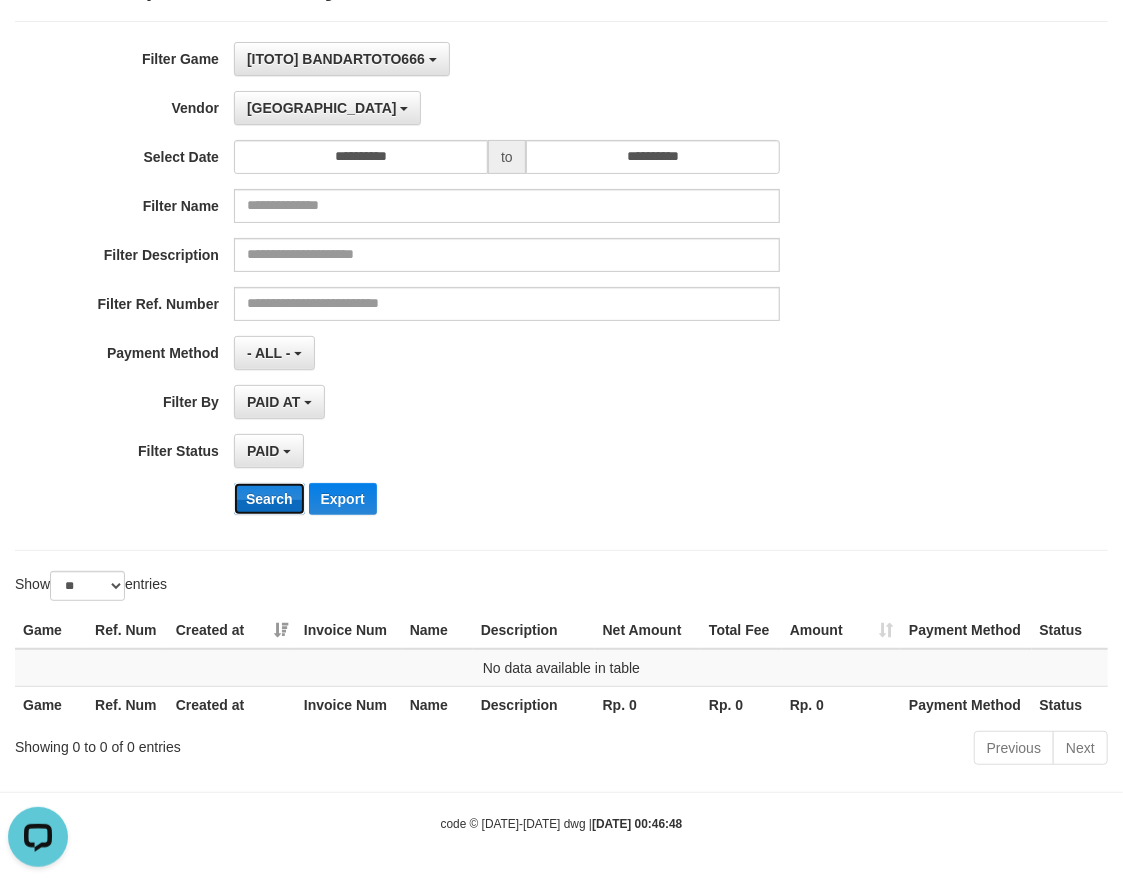 click on "Search" at bounding box center (269, 499) 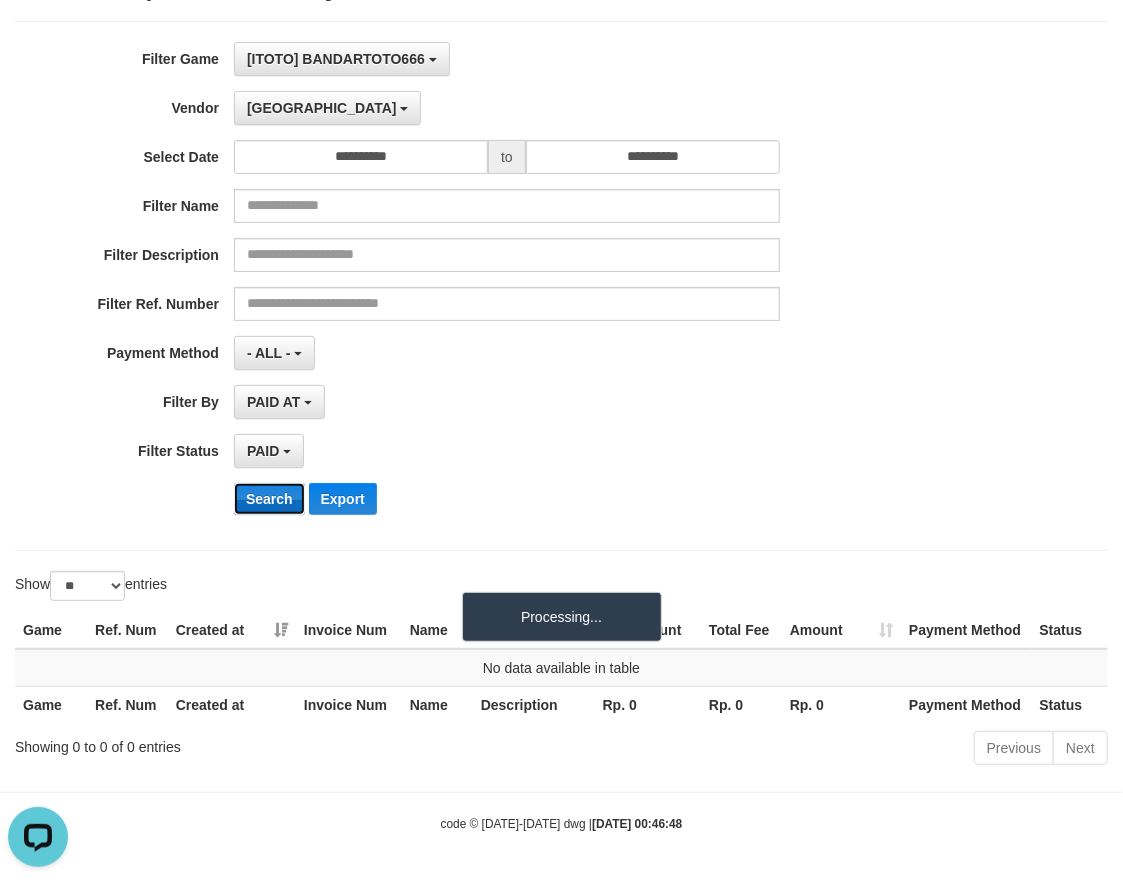 click on "Search" at bounding box center (269, 499) 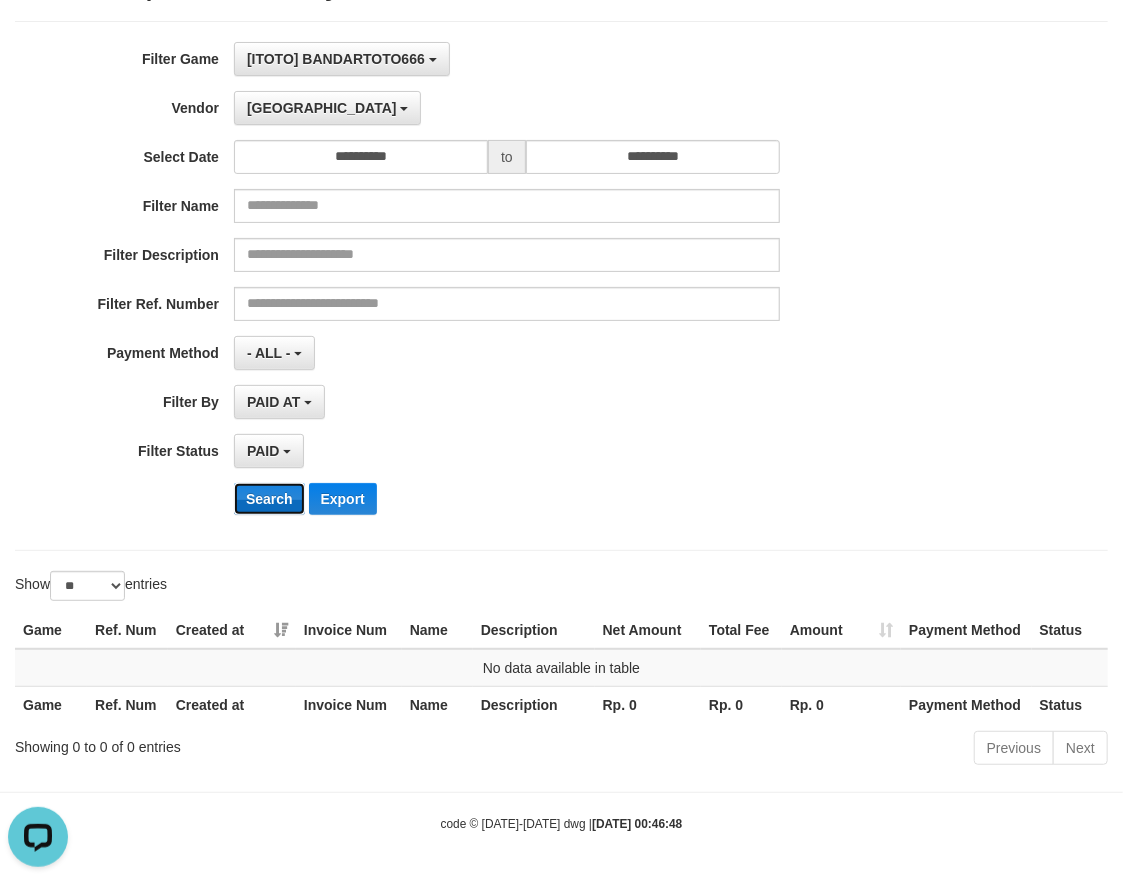 click on "Search" at bounding box center (269, 499) 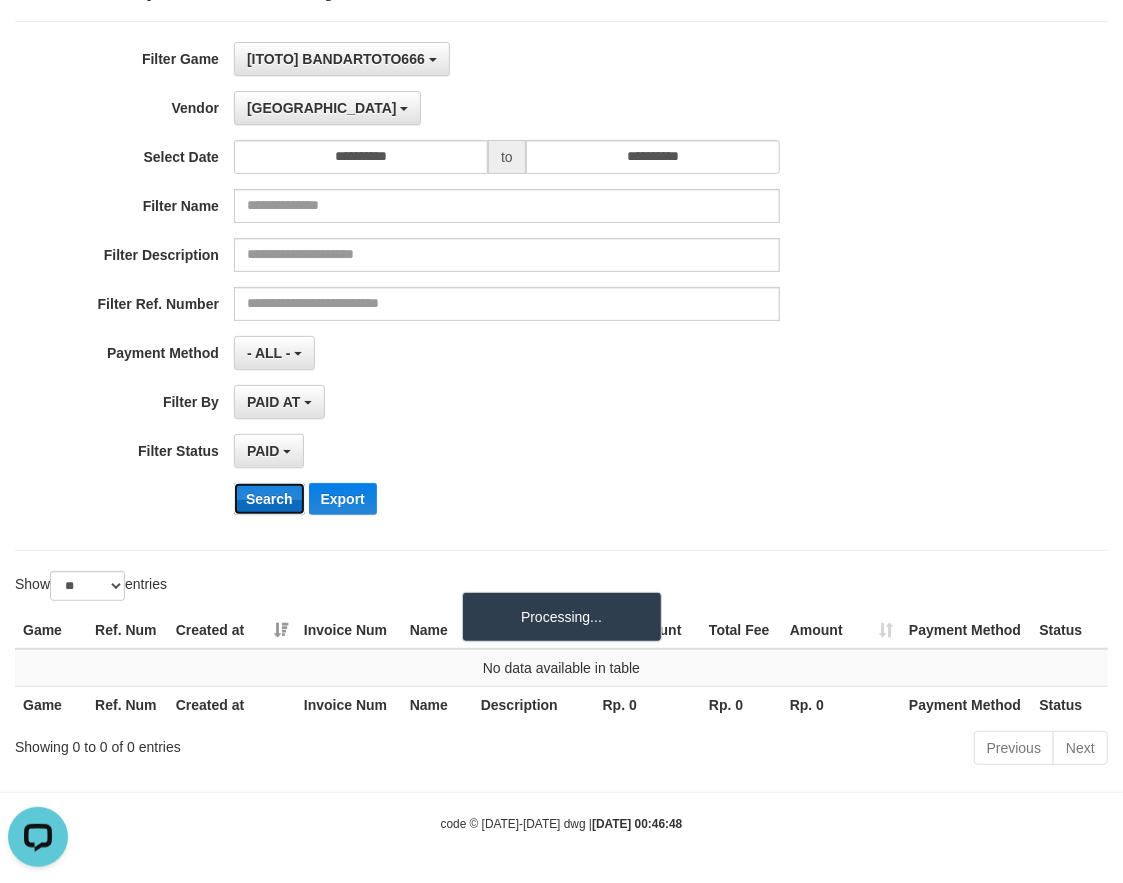 click on "Search" at bounding box center (269, 499) 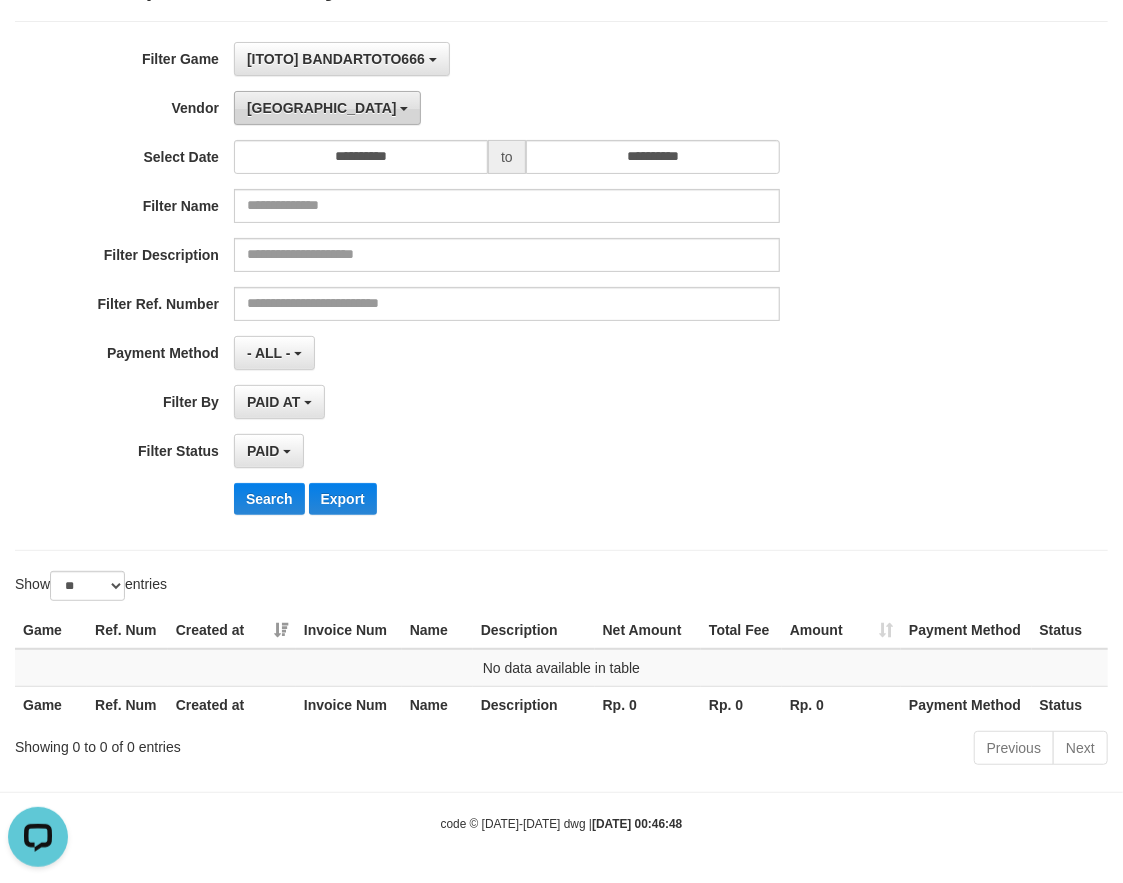 click on "[GEOGRAPHIC_DATA]" at bounding box center (327, 108) 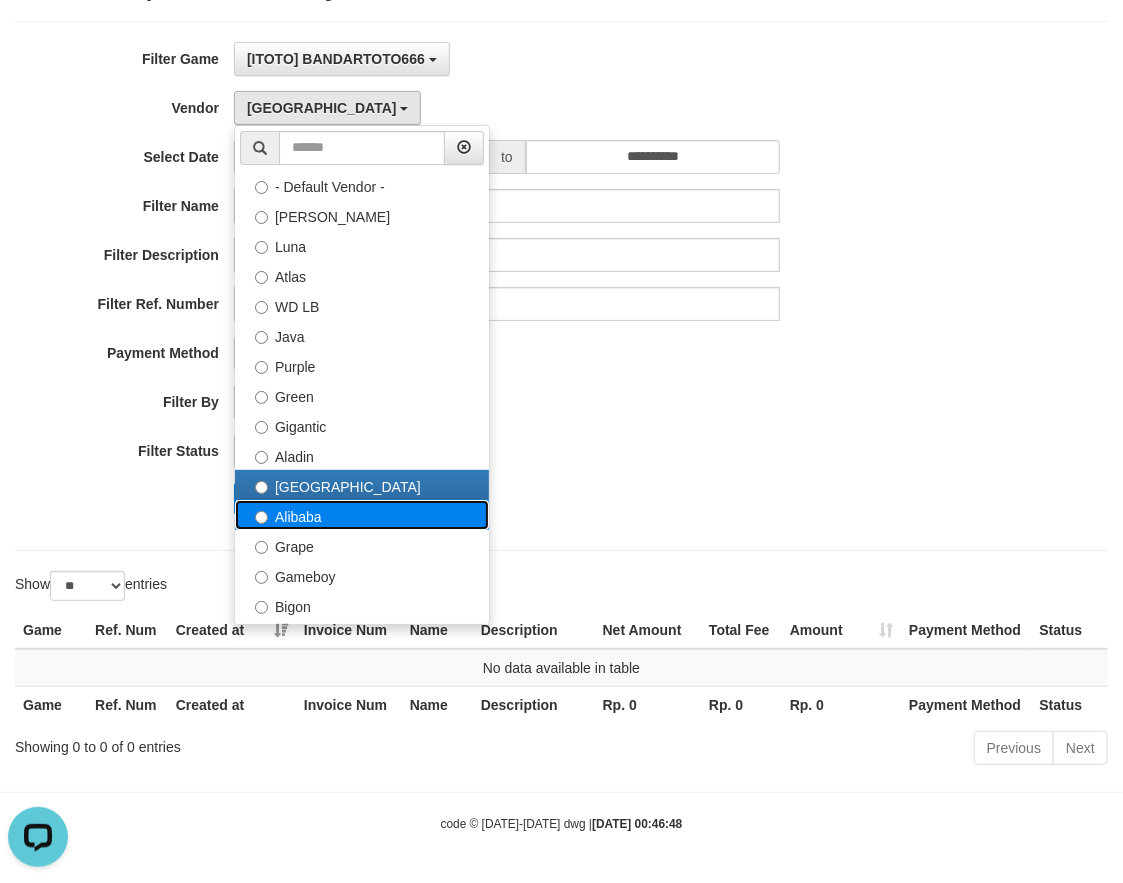 click on "Alibaba" at bounding box center (362, 515) 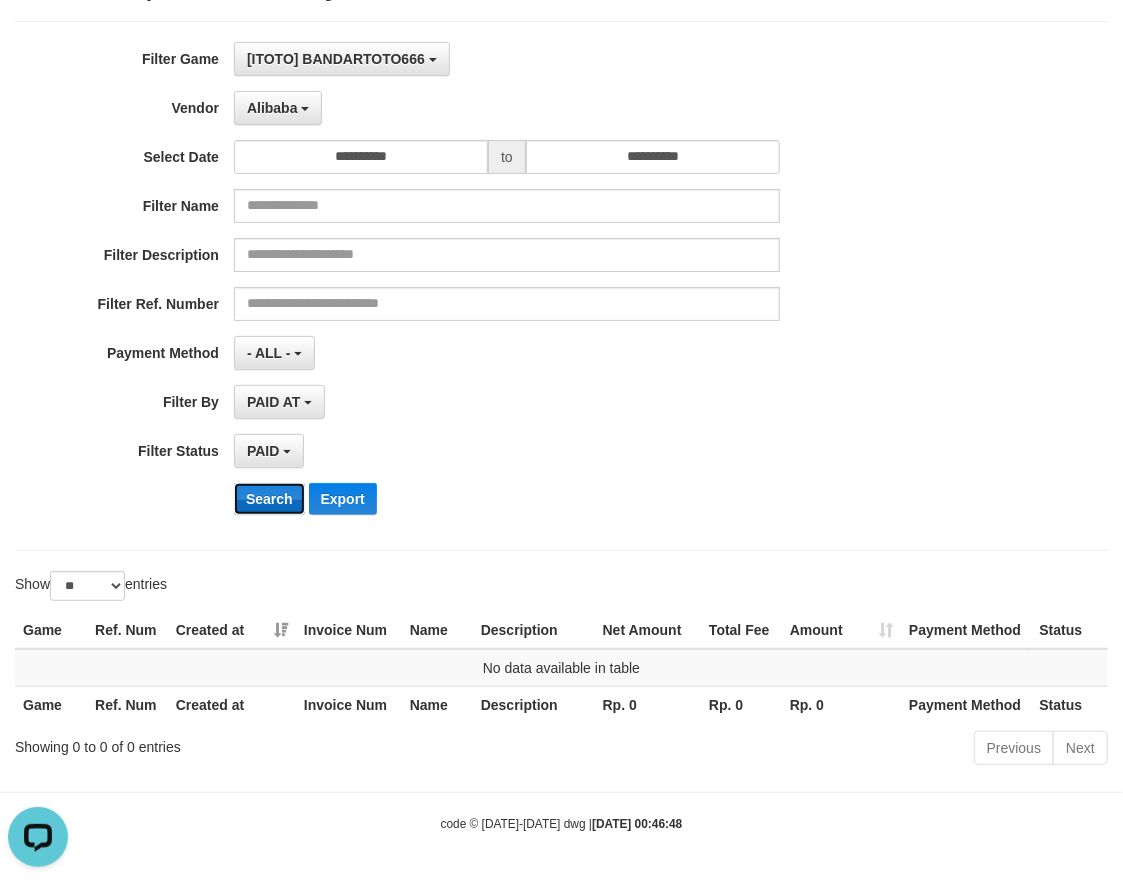click on "Search" at bounding box center [269, 499] 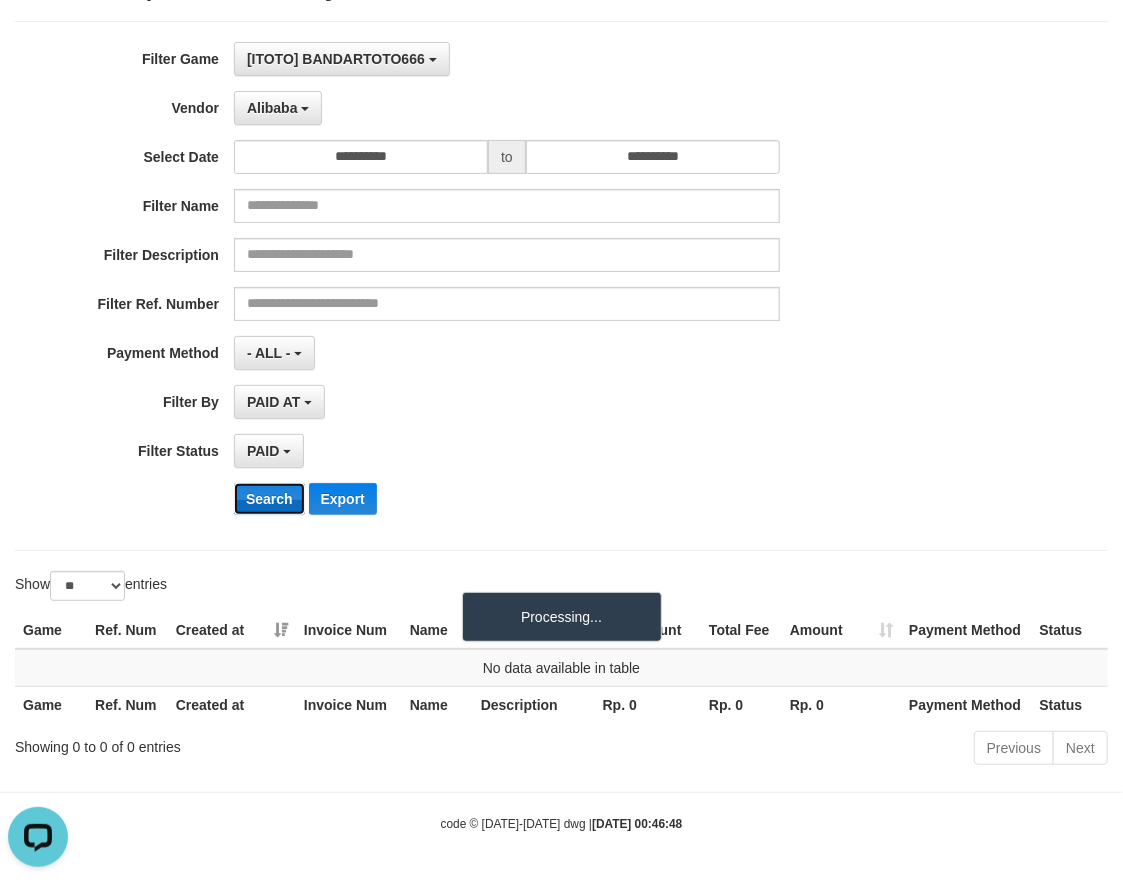 click on "Search" at bounding box center (269, 499) 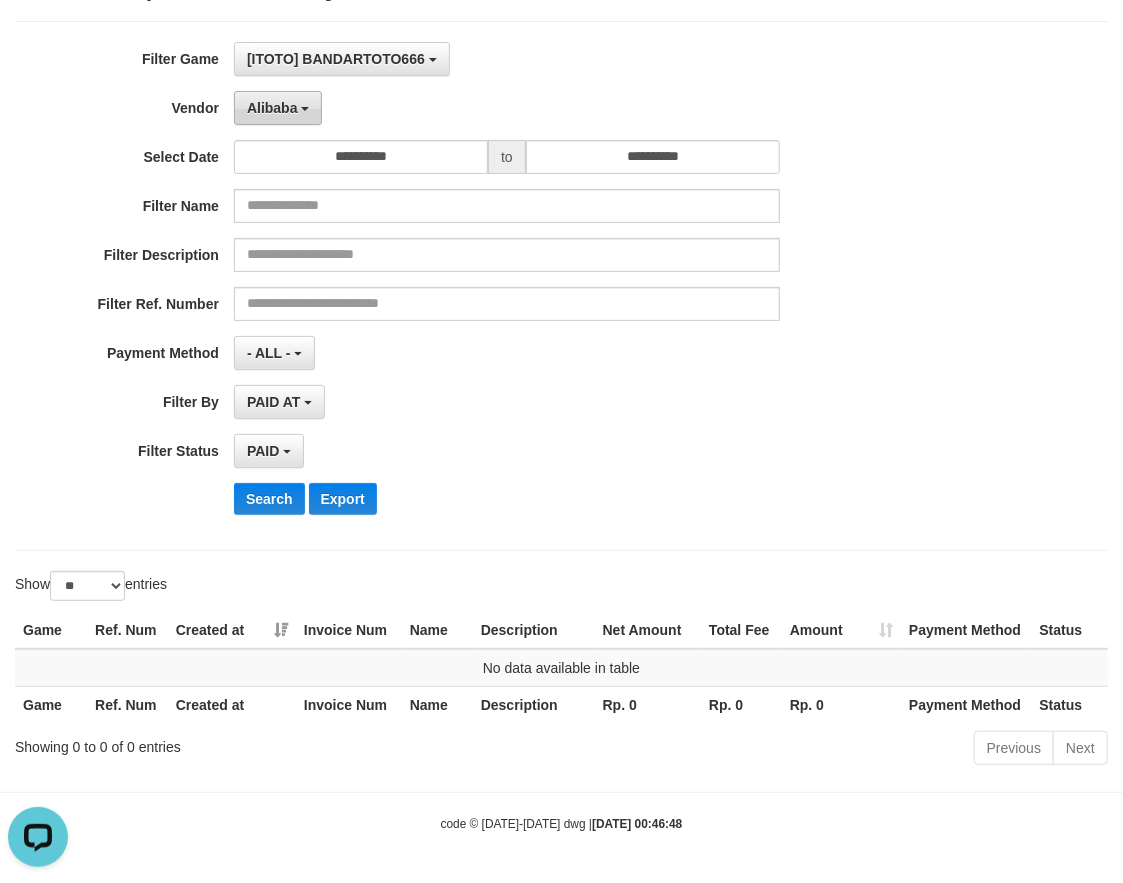 click on "Alibaba" at bounding box center (272, 108) 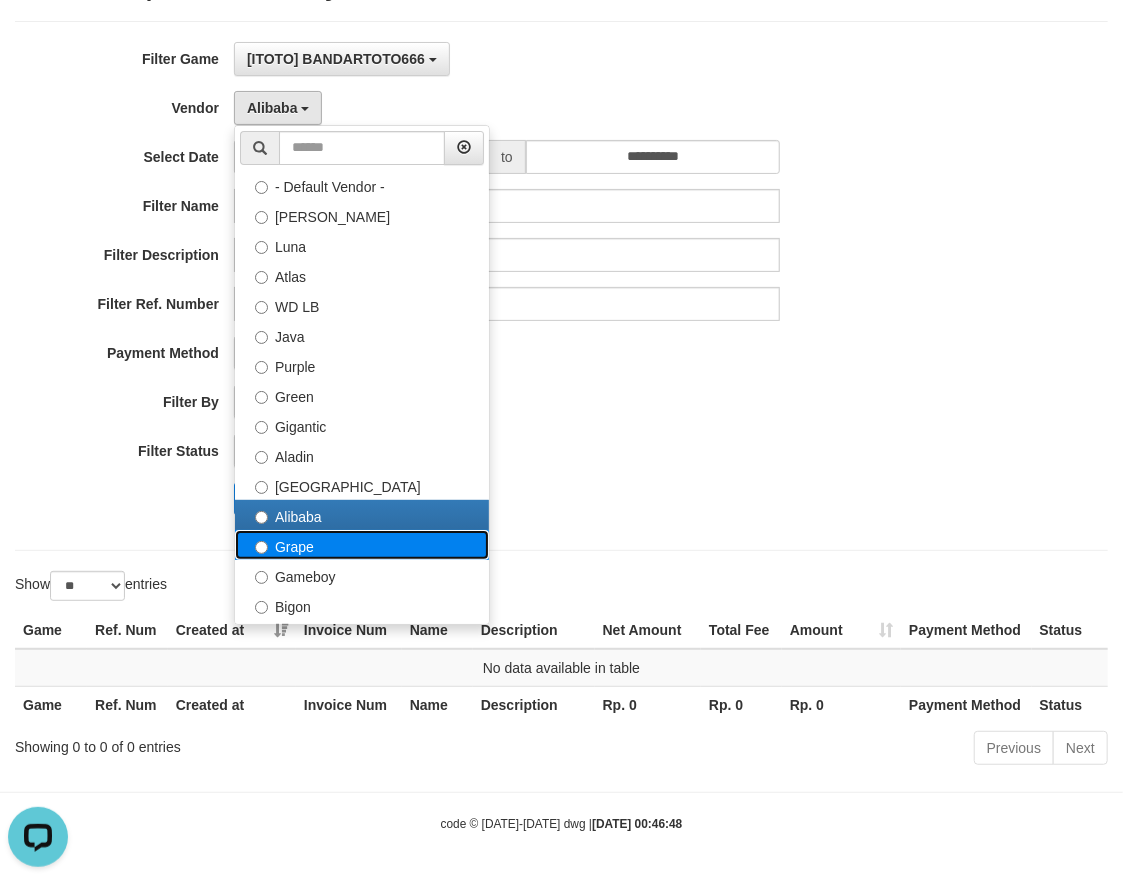 click on "Grape" at bounding box center [362, 545] 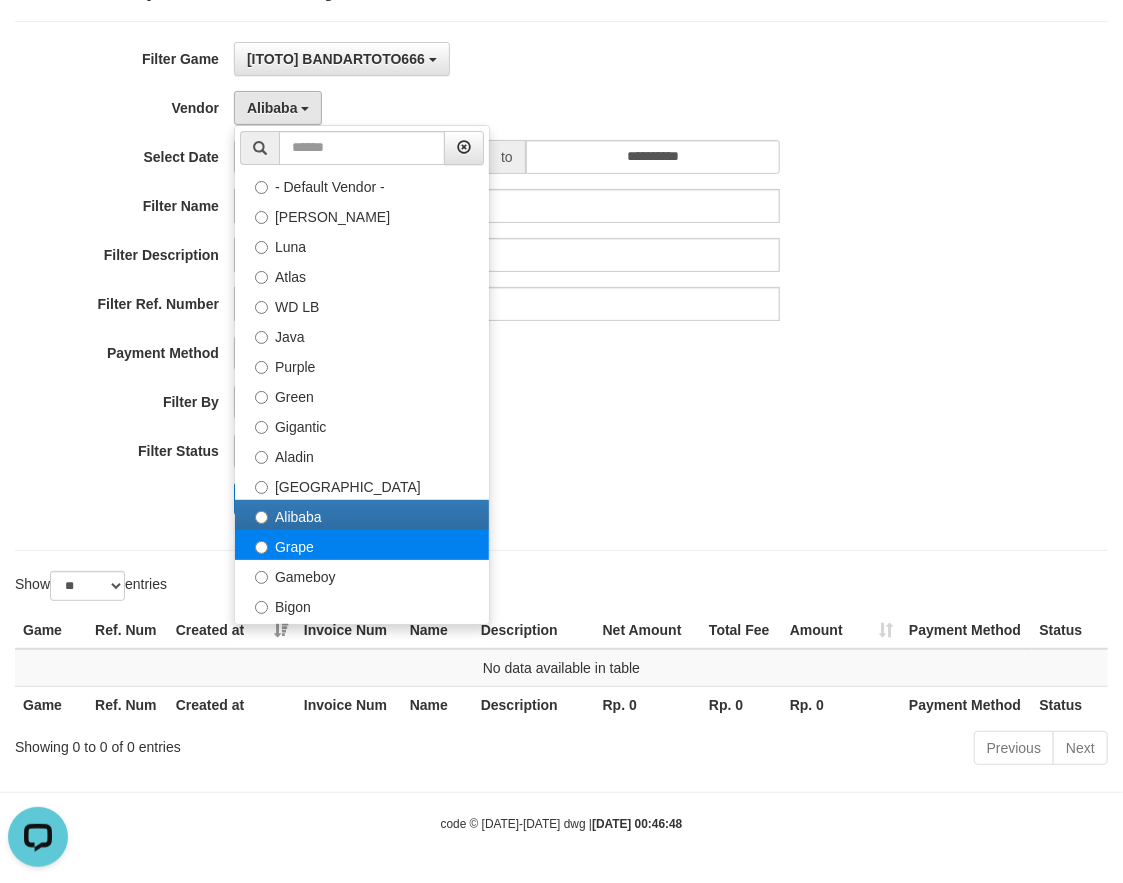 select on "**********" 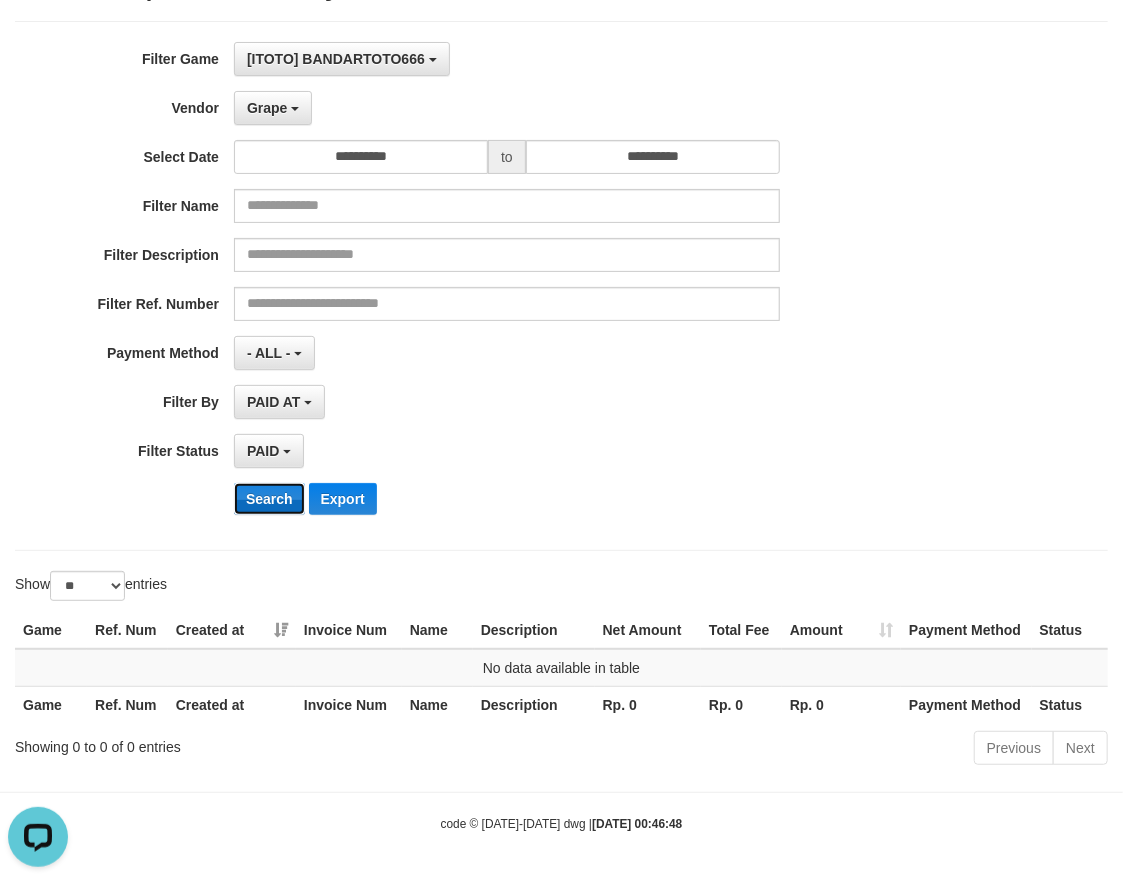 click on "Search" at bounding box center (269, 499) 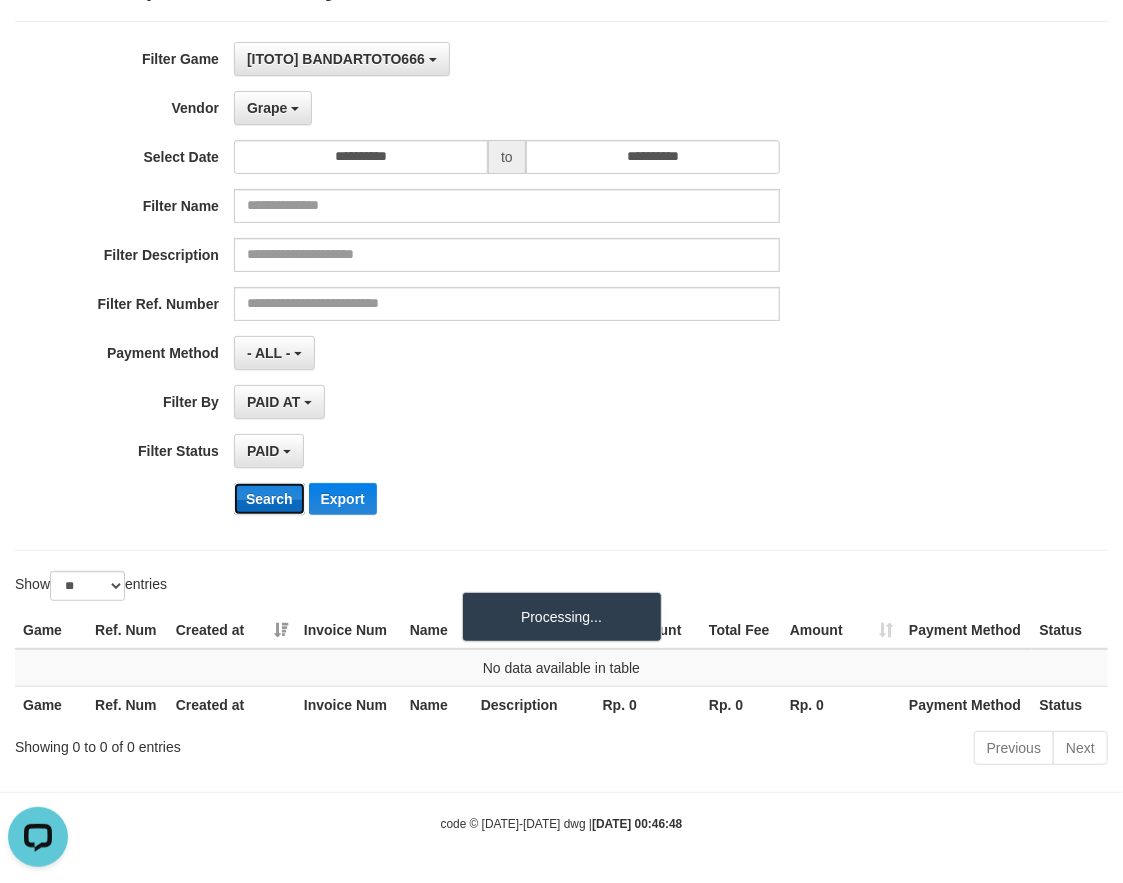click on "Search" at bounding box center [269, 499] 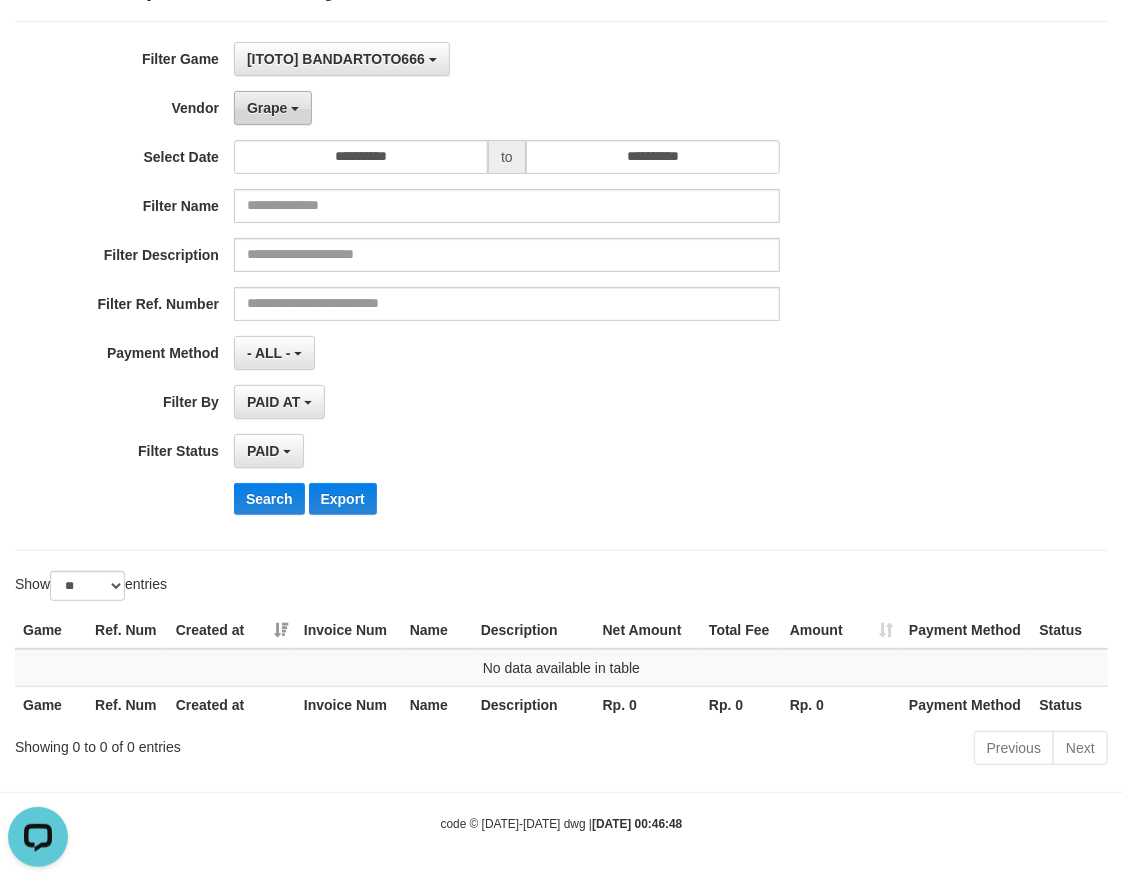 click on "Grape" at bounding box center (267, 108) 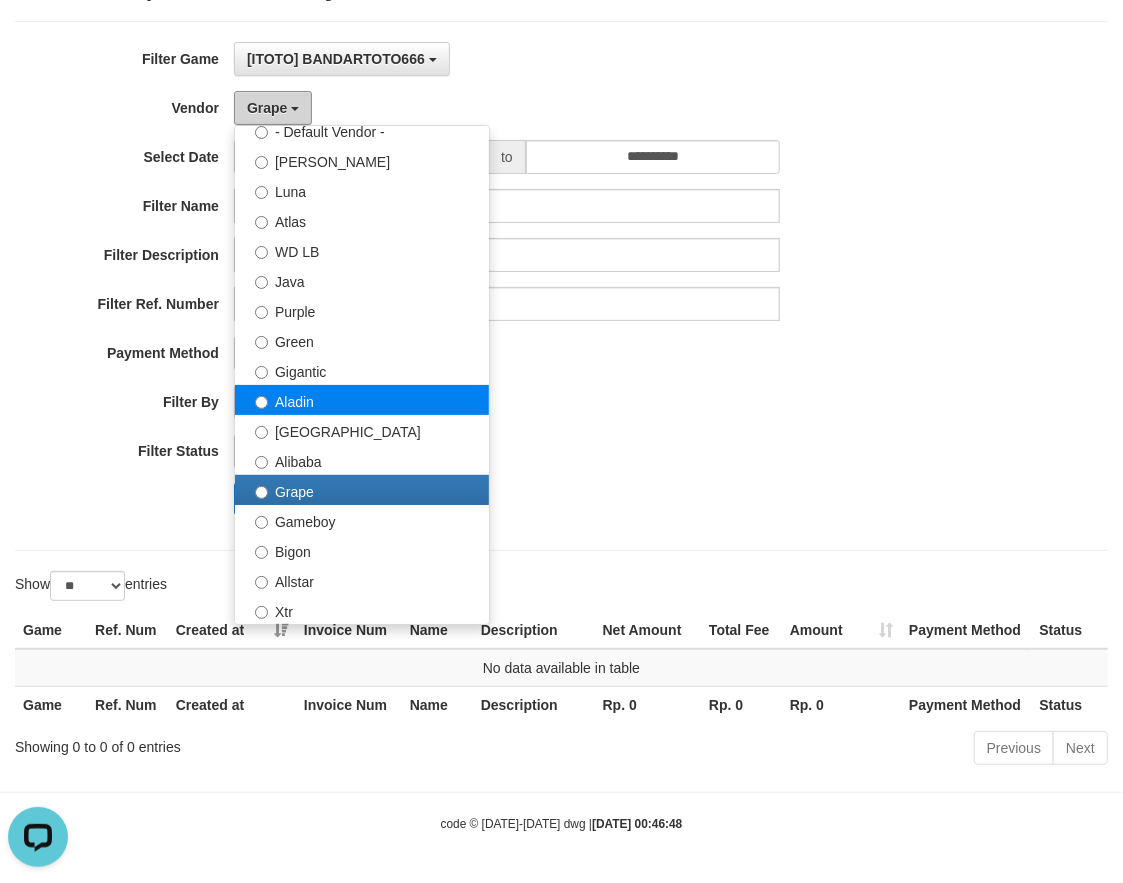 scroll, scrollTop: 111, scrollLeft: 0, axis: vertical 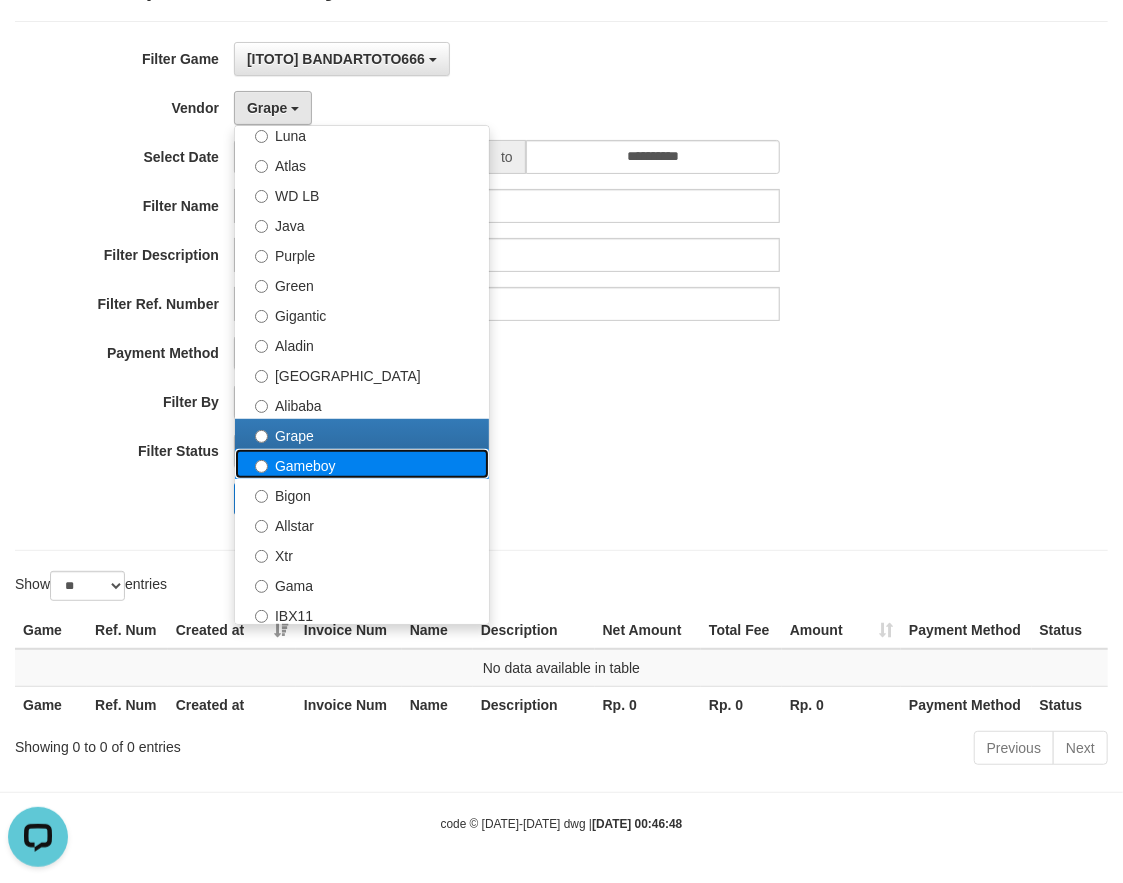 click on "Gameboy" at bounding box center [362, 464] 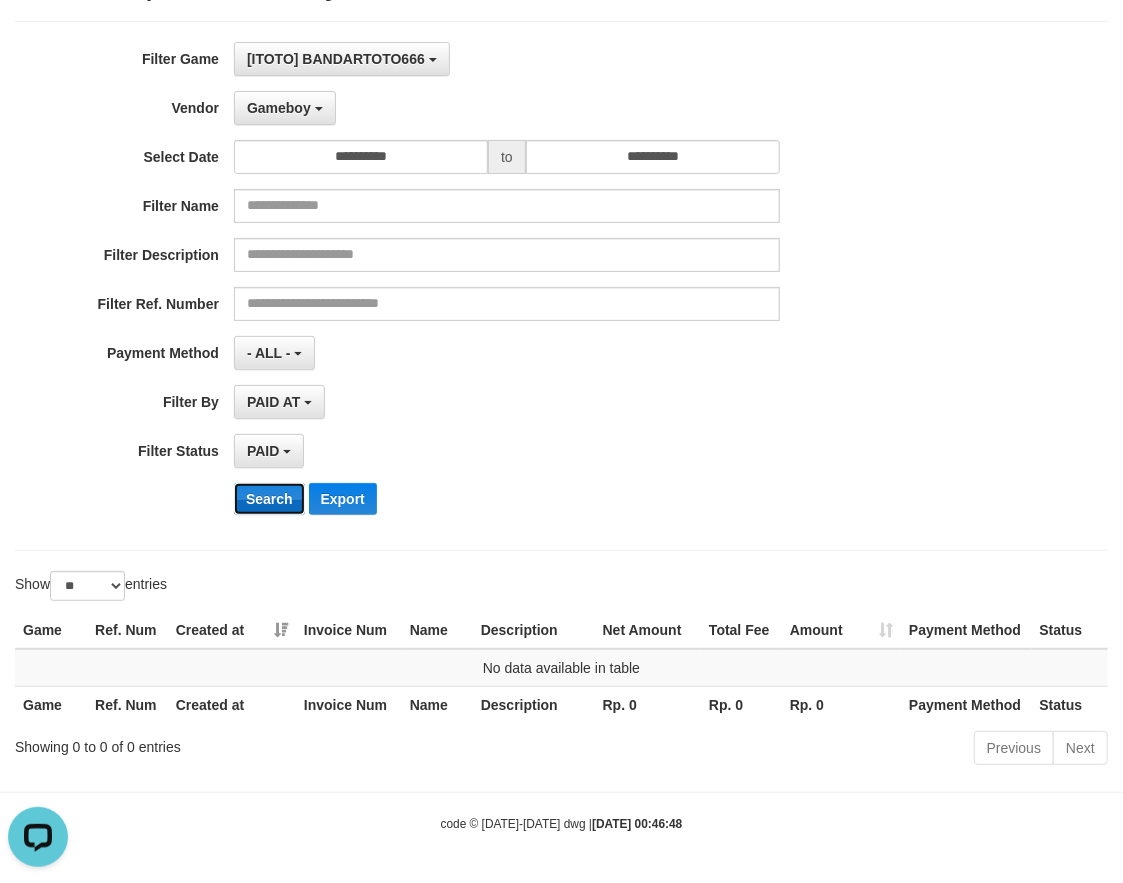 click on "Search" at bounding box center [269, 499] 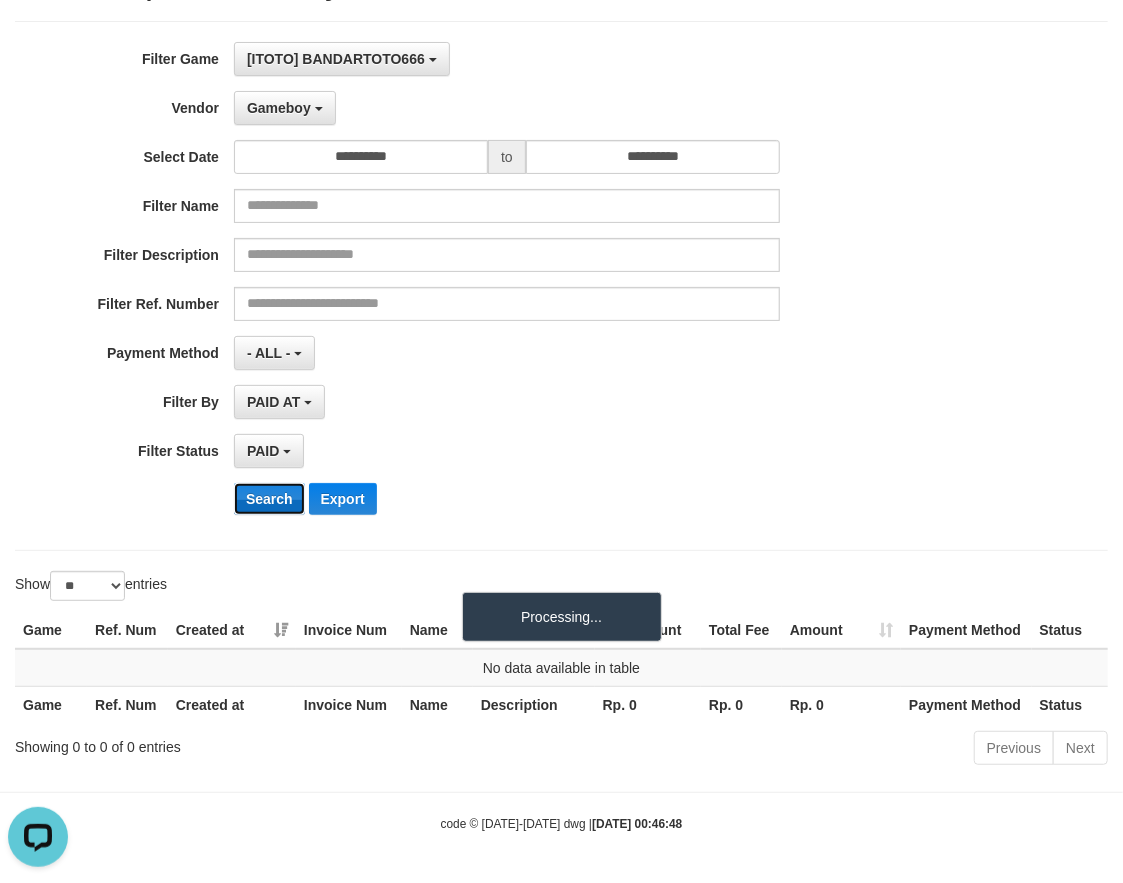 click on "Search" at bounding box center (269, 499) 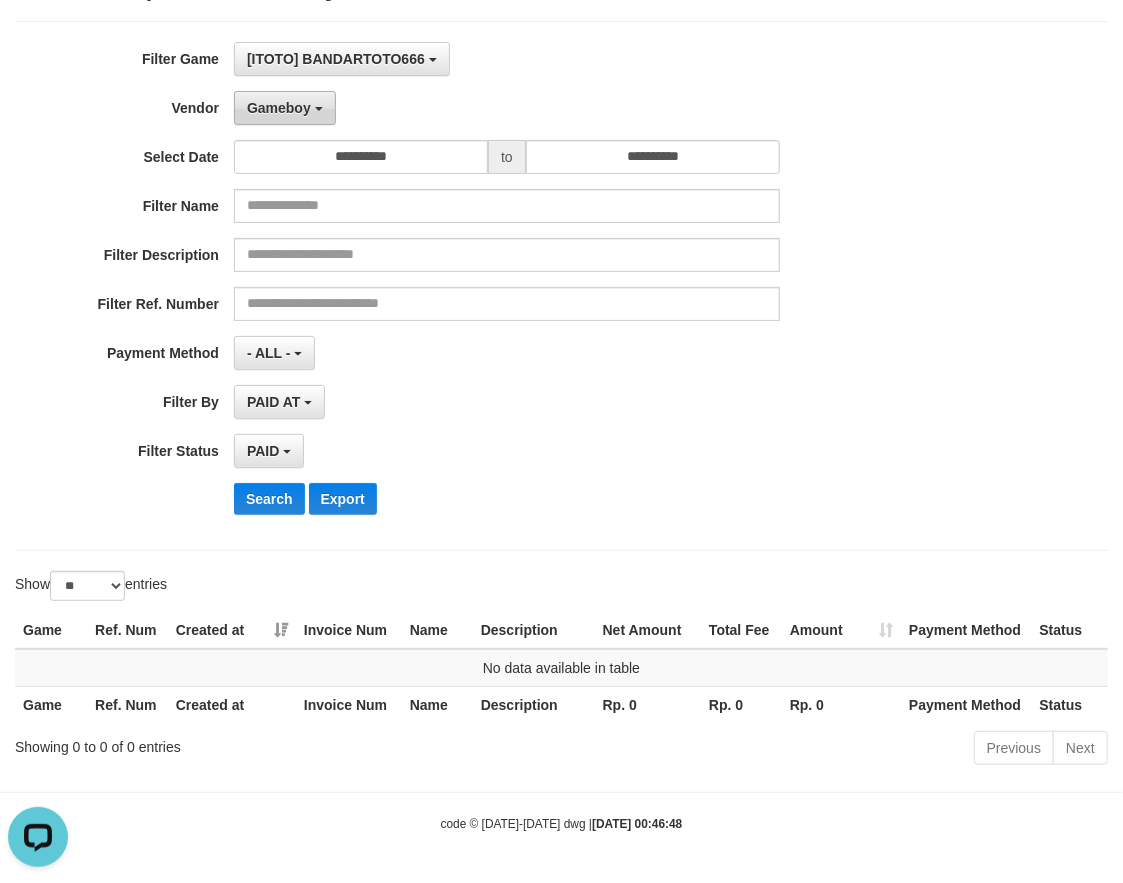 click on "Gameboy" at bounding box center (285, 108) 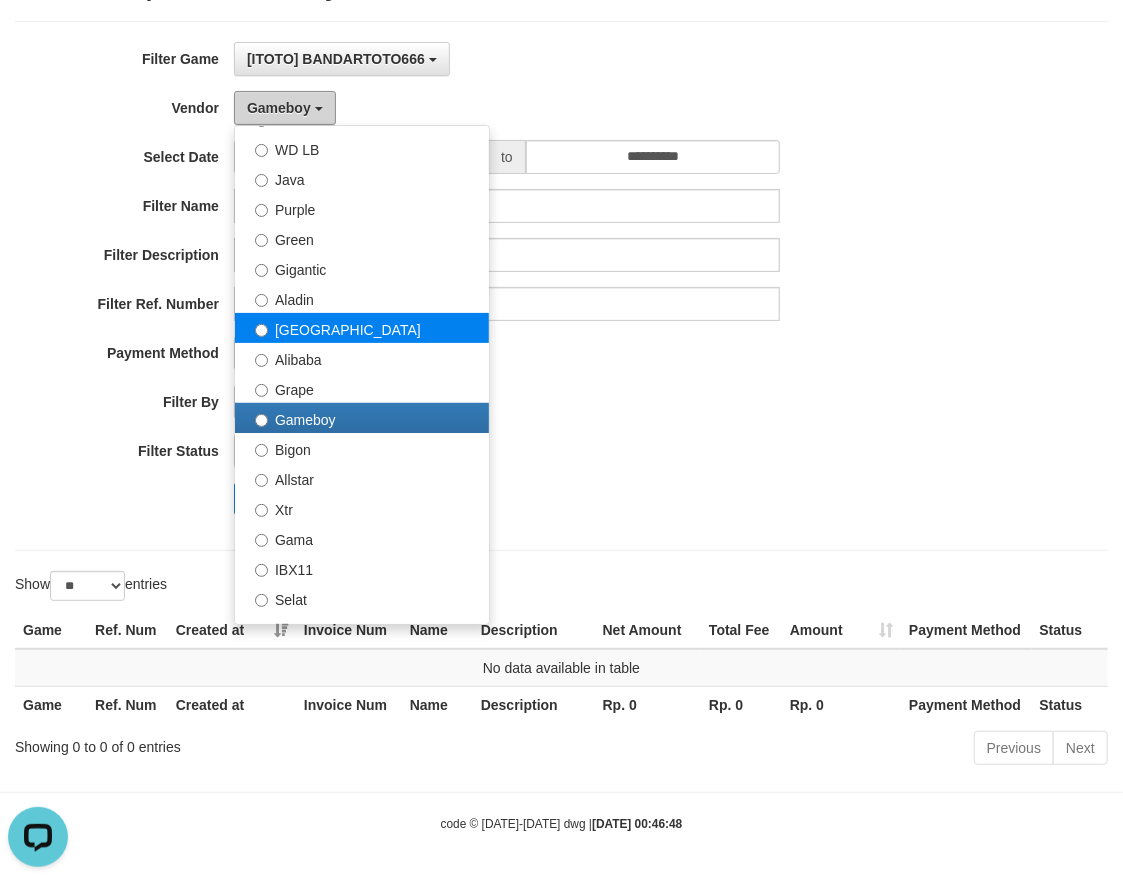 scroll, scrollTop: 333, scrollLeft: 0, axis: vertical 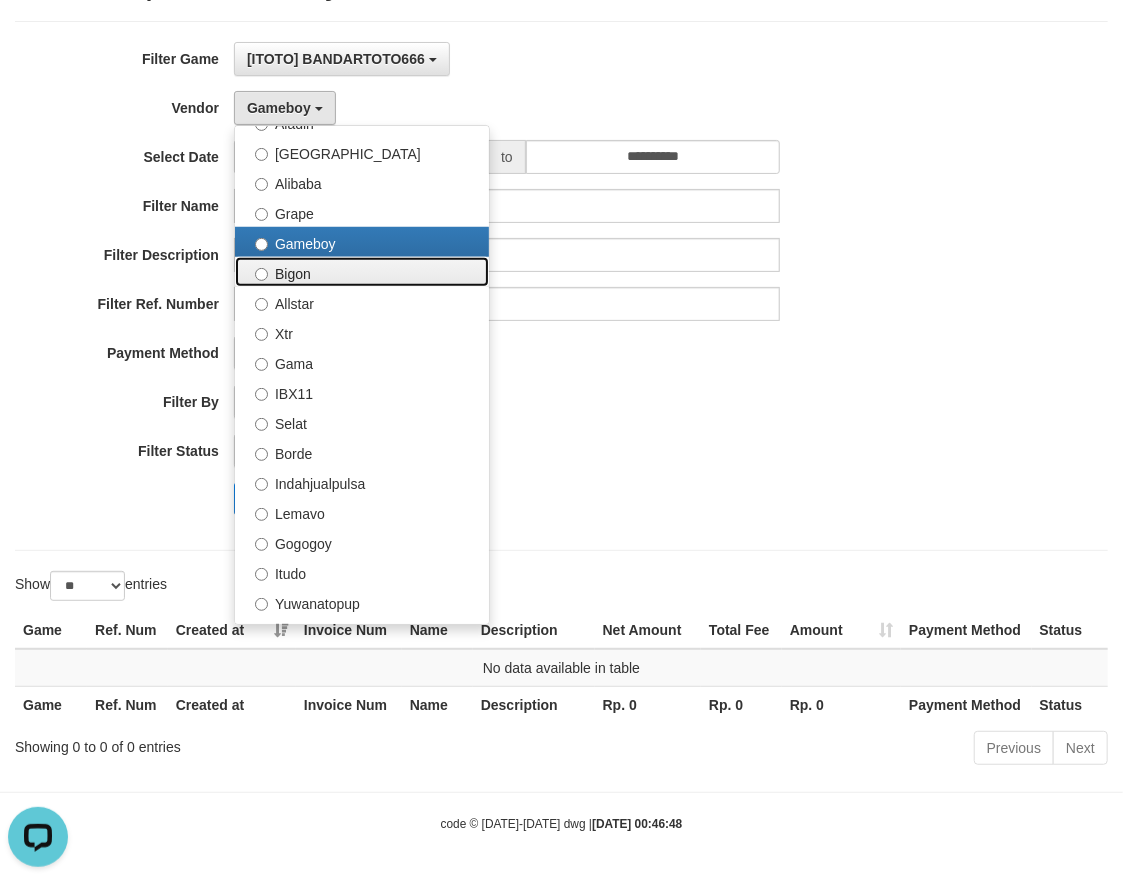 click on "Bigon" at bounding box center [362, 272] 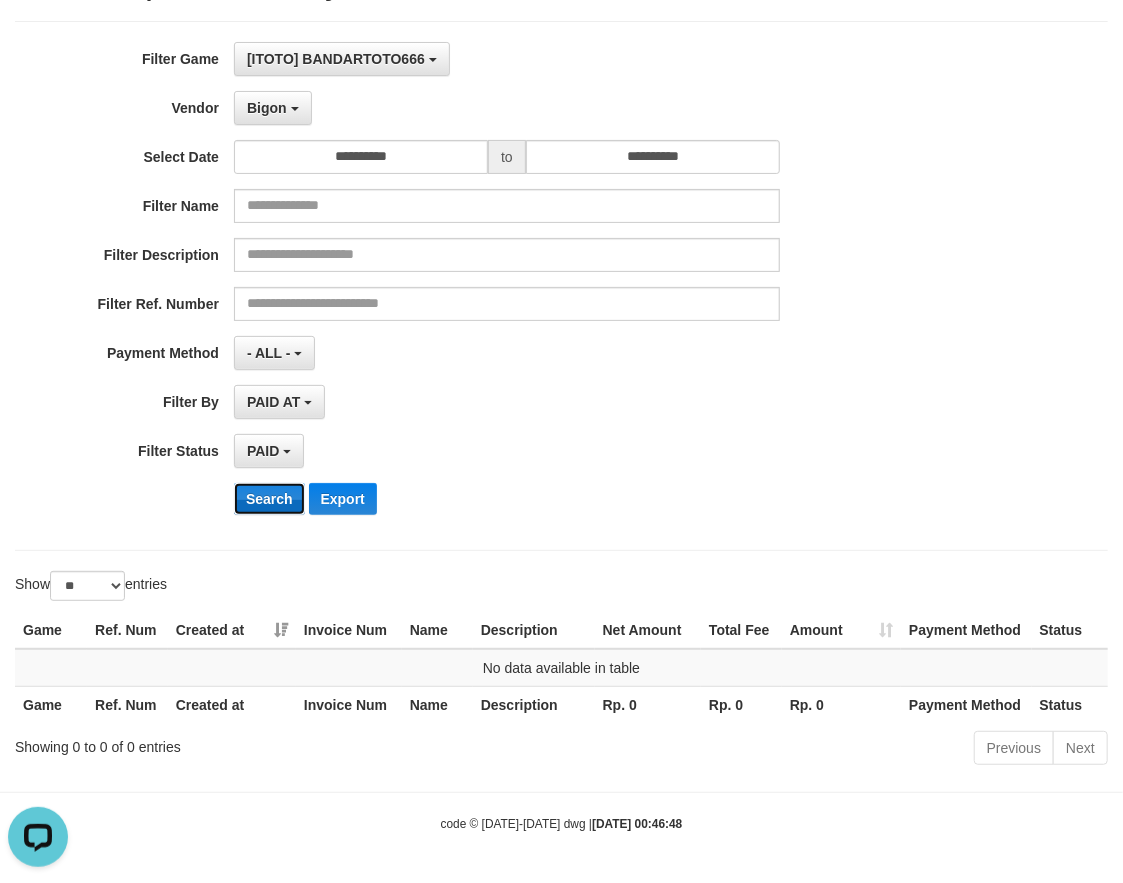 click on "Search" at bounding box center [269, 499] 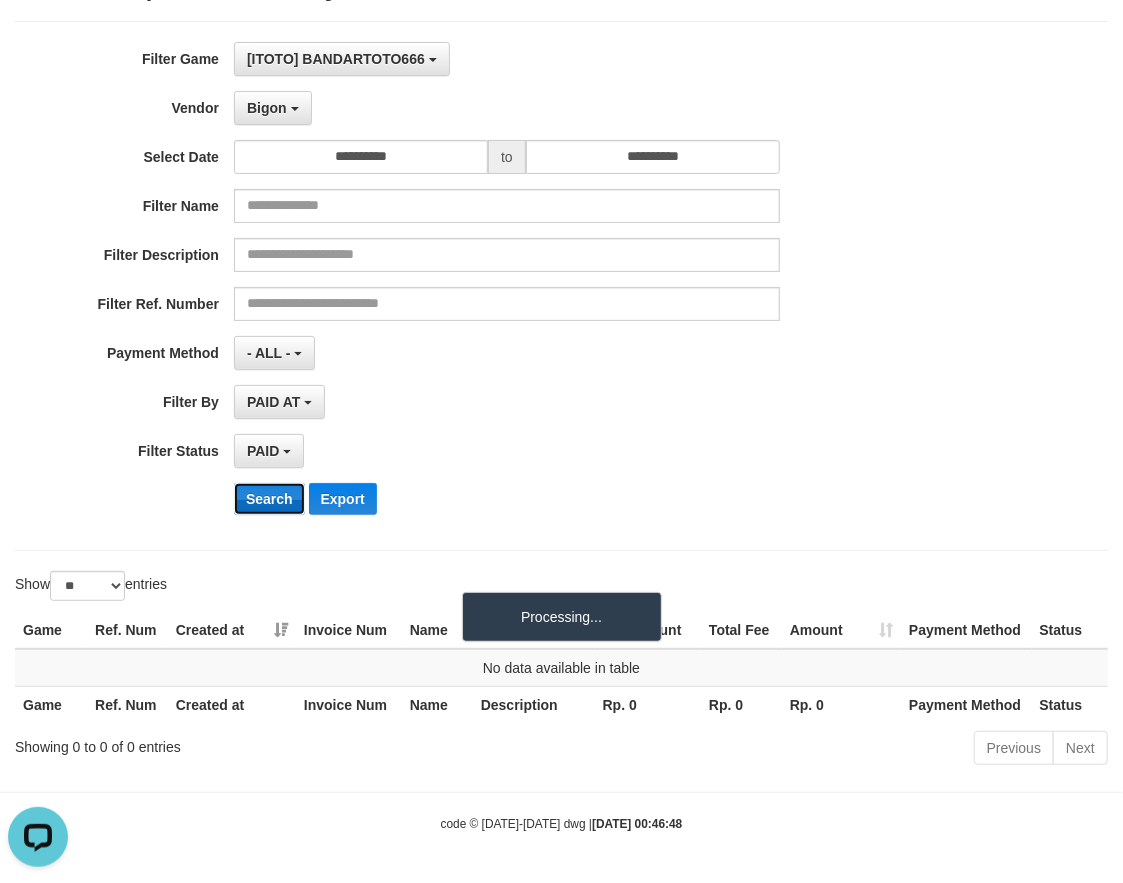 click on "Search" at bounding box center (269, 499) 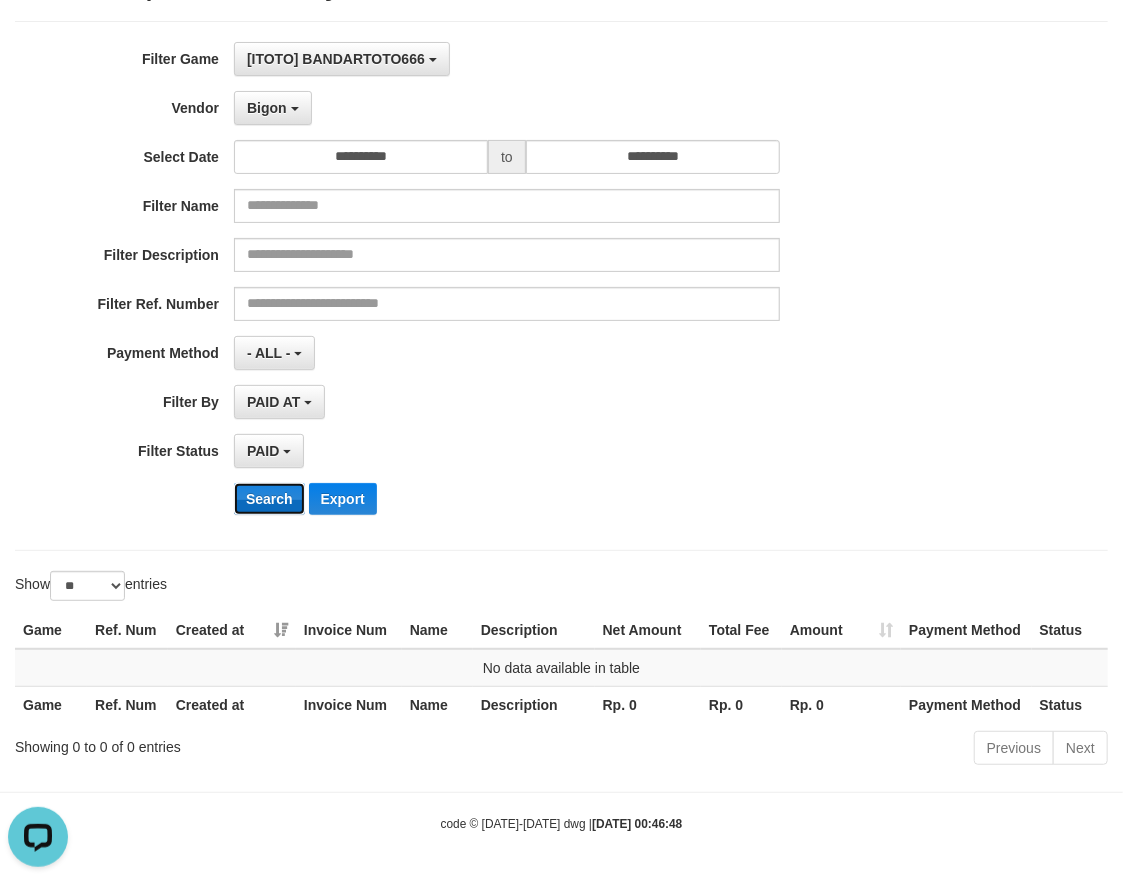 click on "Search" at bounding box center (269, 499) 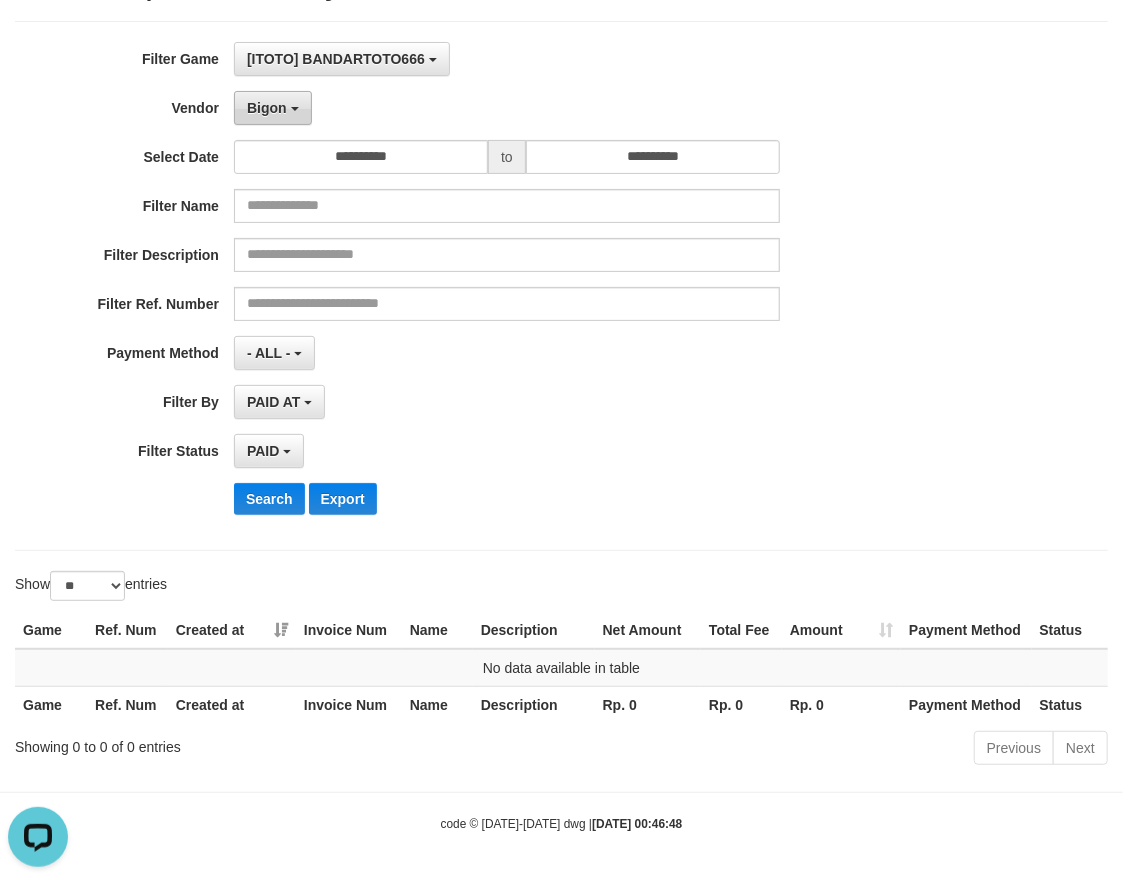 click on "Bigon" at bounding box center [273, 108] 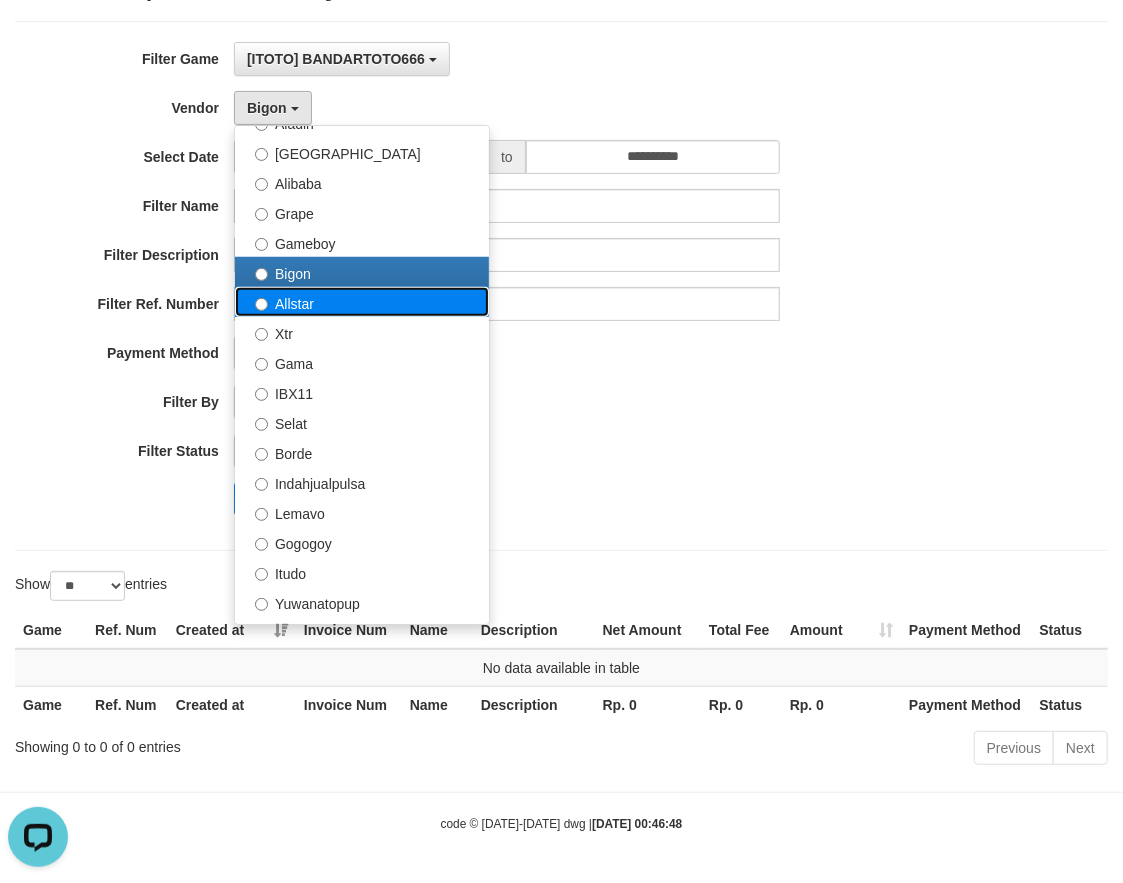 click on "Allstar" at bounding box center (362, 302) 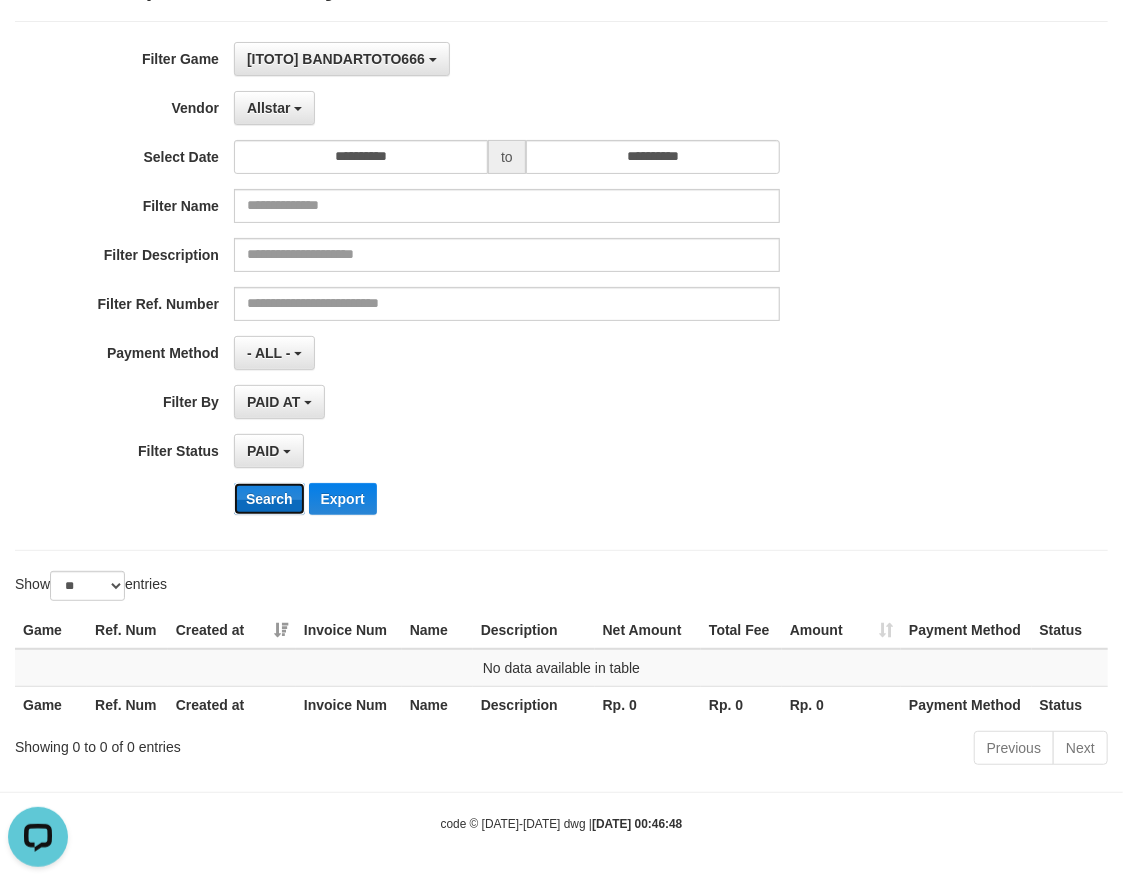 click on "Search" at bounding box center [269, 499] 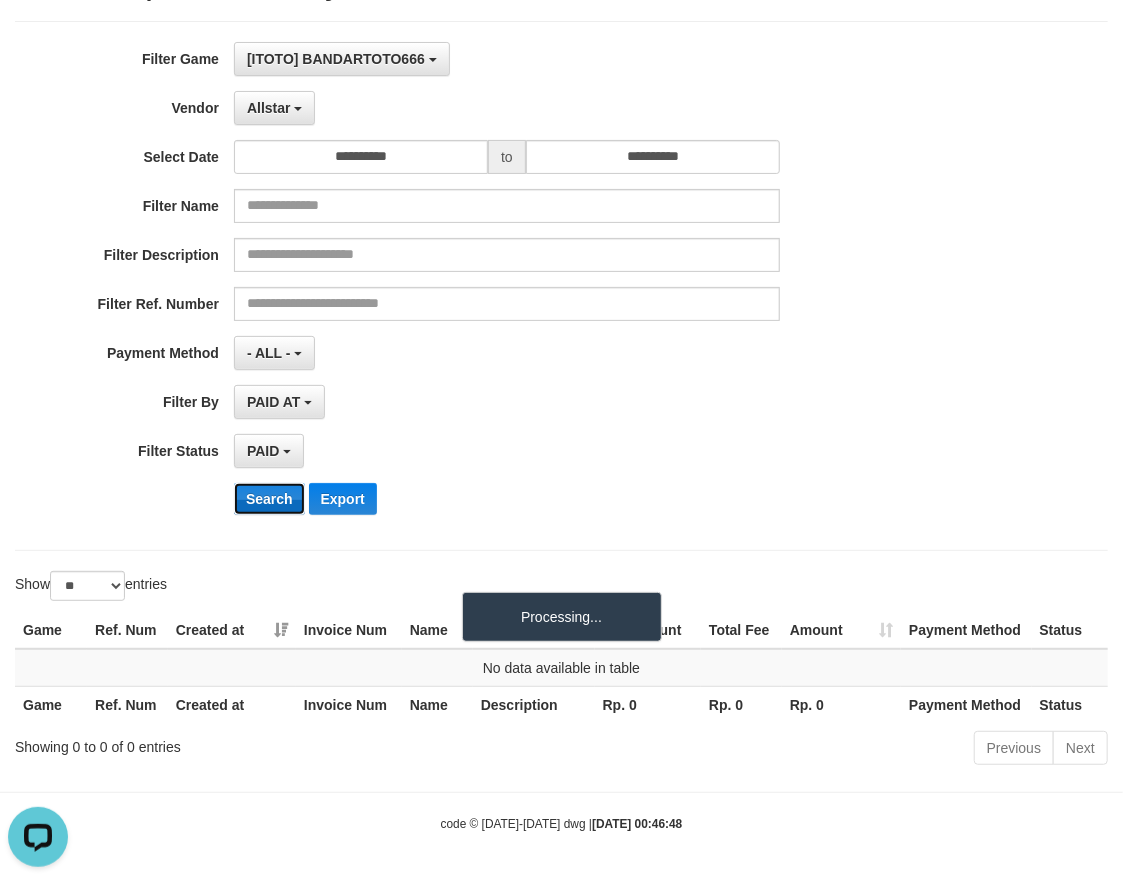 click on "Search" at bounding box center [269, 499] 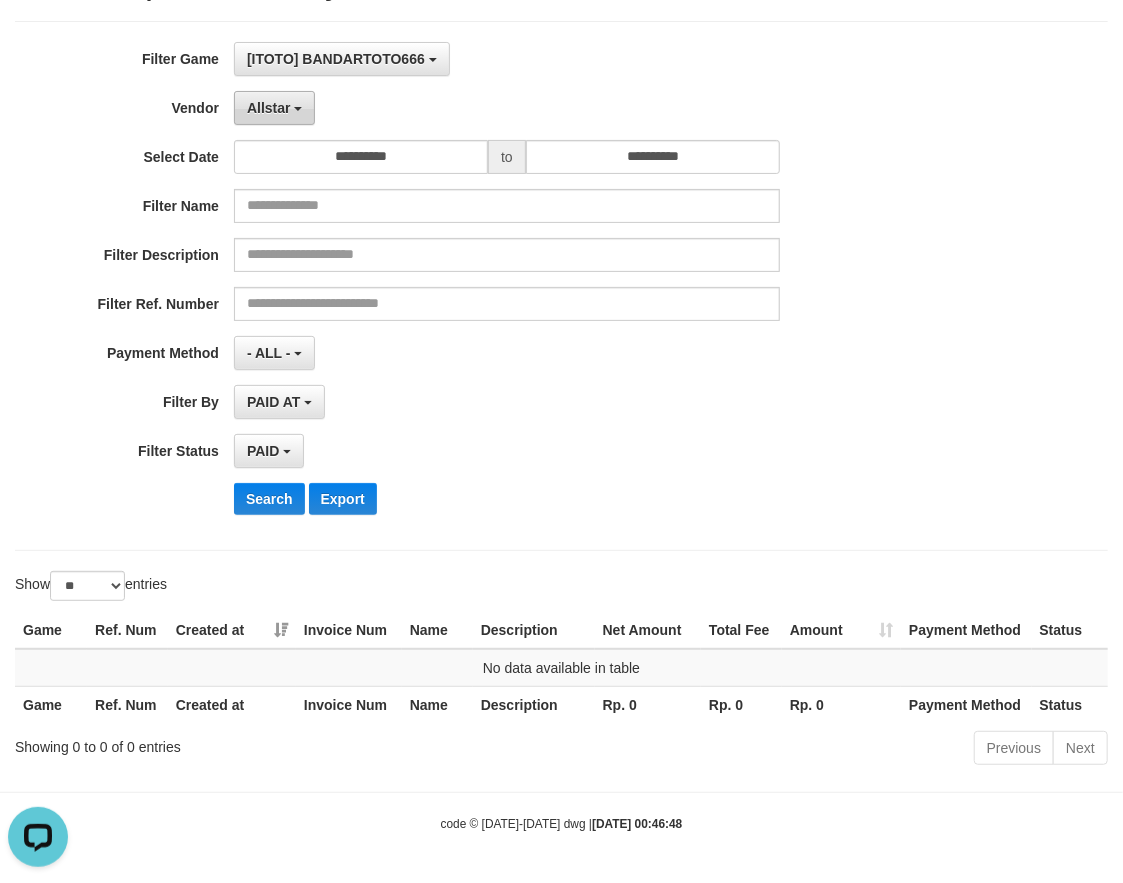 click on "Allstar" at bounding box center [269, 108] 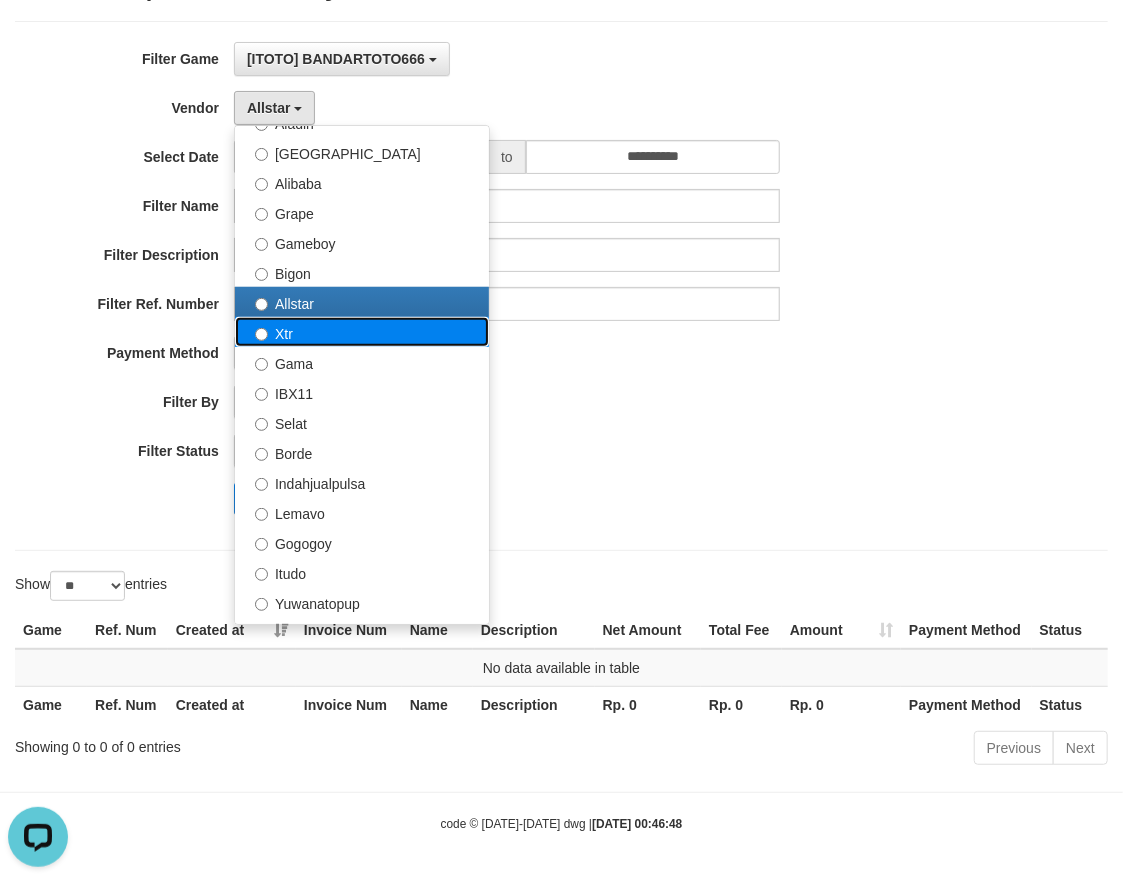 click on "Xtr" at bounding box center (362, 332) 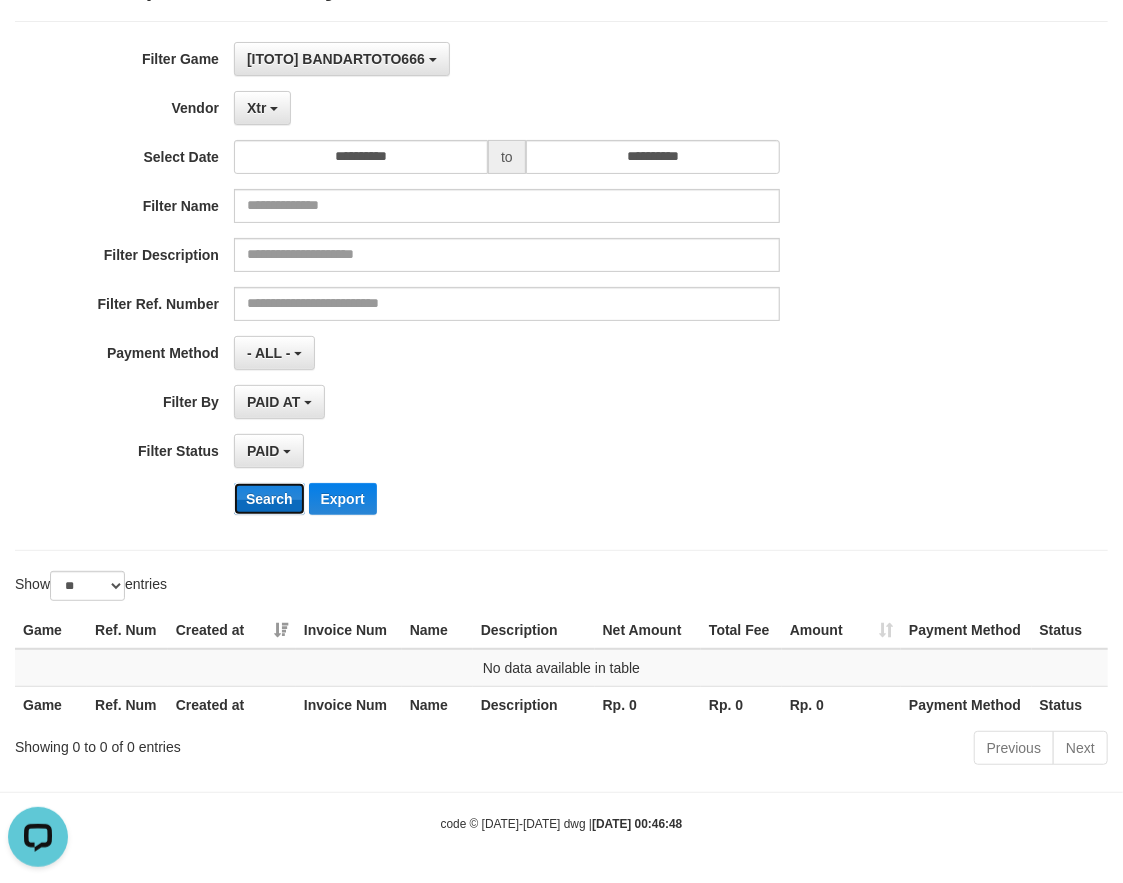 click on "Search" at bounding box center [269, 499] 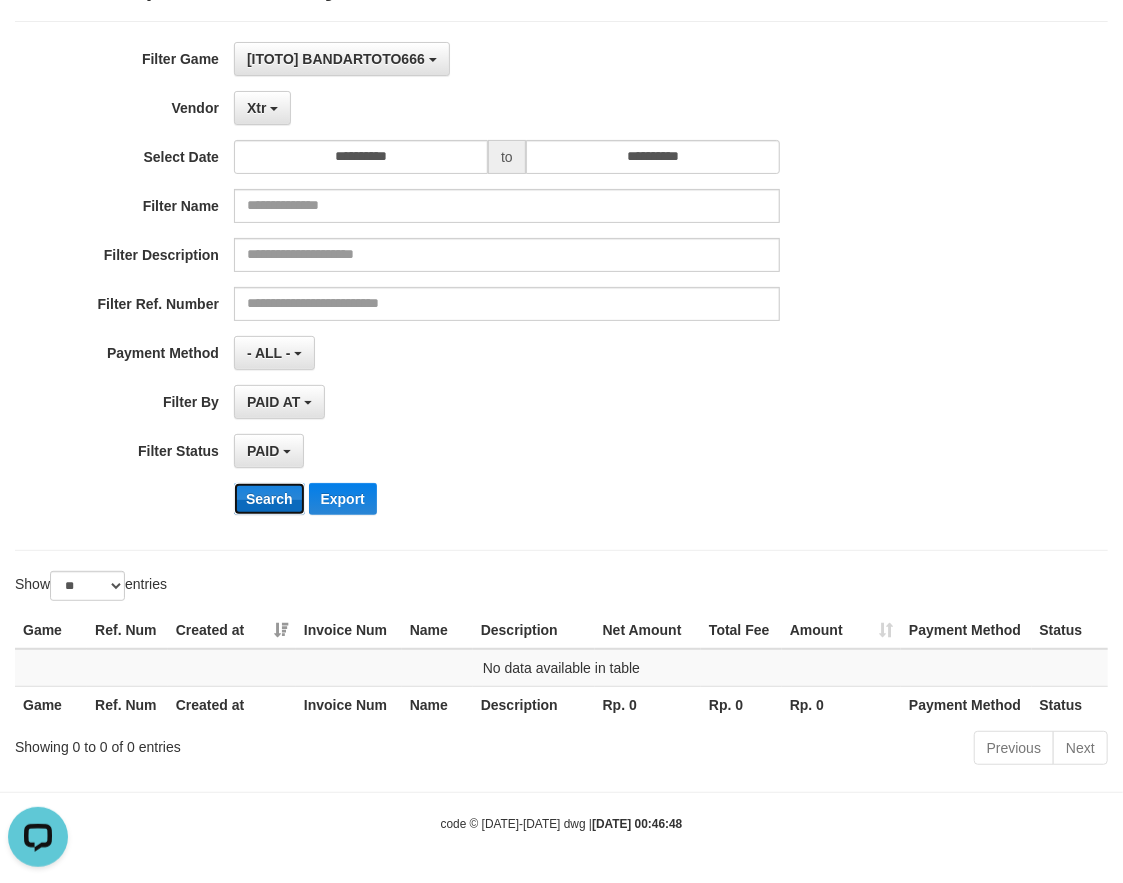 click on "Search" at bounding box center (269, 499) 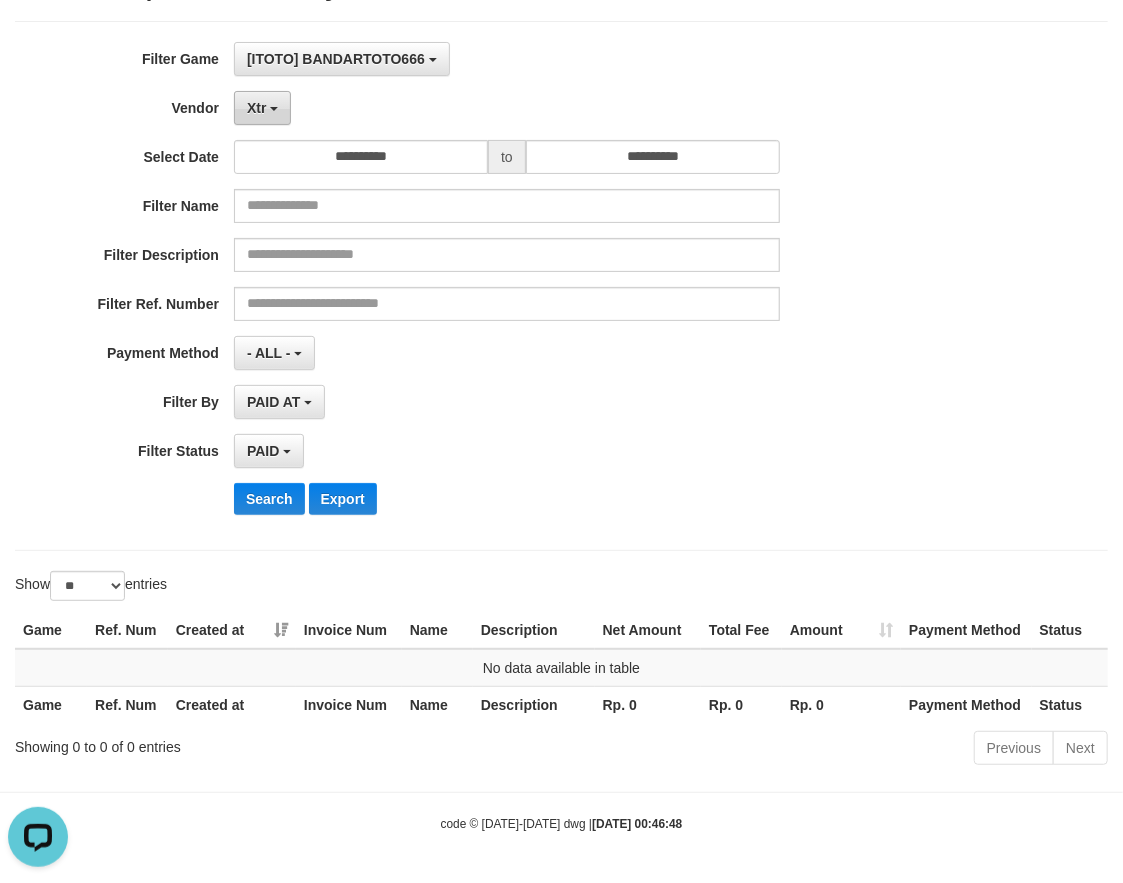 click at bounding box center [274, 109] 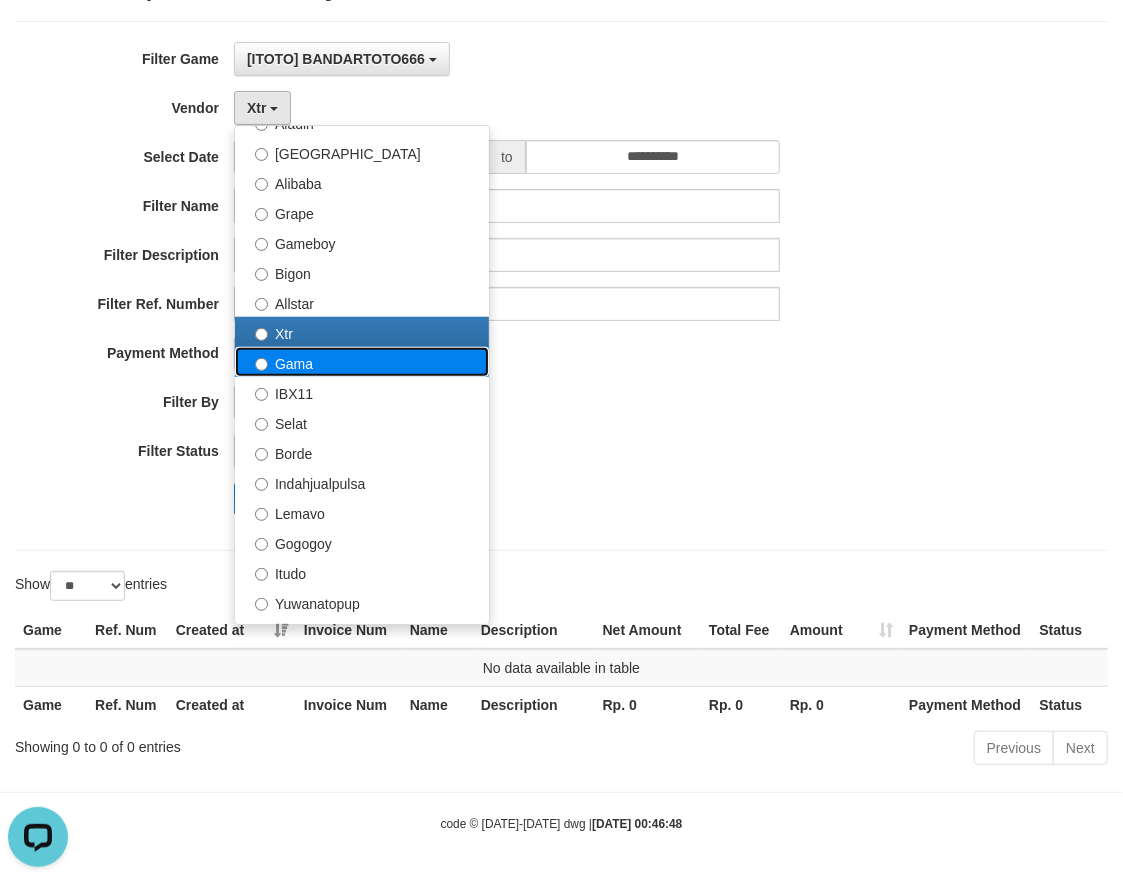 click on "Gama" at bounding box center (362, 362) 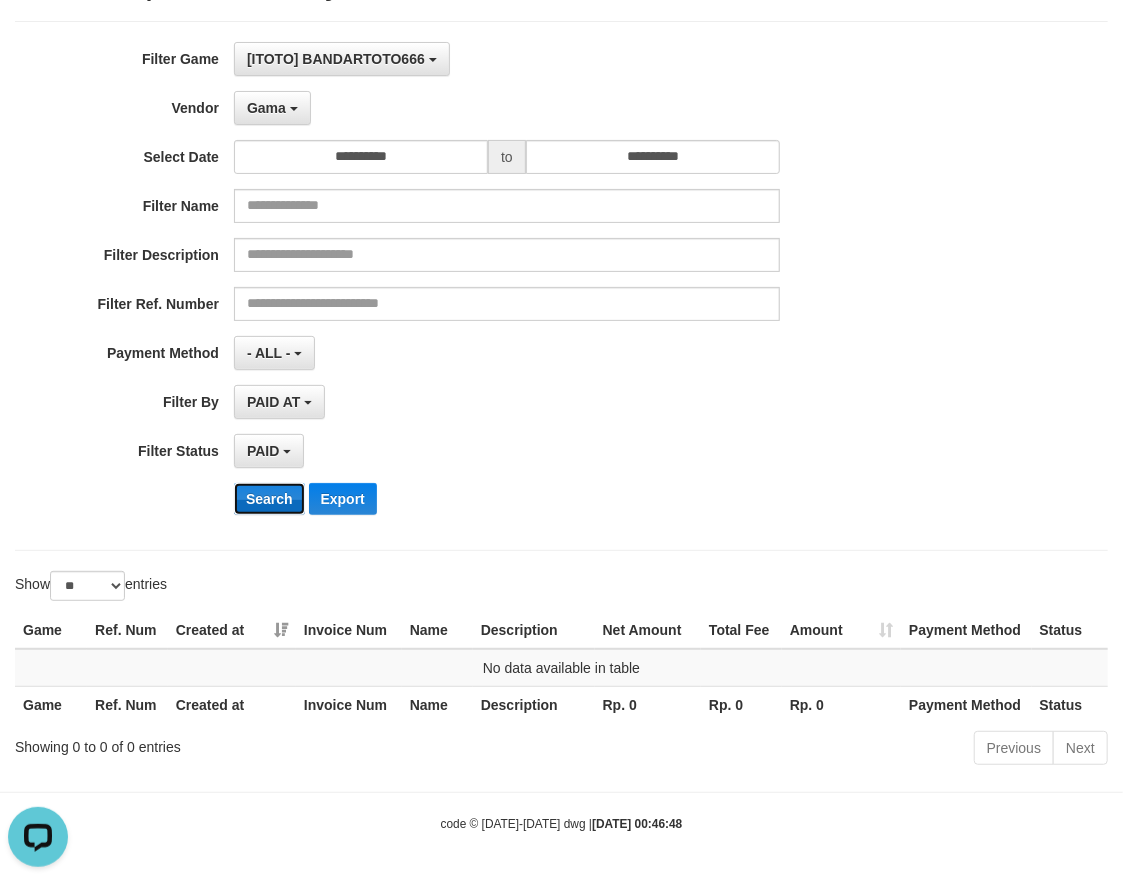 click on "Search" at bounding box center [269, 499] 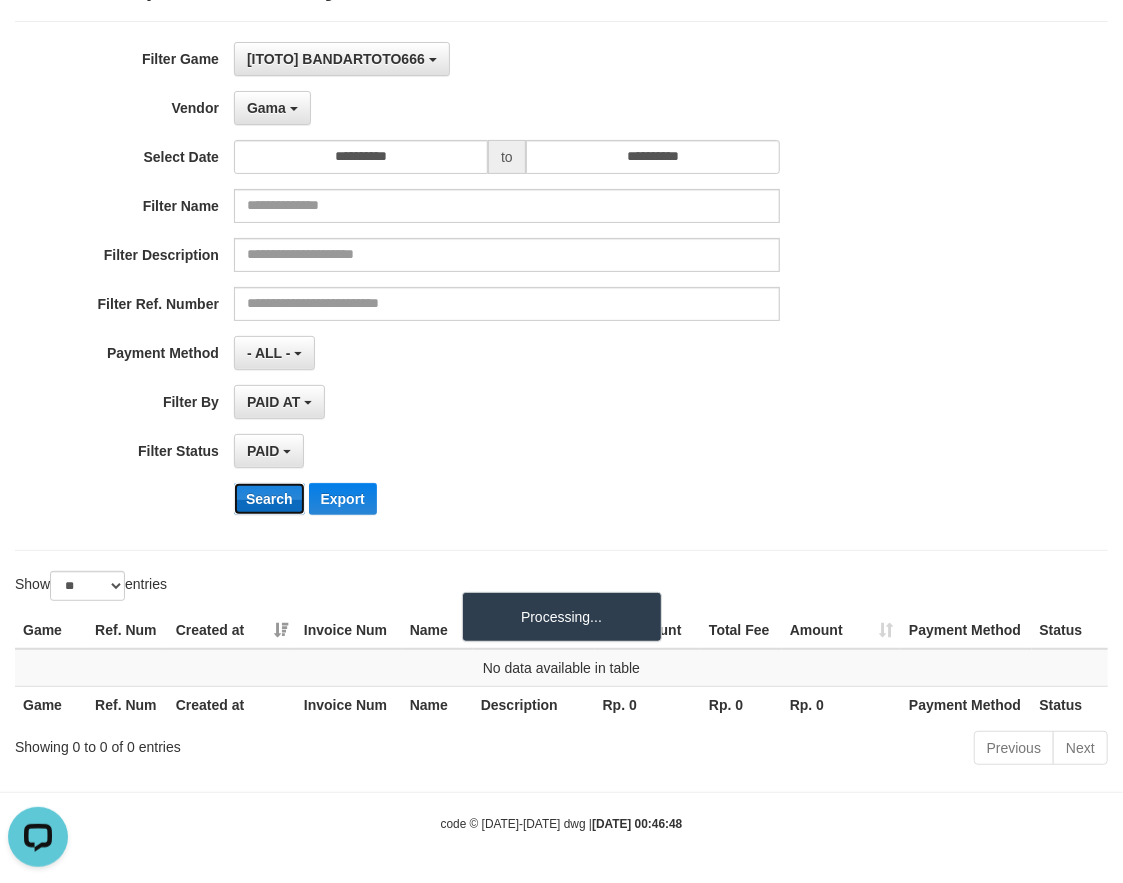 click on "Search" at bounding box center [269, 499] 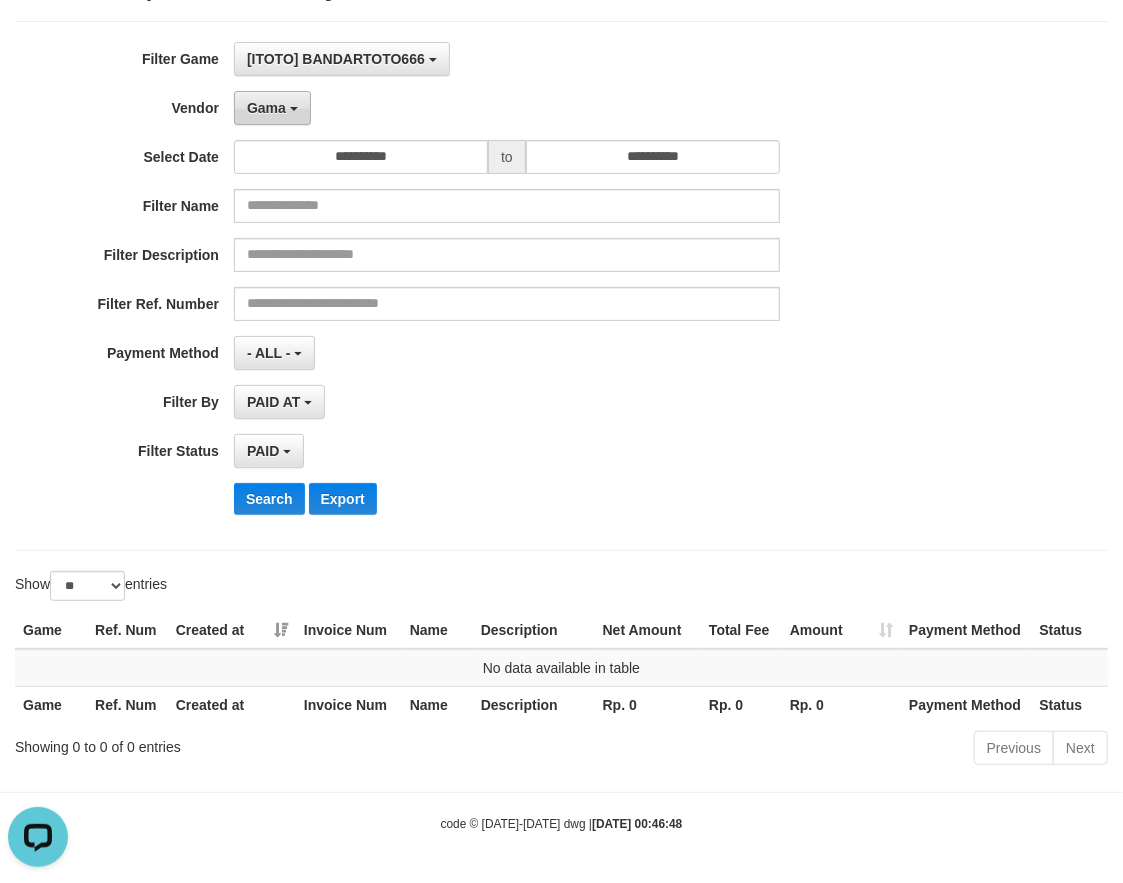 click on "Gama" at bounding box center (272, 108) 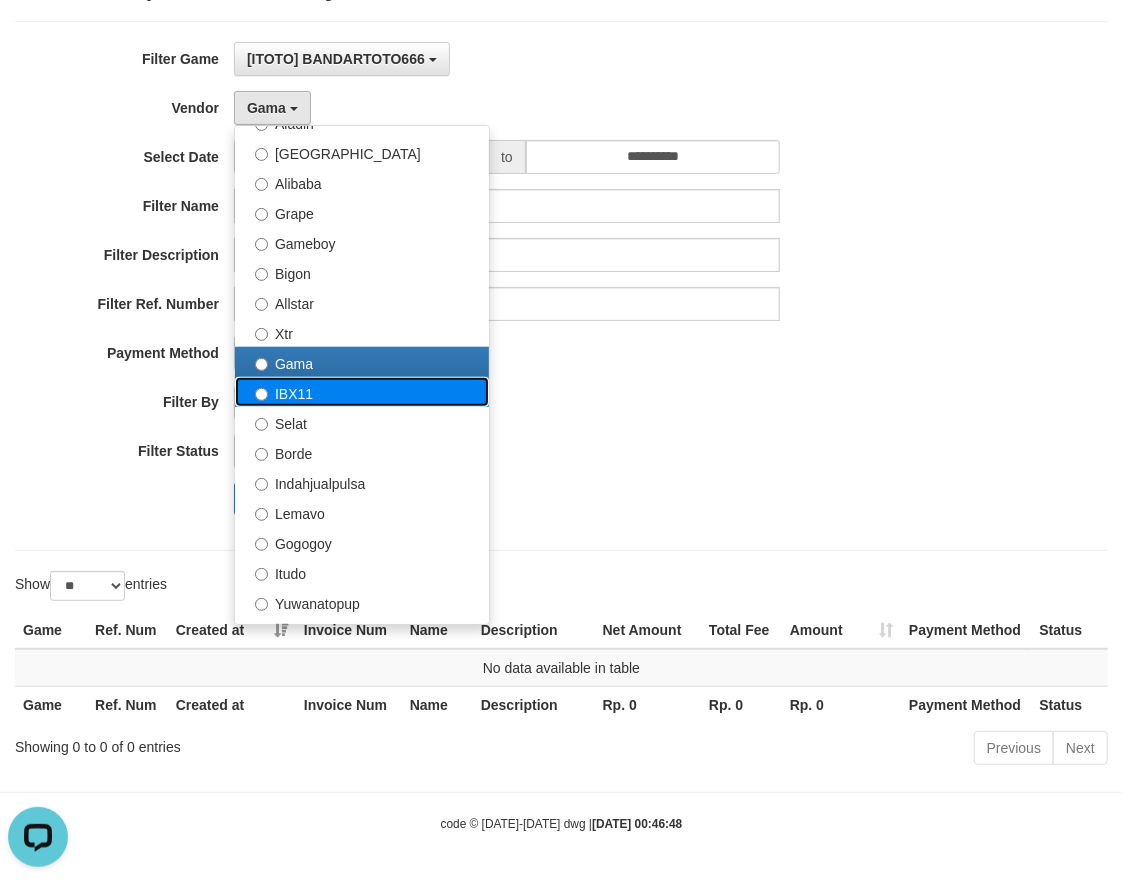 click on "IBX11" at bounding box center (362, 392) 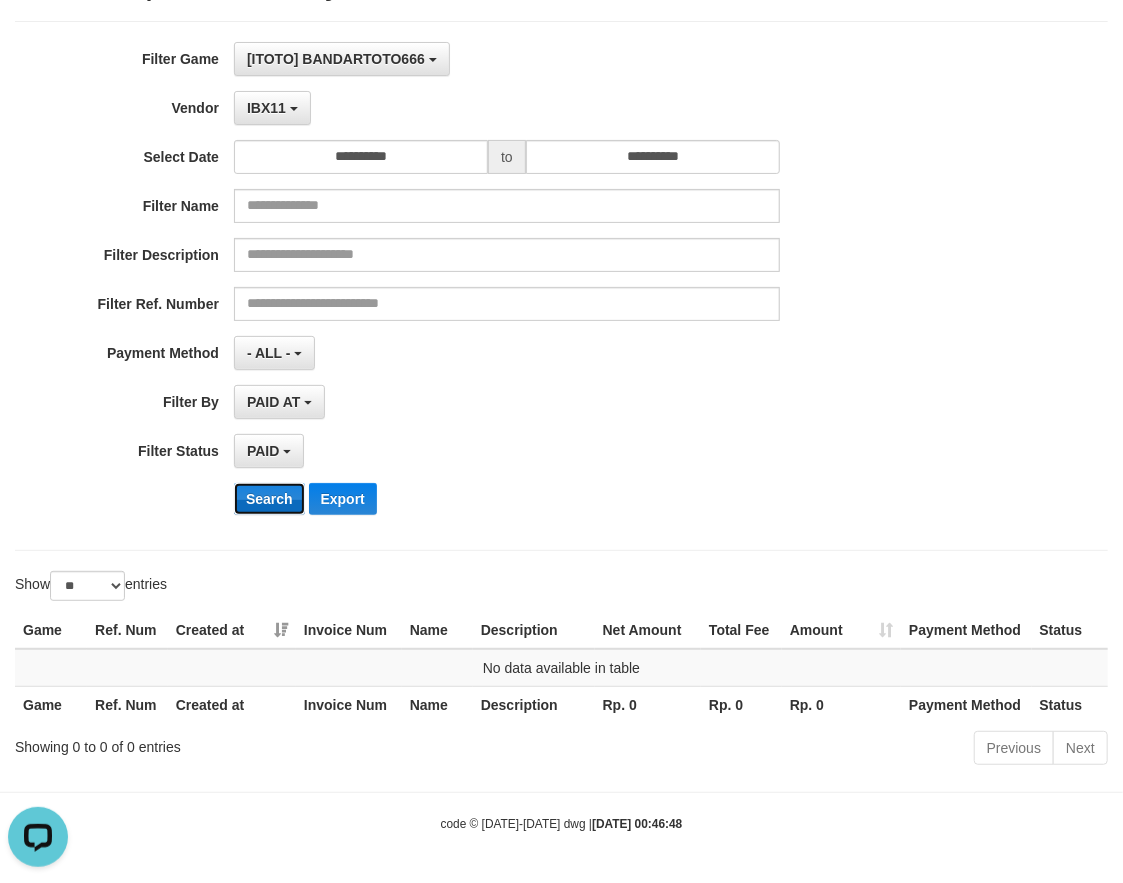 click on "Search" at bounding box center (269, 499) 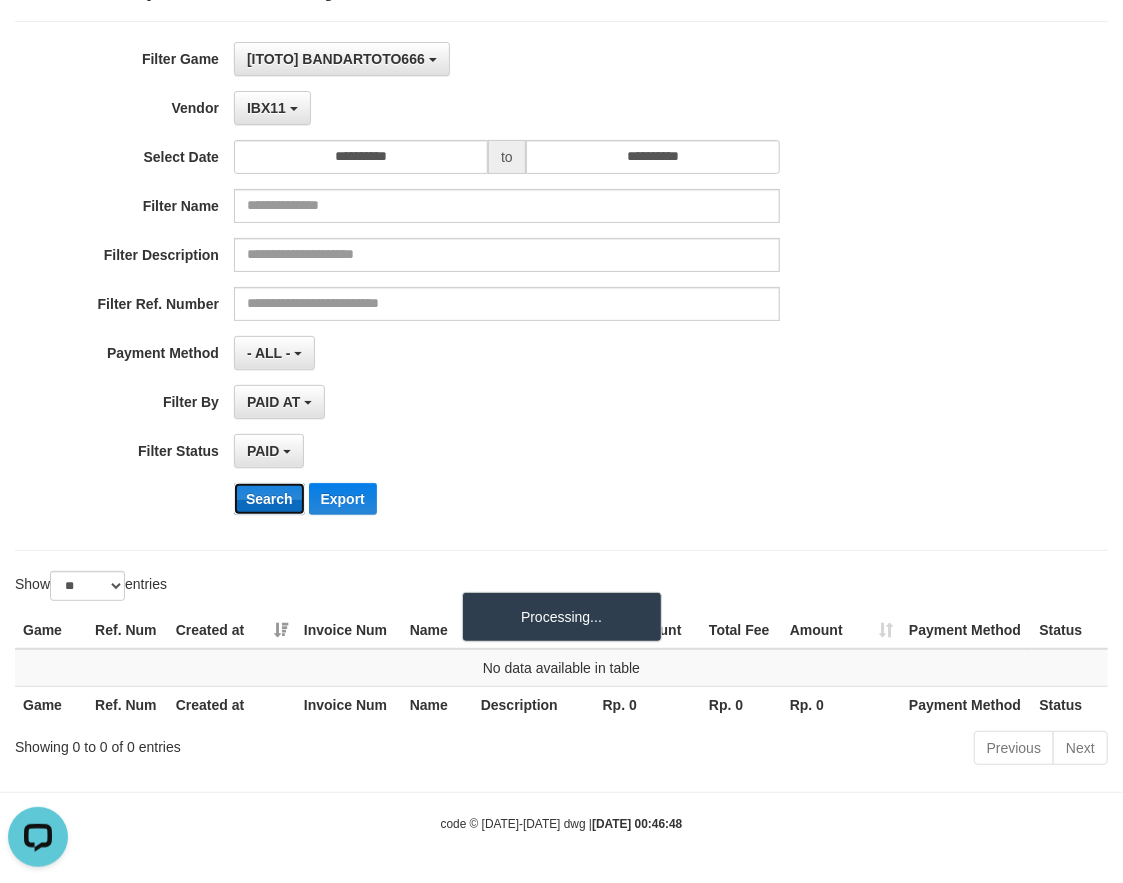 click on "Search" at bounding box center (269, 499) 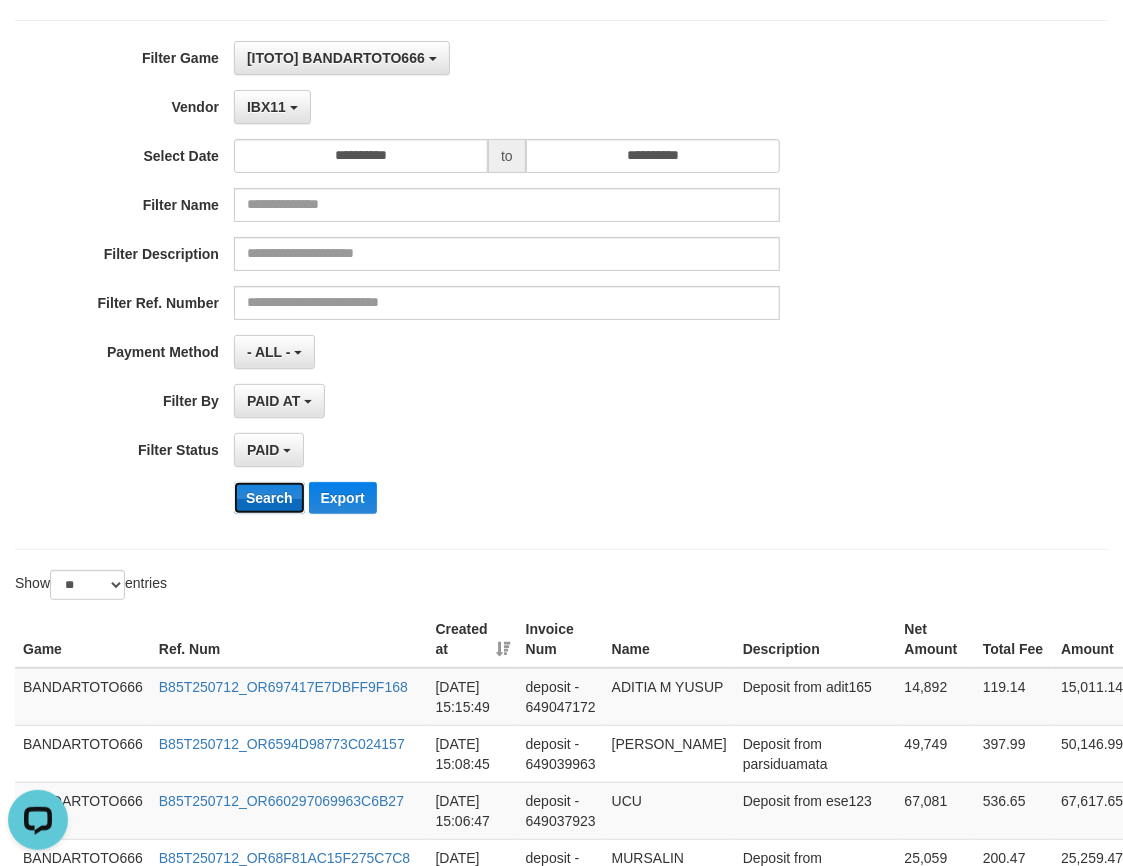 click on "Search" at bounding box center [269, 498] 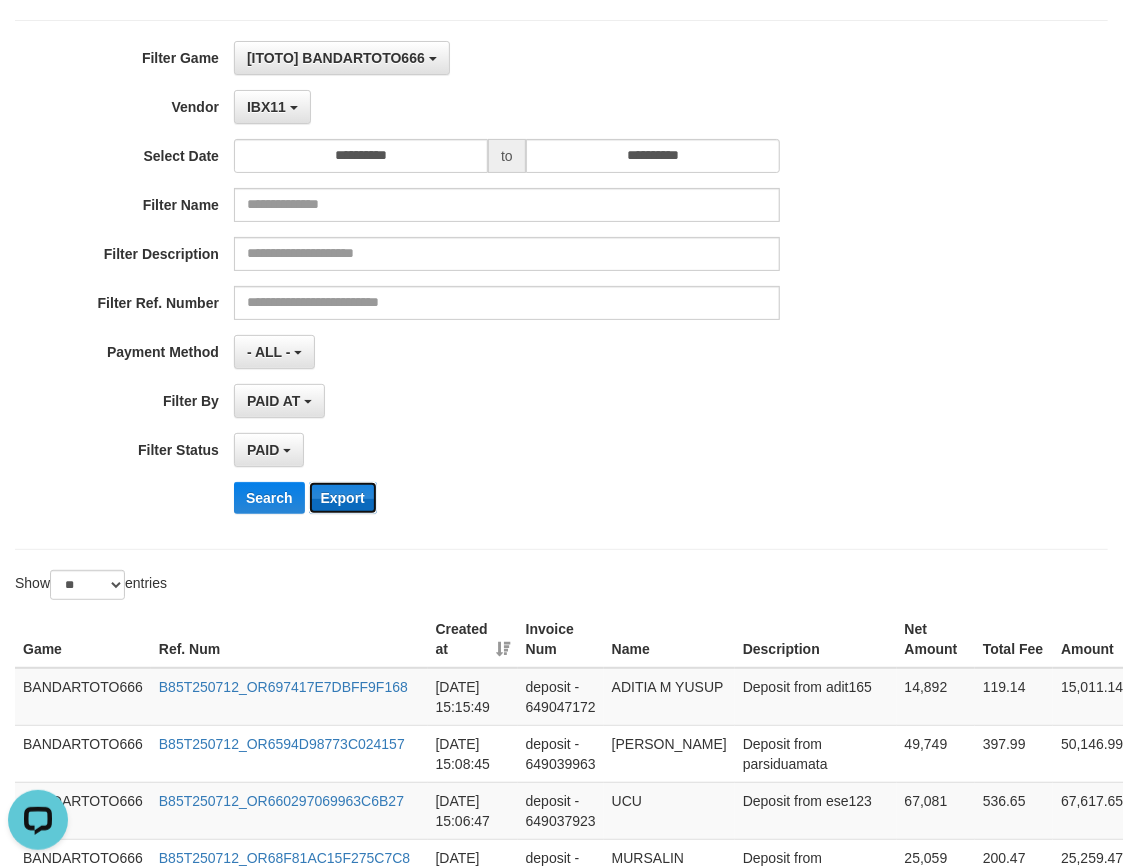 click on "Export" at bounding box center [343, 498] 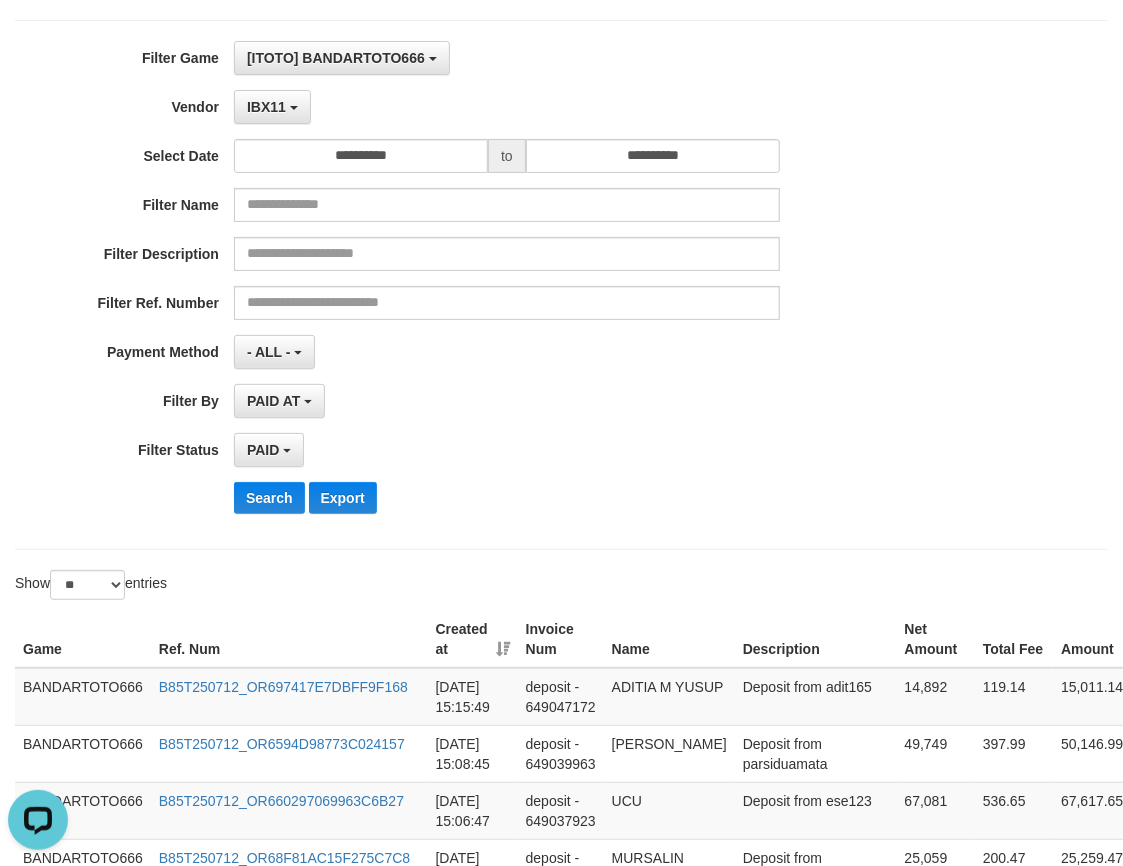 click on "**********" at bounding box center (468, 285) 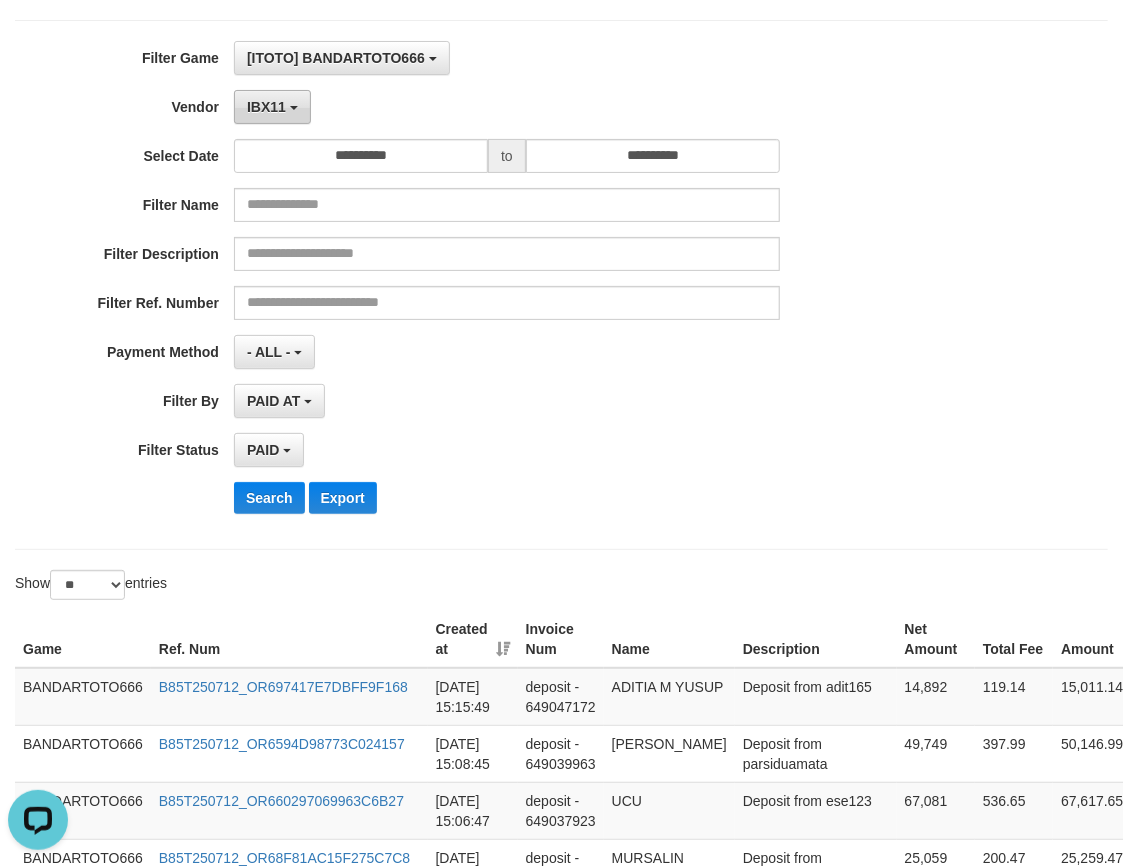 click on "IBX11" at bounding box center (272, 107) 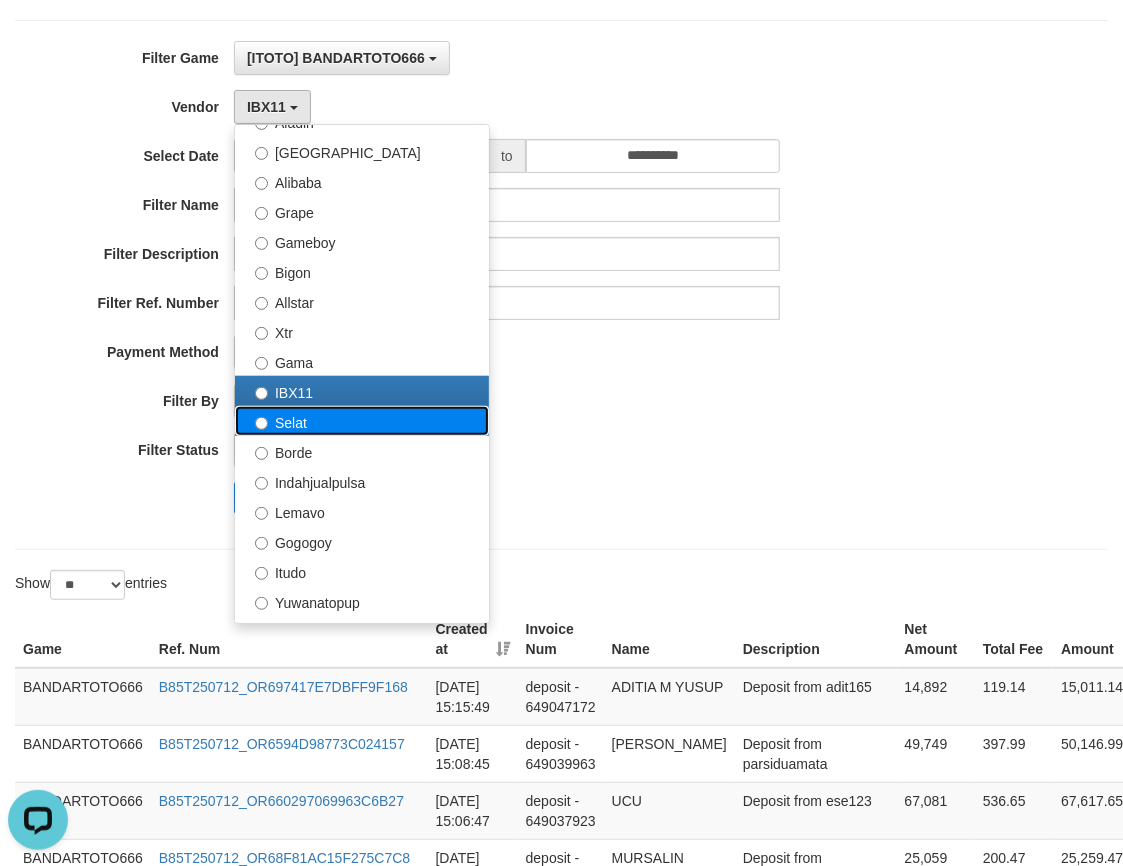 click on "Selat" at bounding box center (362, 421) 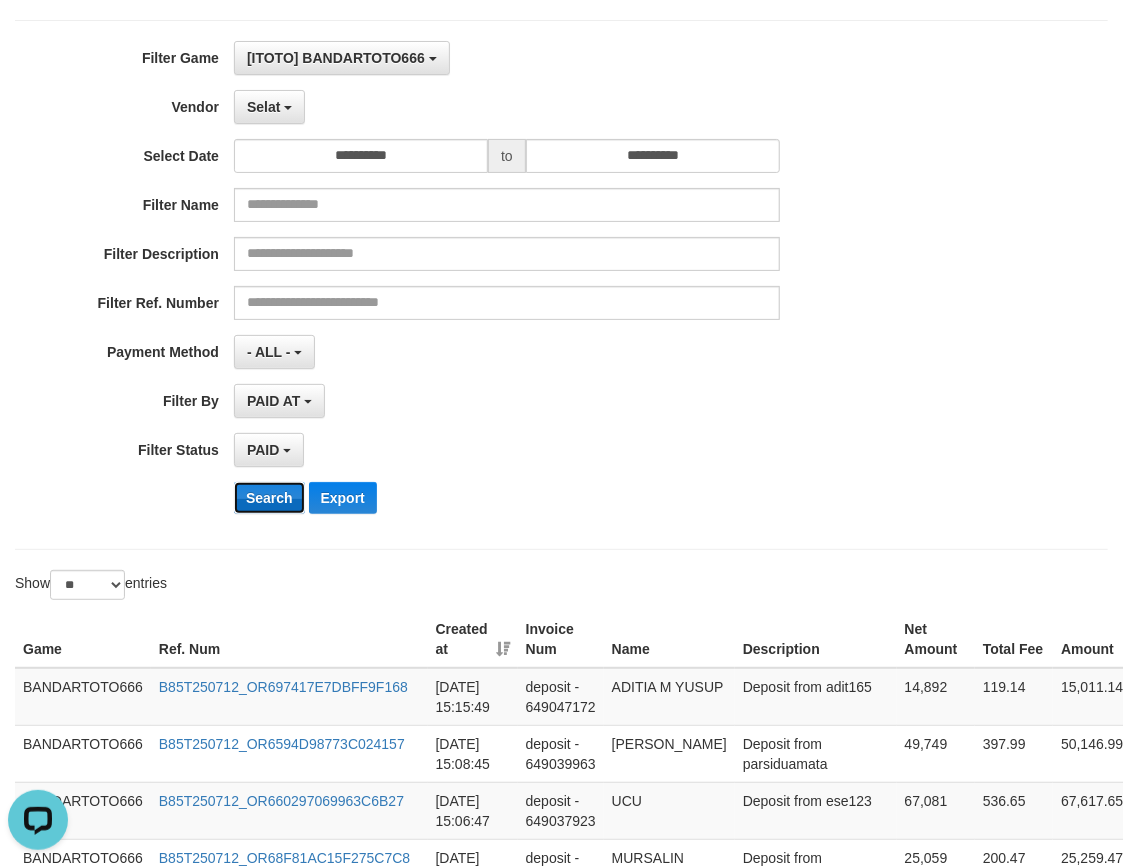 click on "Search" at bounding box center [269, 498] 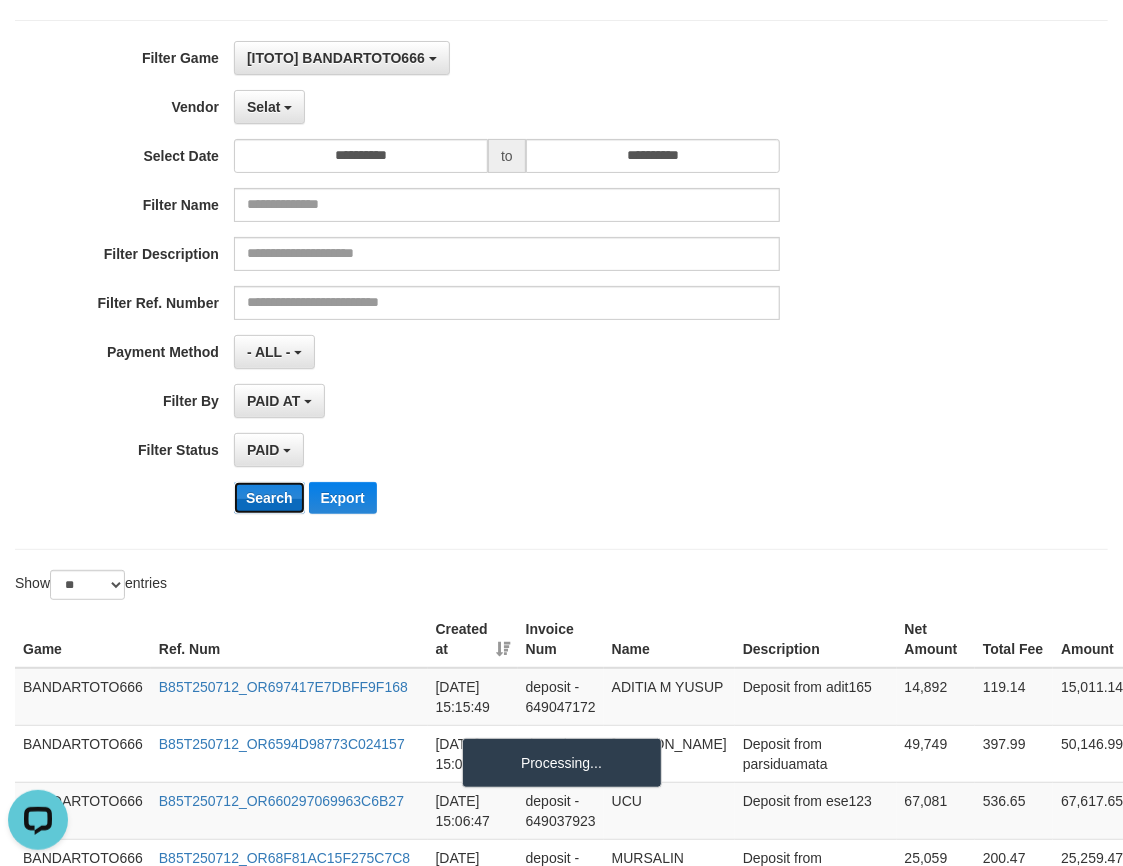 click on "Search" at bounding box center (269, 498) 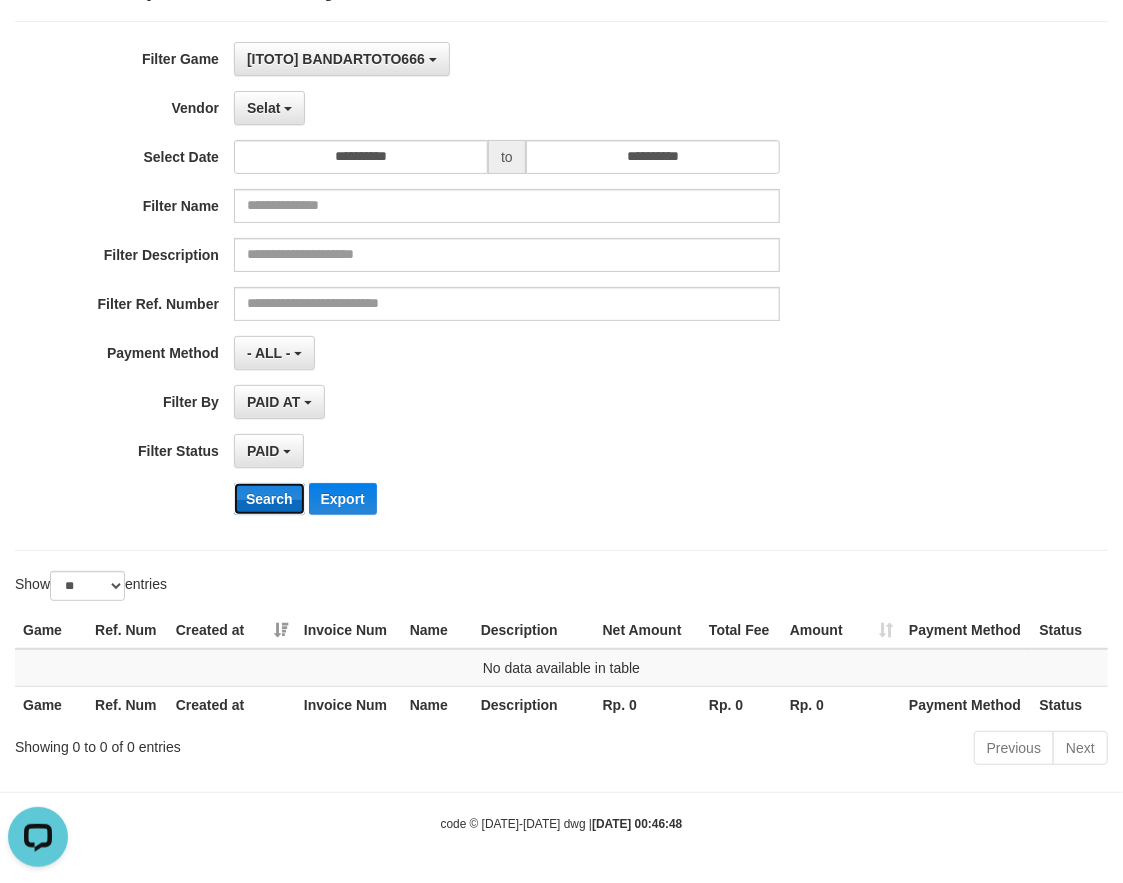 click on "Search" at bounding box center [269, 499] 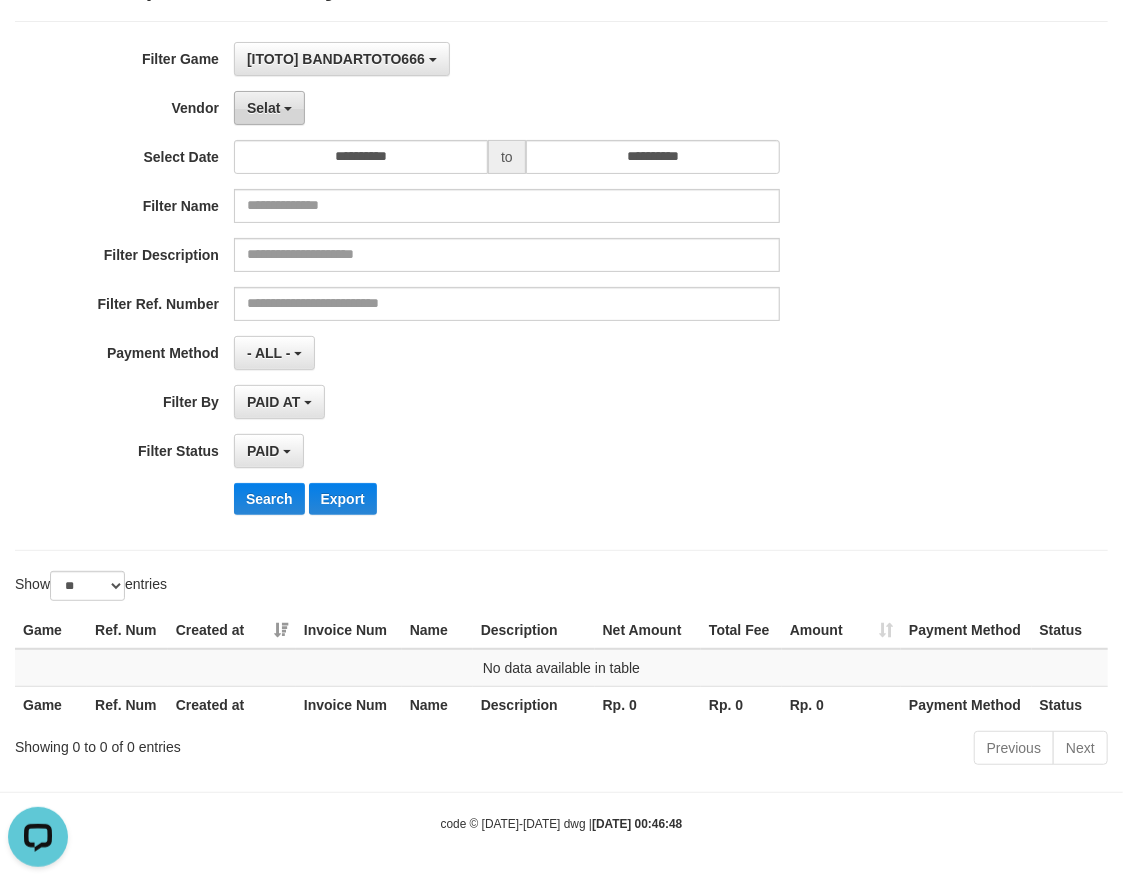 click on "Selat" at bounding box center (269, 108) 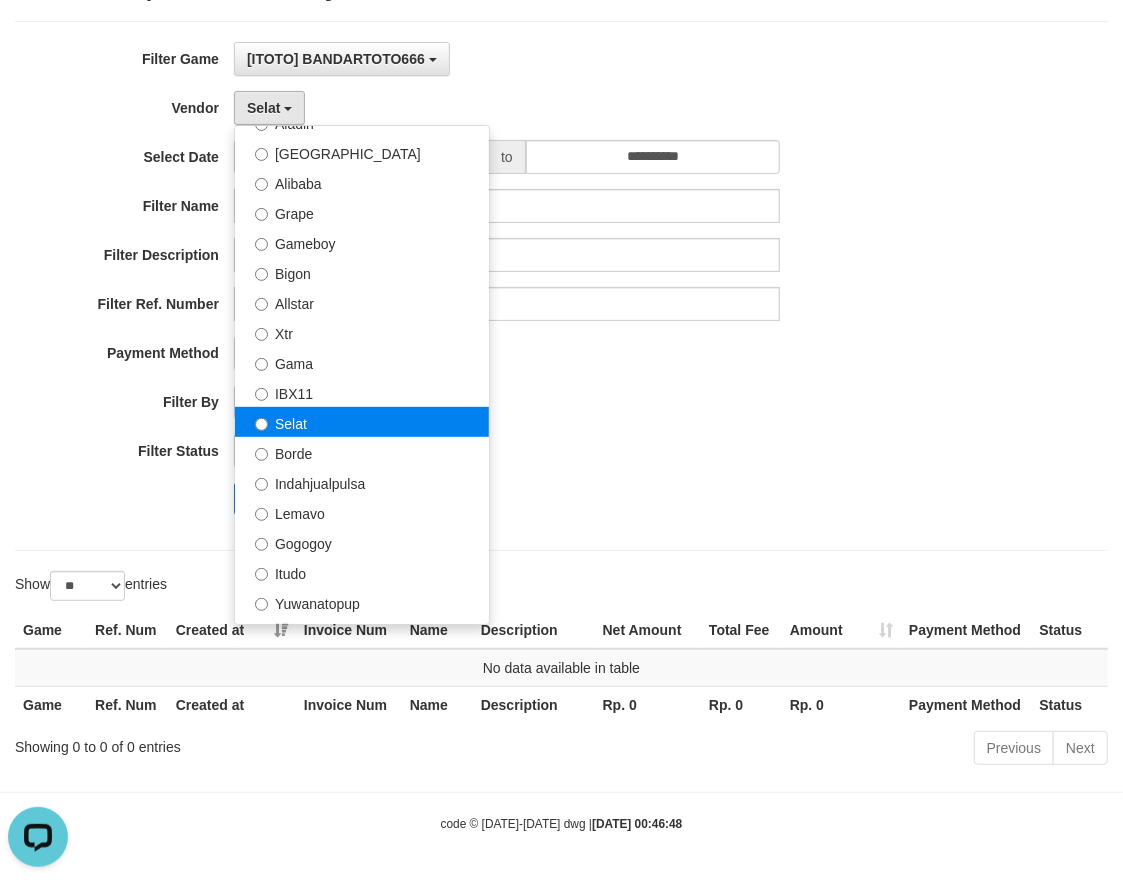 click on "Selat" at bounding box center (362, 422) 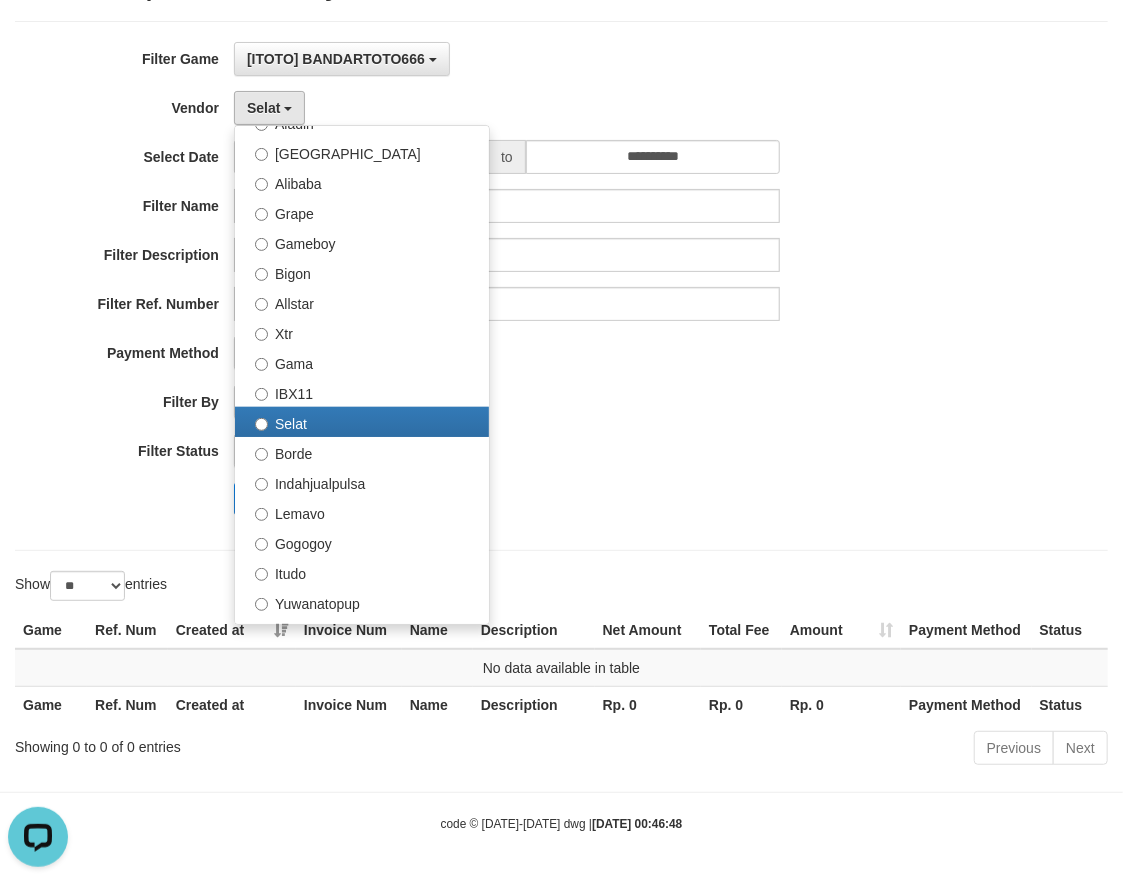 click on "PAID								    SELECT ALL  - ALL -  SELECT STATUS
PENDING/UNPAID
PAID
CANCELED
EXPIRED" at bounding box center [507, 451] 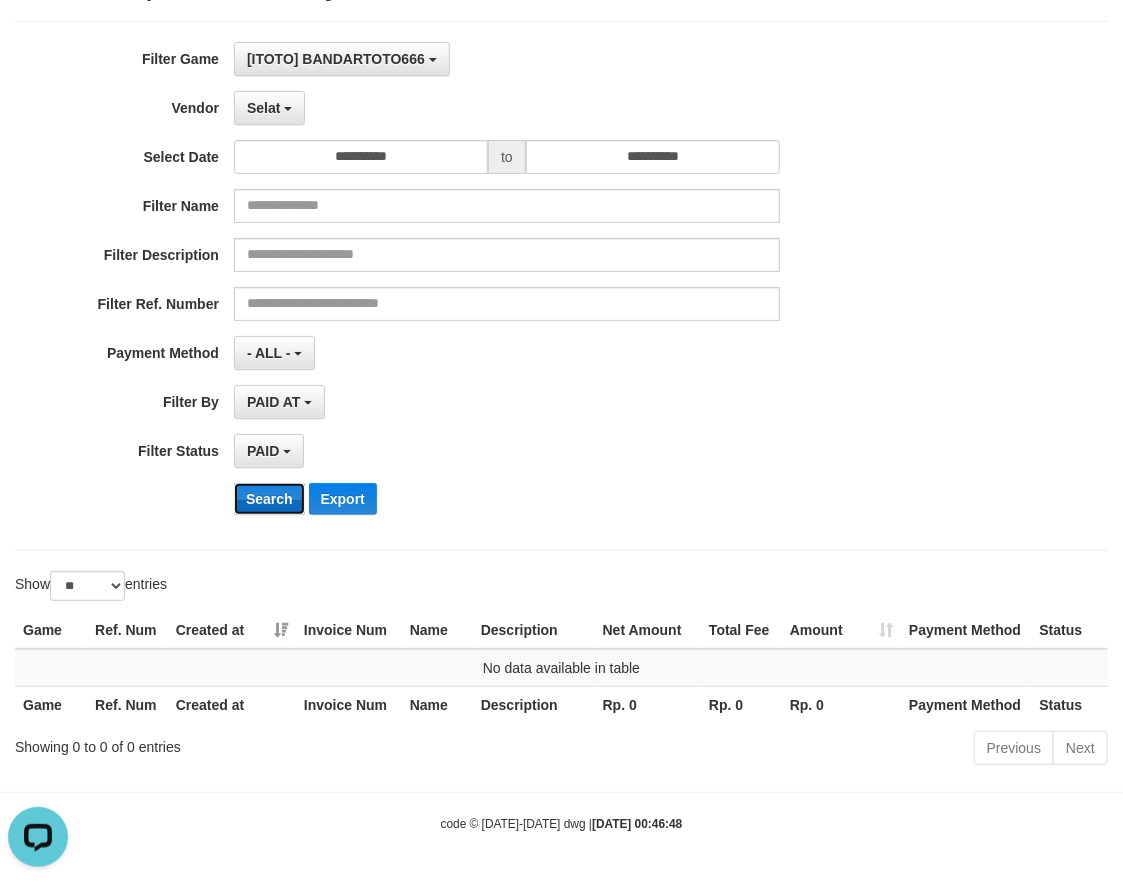 click on "Search" at bounding box center (269, 499) 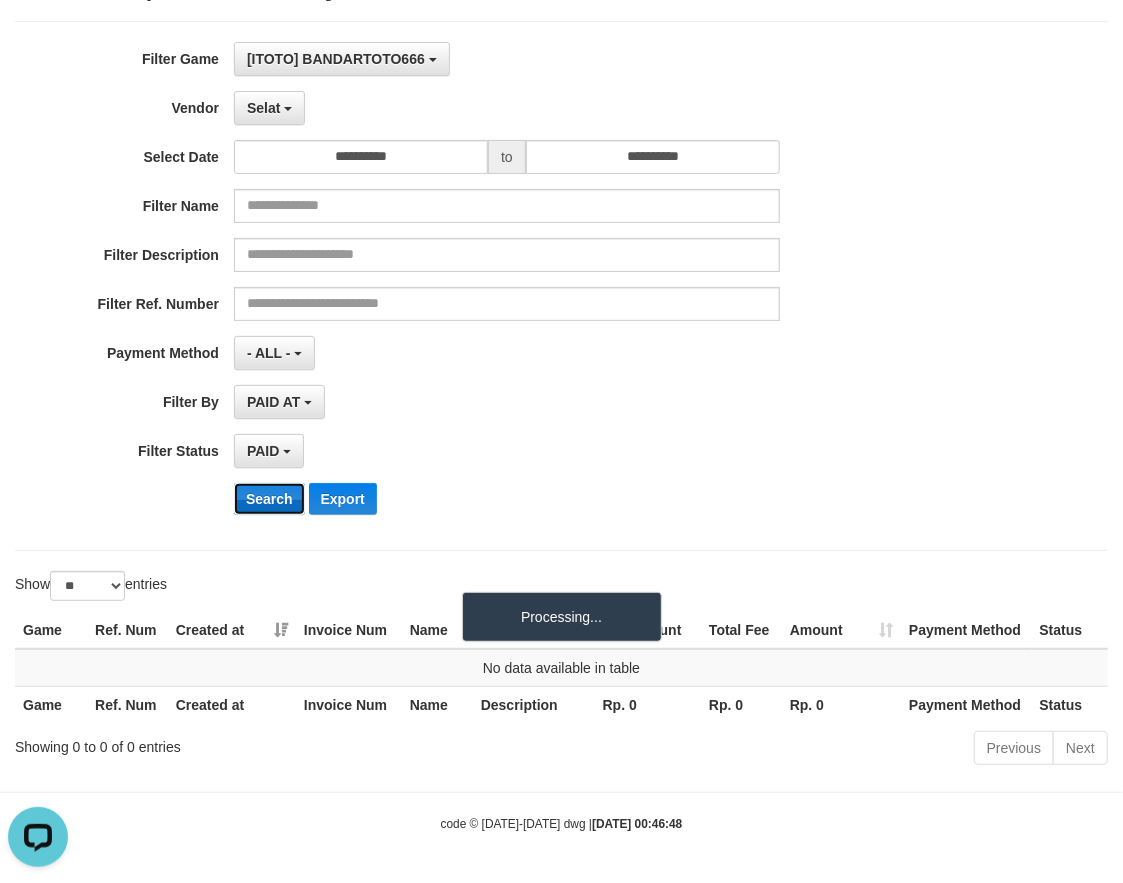 click on "Search" at bounding box center (269, 499) 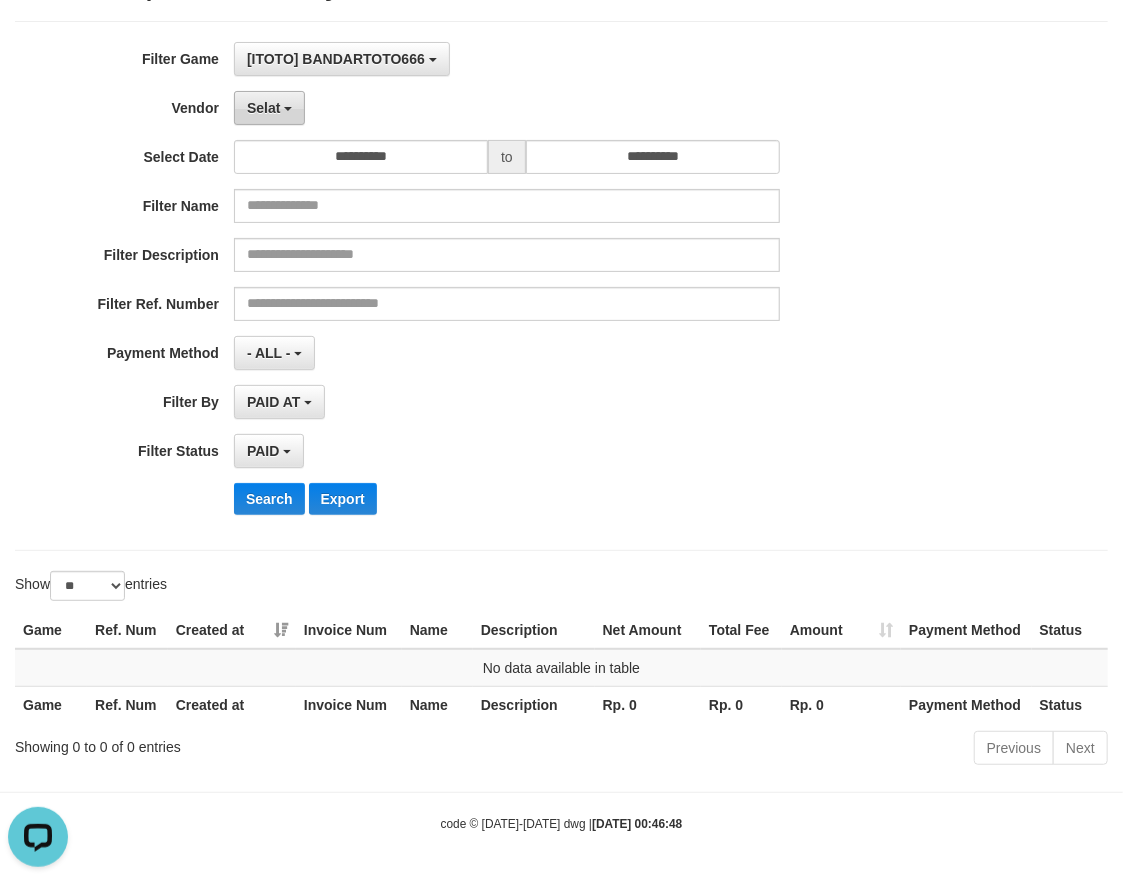 click on "Selat" at bounding box center [269, 108] 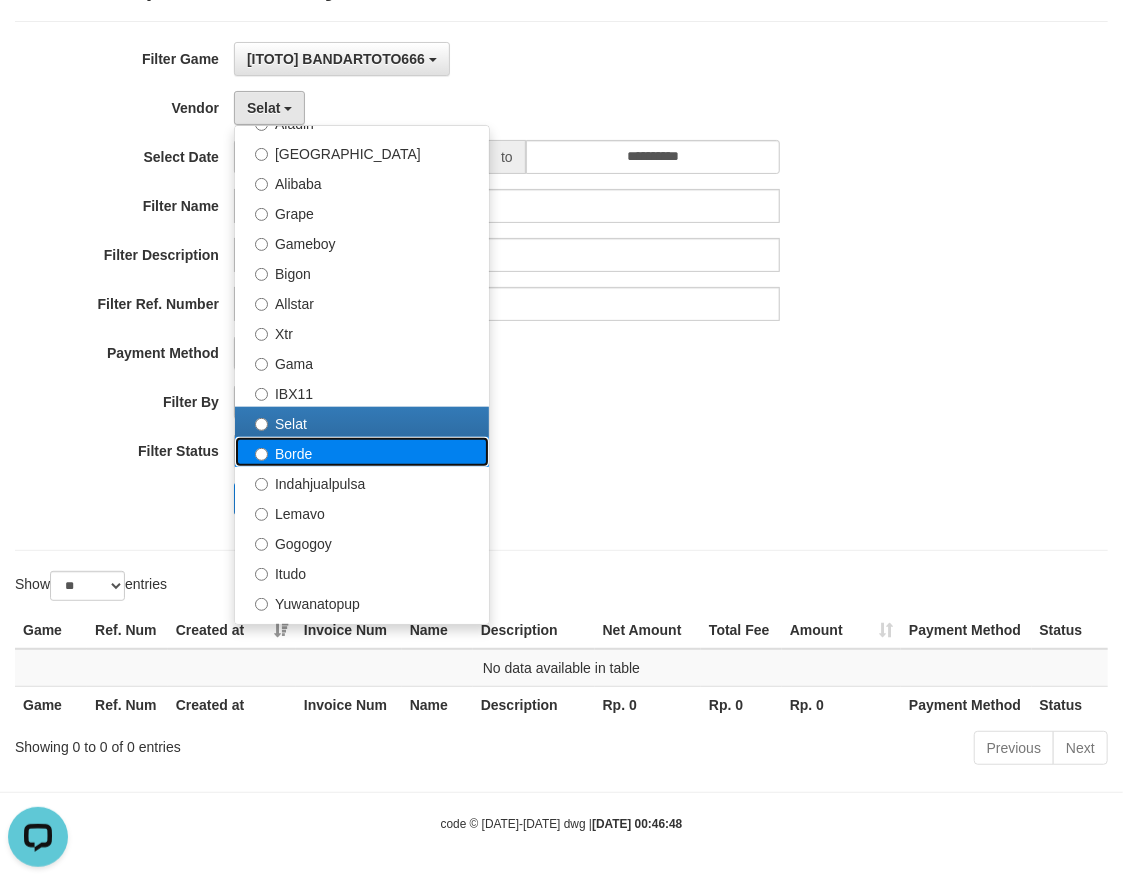 click on "Borde" at bounding box center [362, 452] 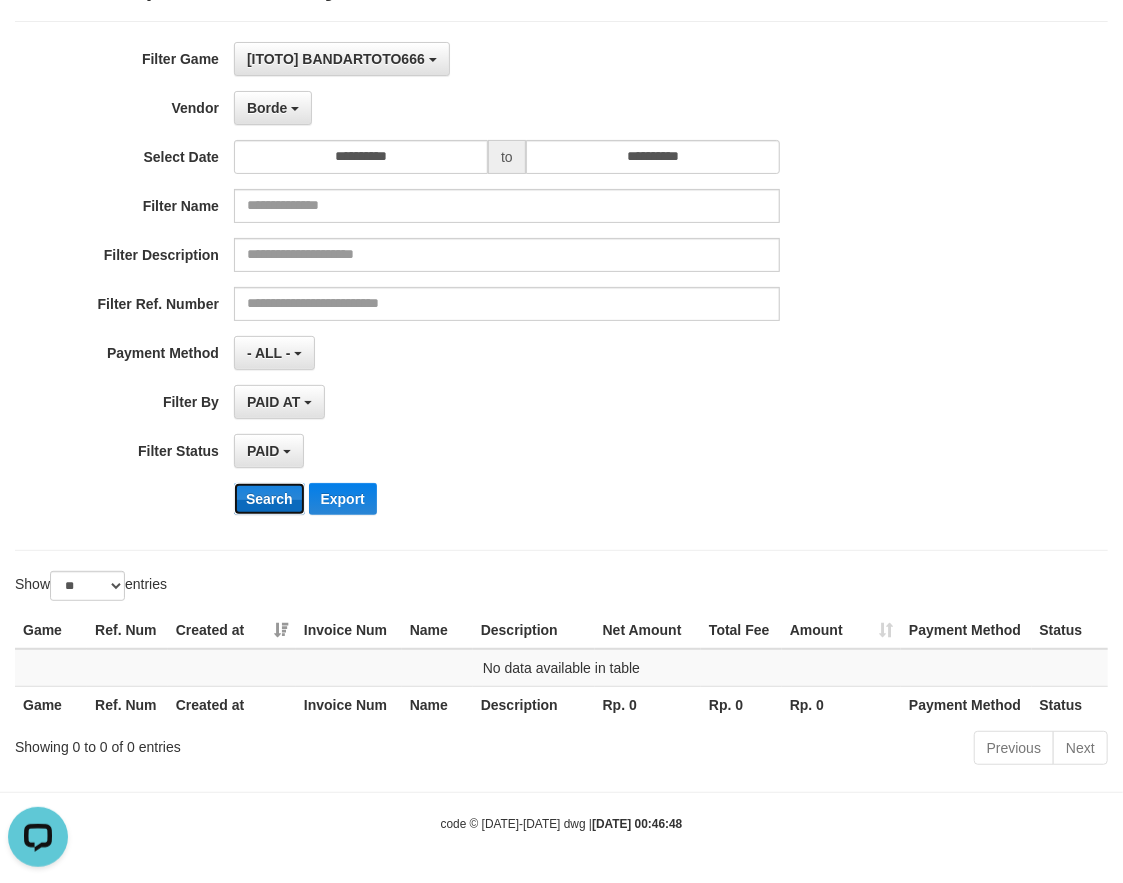click on "Search" at bounding box center (269, 499) 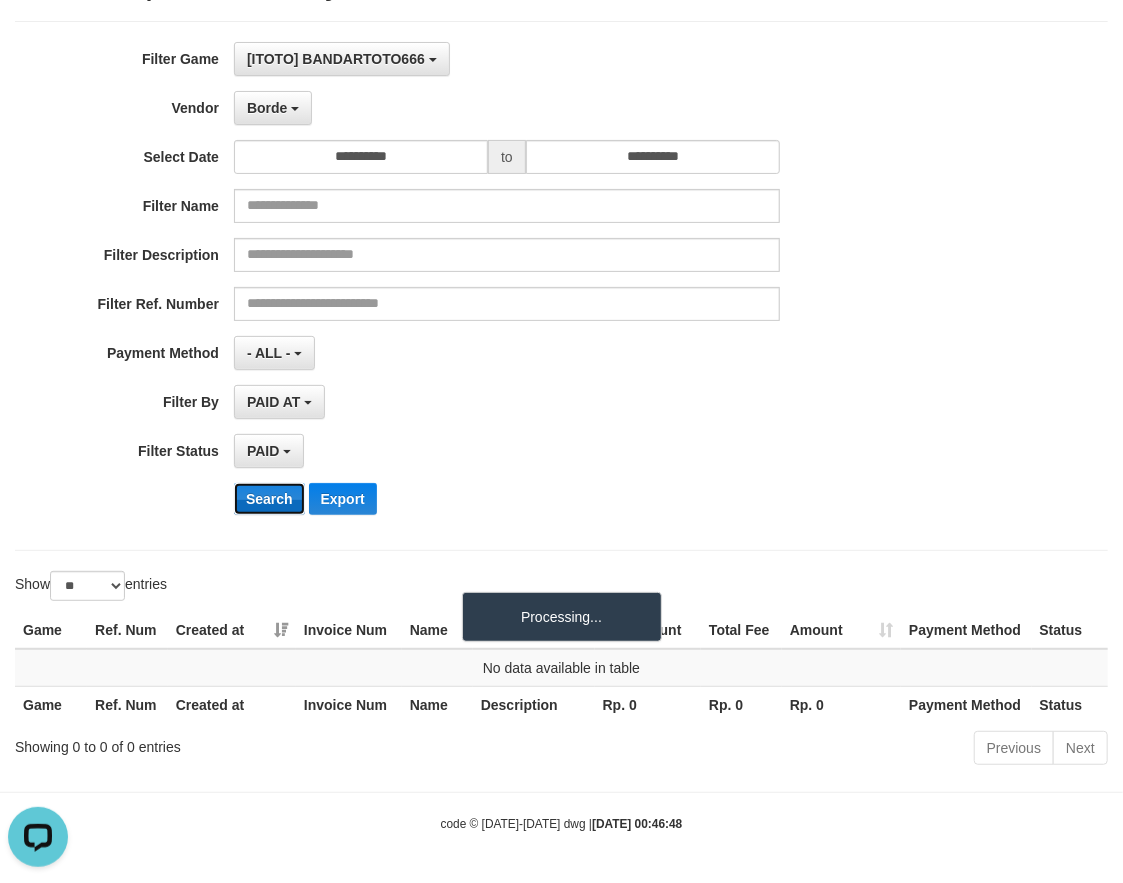 click on "Search" at bounding box center [269, 499] 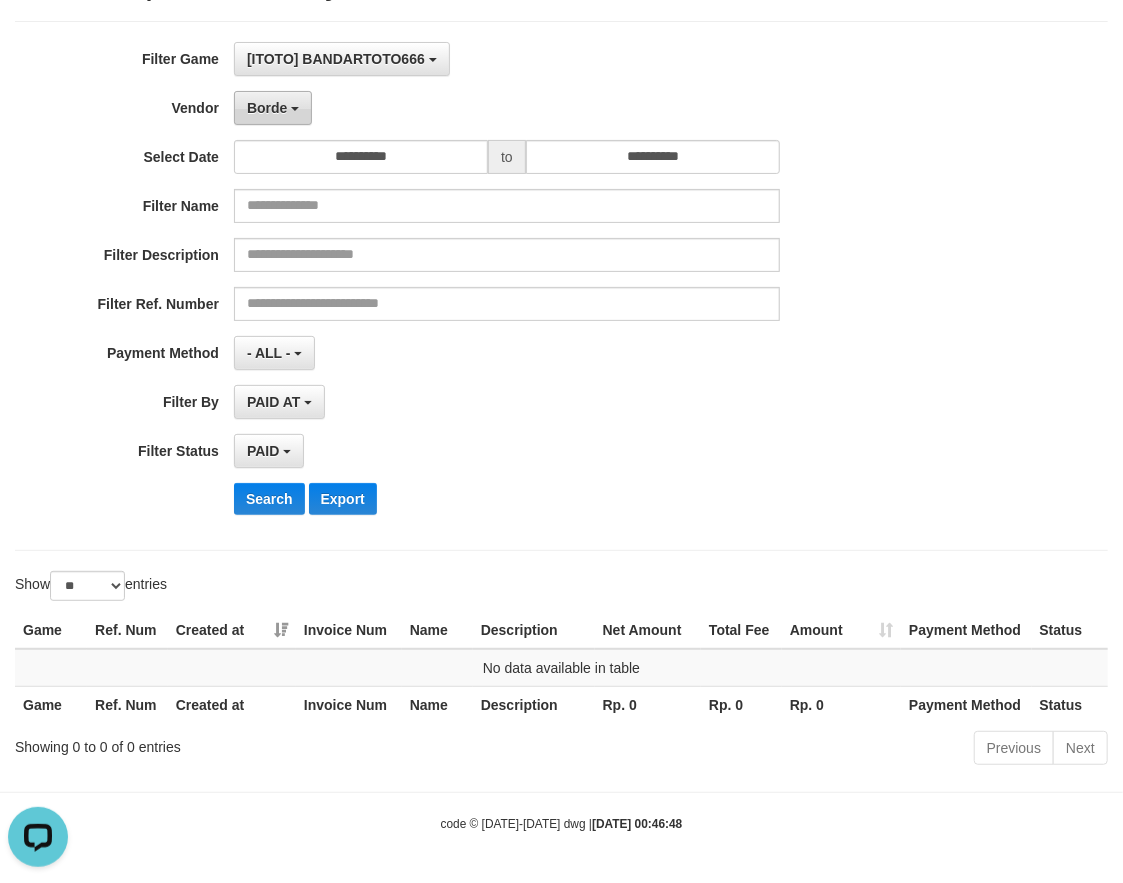 click on "Borde" at bounding box center [267, 108] 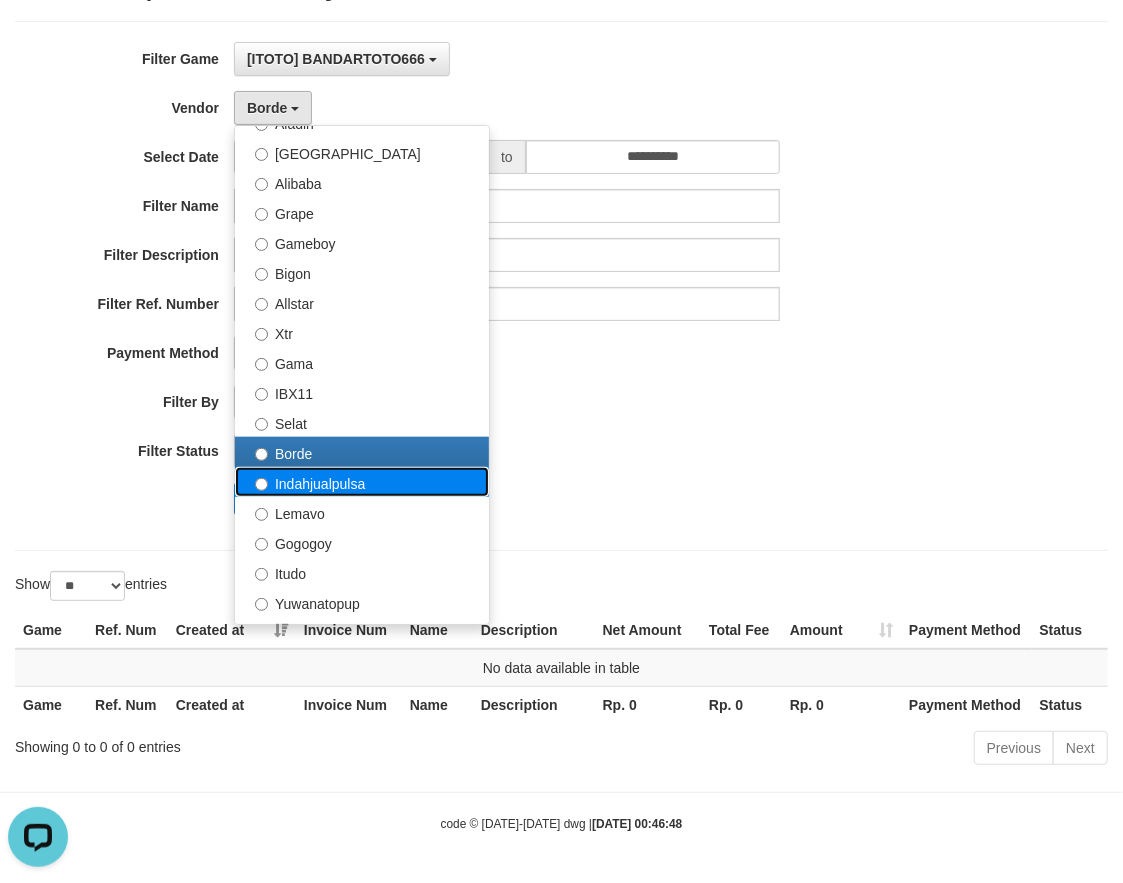 click on "Indahjualpulsa" at bounding box center (362, 482) 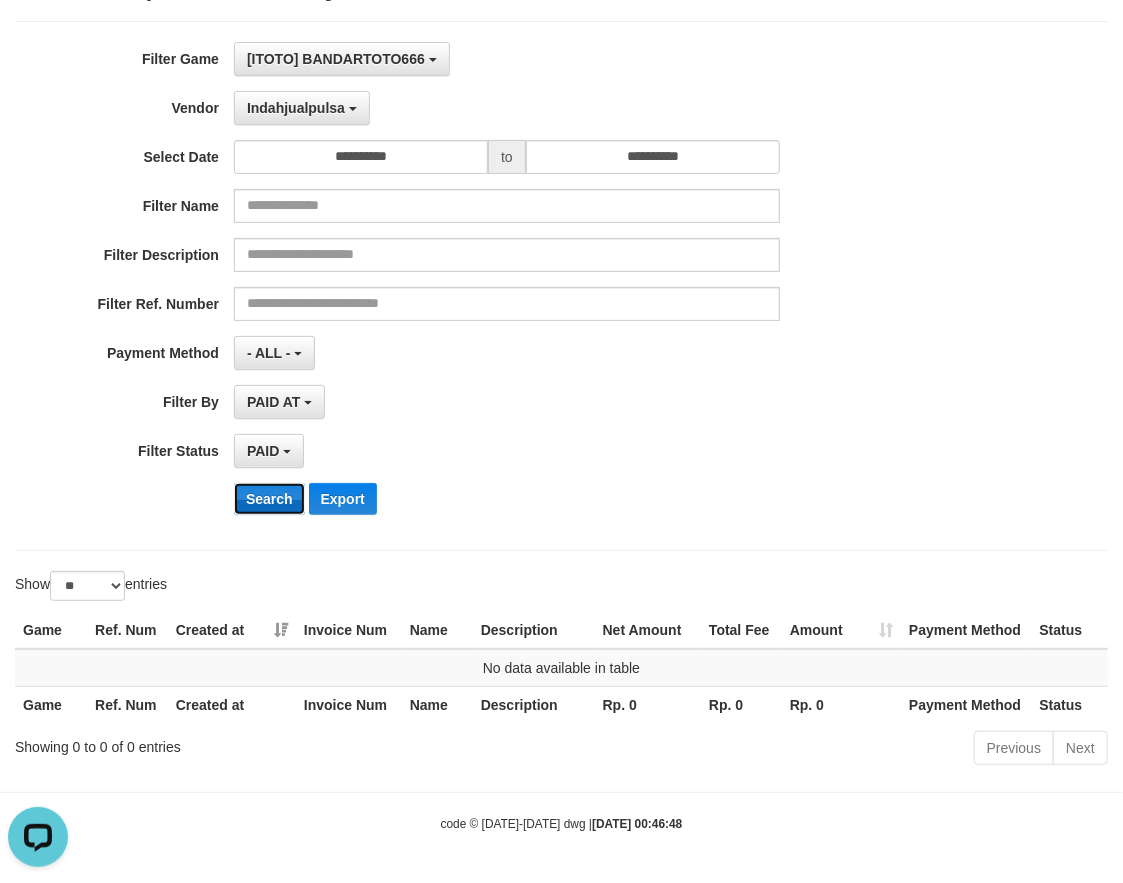 click on "Search" at bounding box center [269, 499] 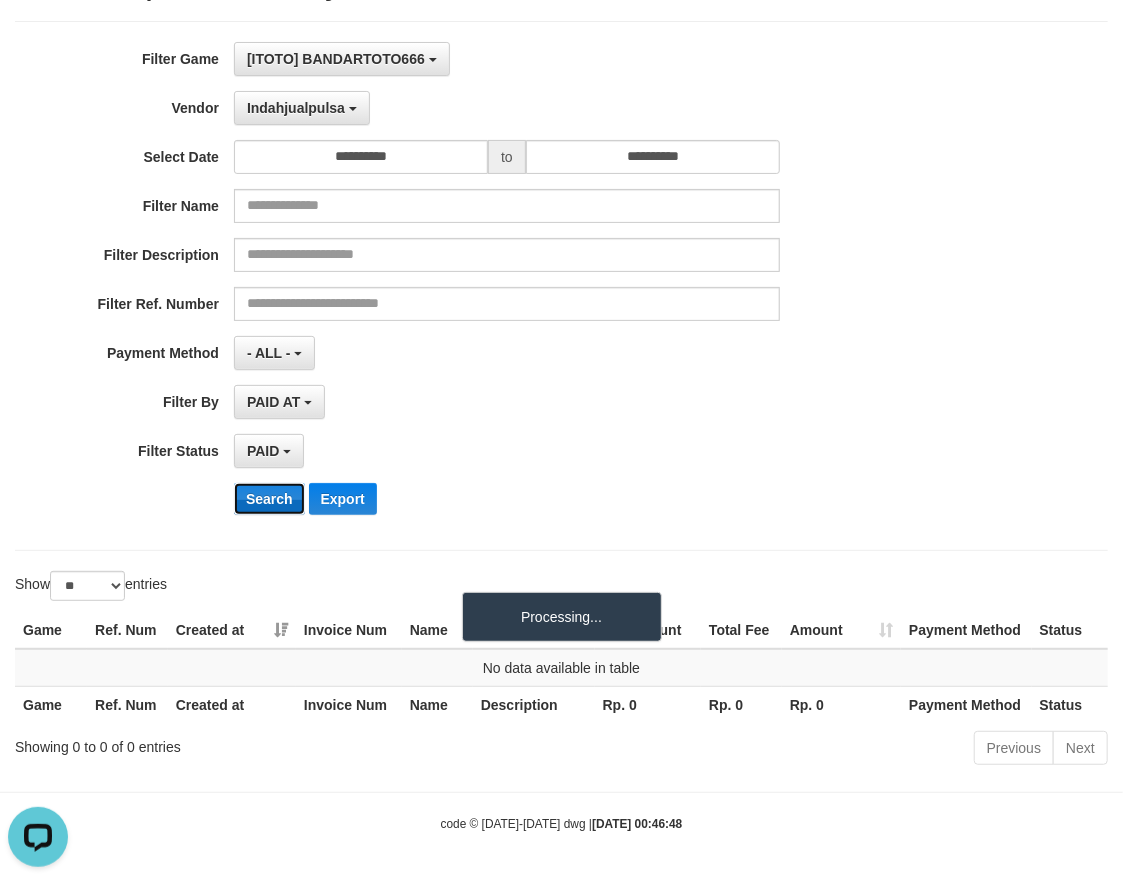 click on "Search" at bounding box center (269, 499) 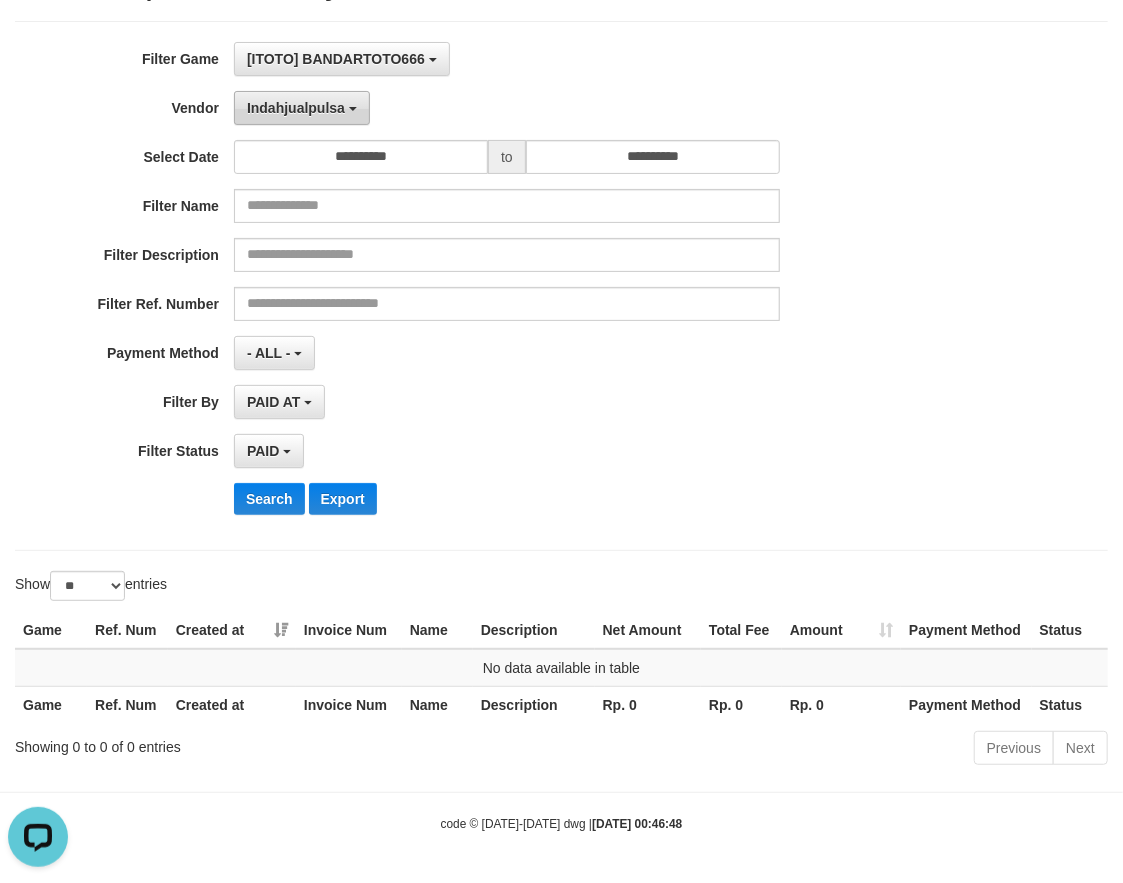 click on "Indahjualpulsa" at bounding box center (296, 108) 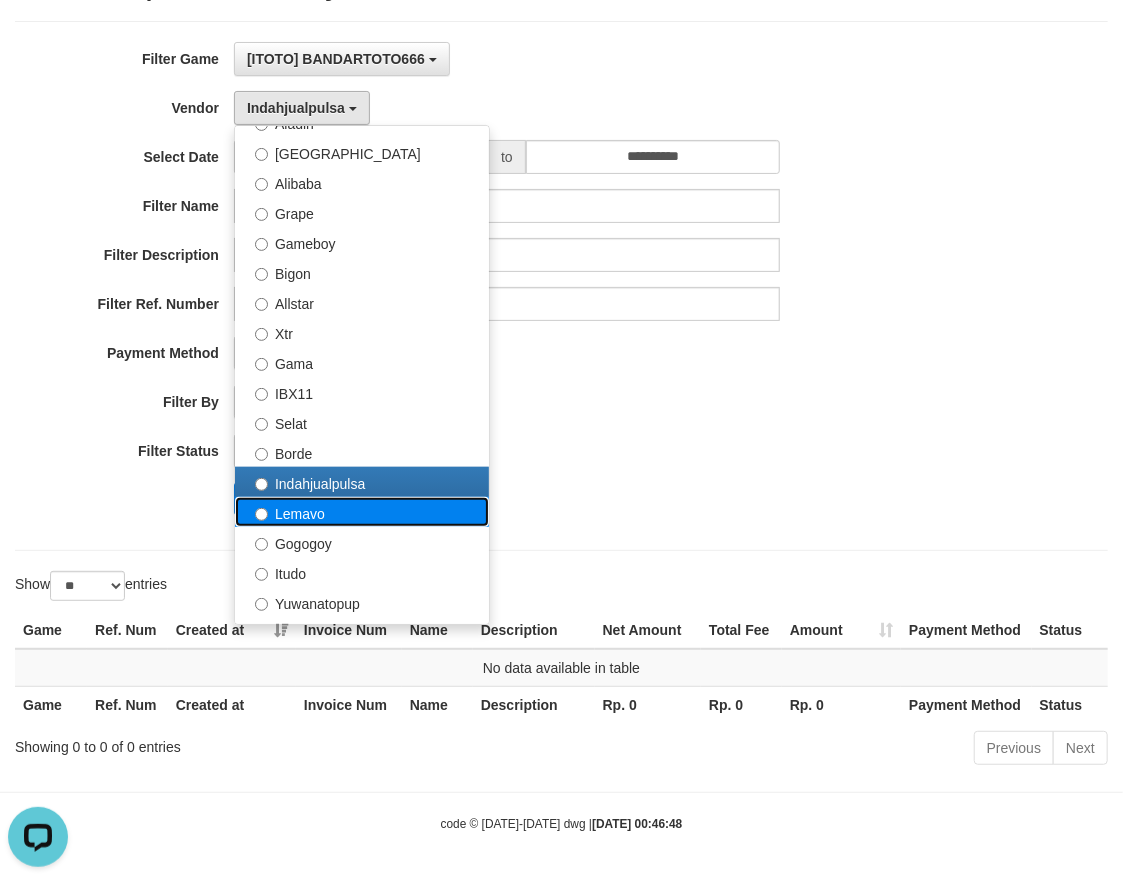 click on "Lemavo" at bounding box center (362, 512) 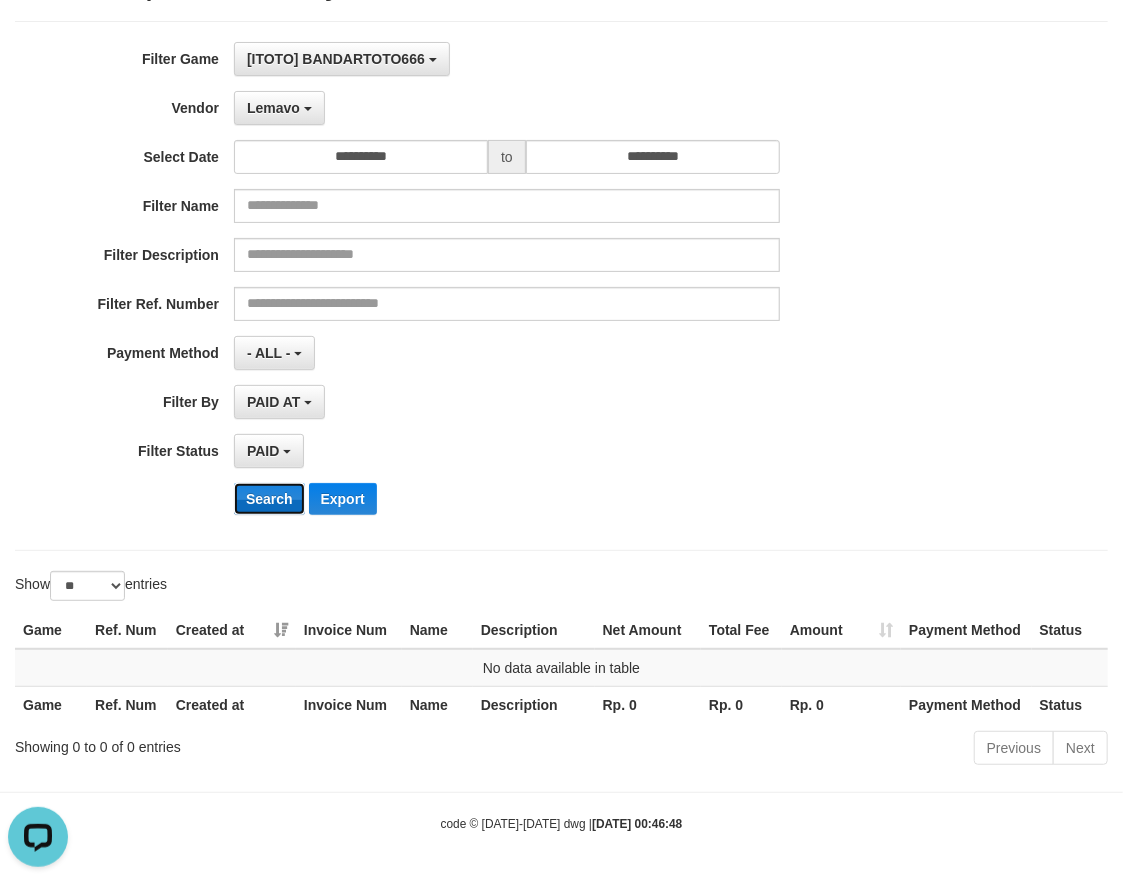 click on "Search" at bounding box center [269, 499] 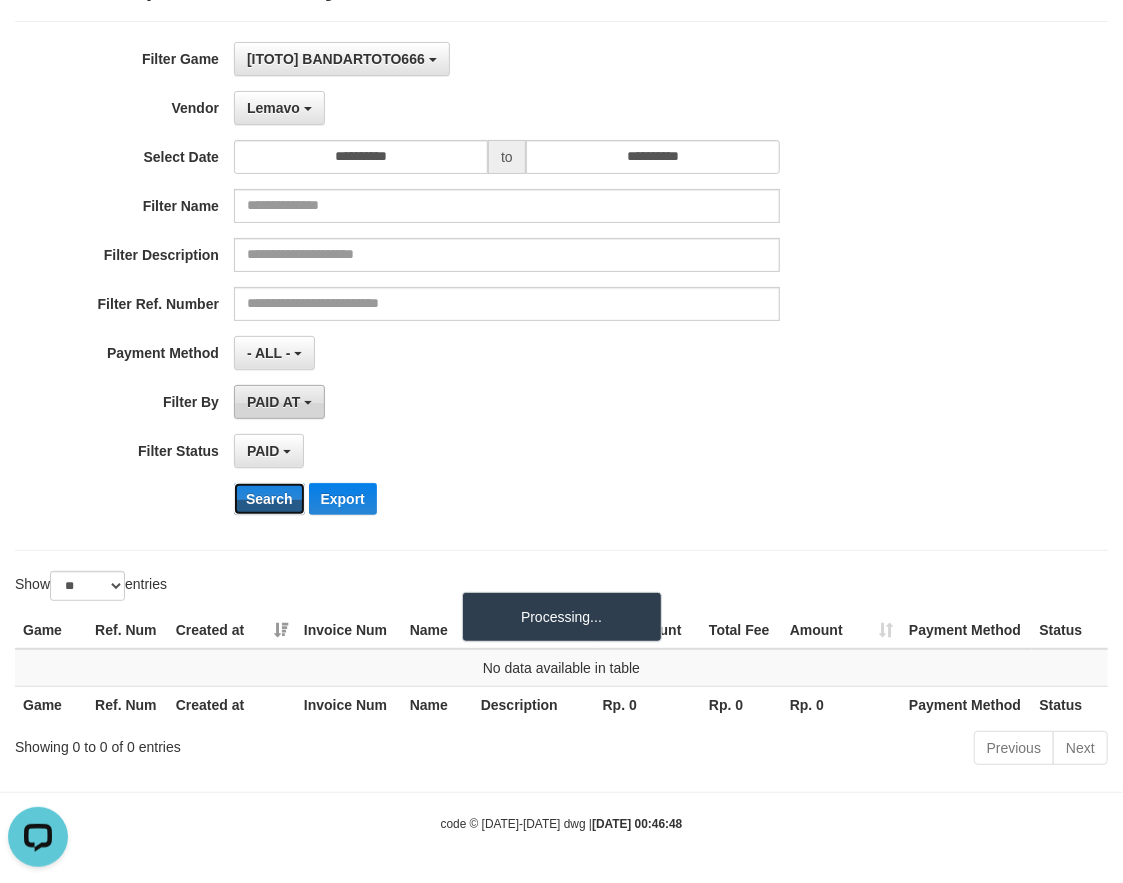 drag, startPoint x: 281, startPoint y: 503, endPoint x: 295, endPoint y: 417, distance: 87.13208 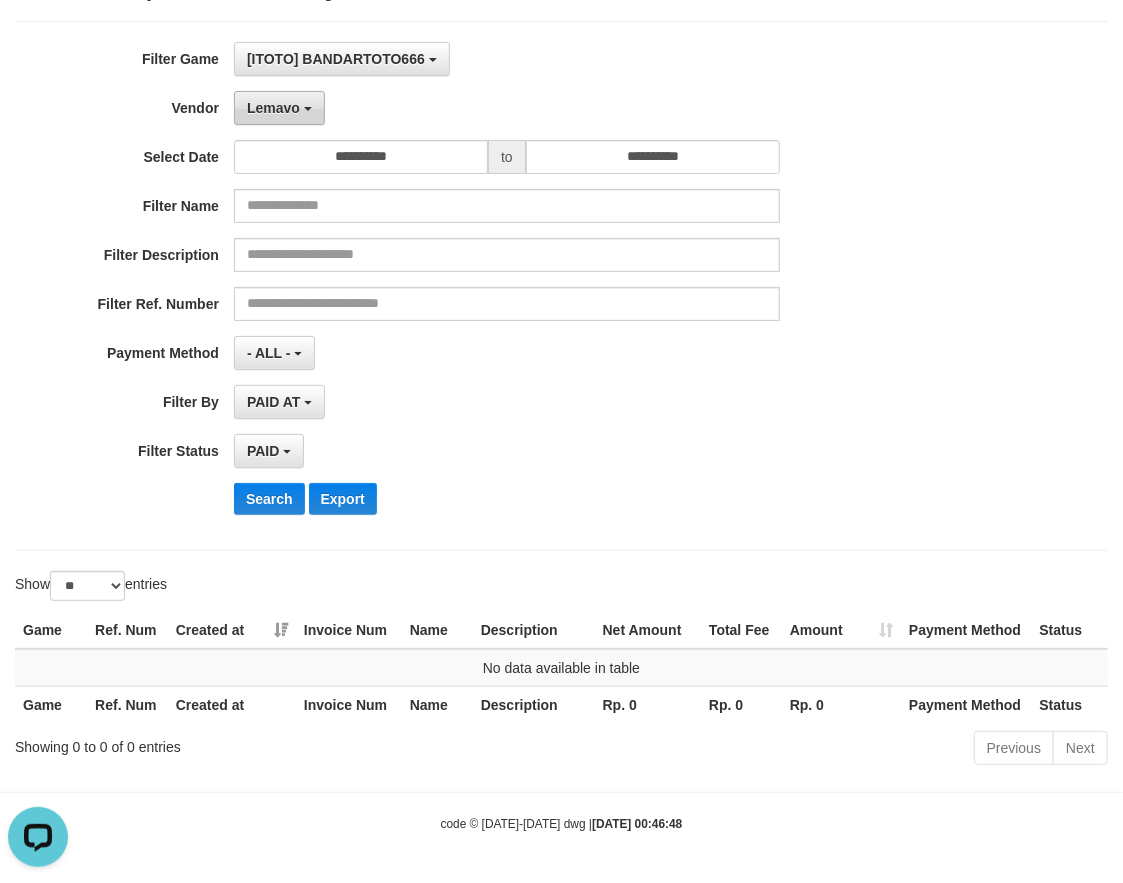 click on "Lemavo" at bounding box center [279, 108] 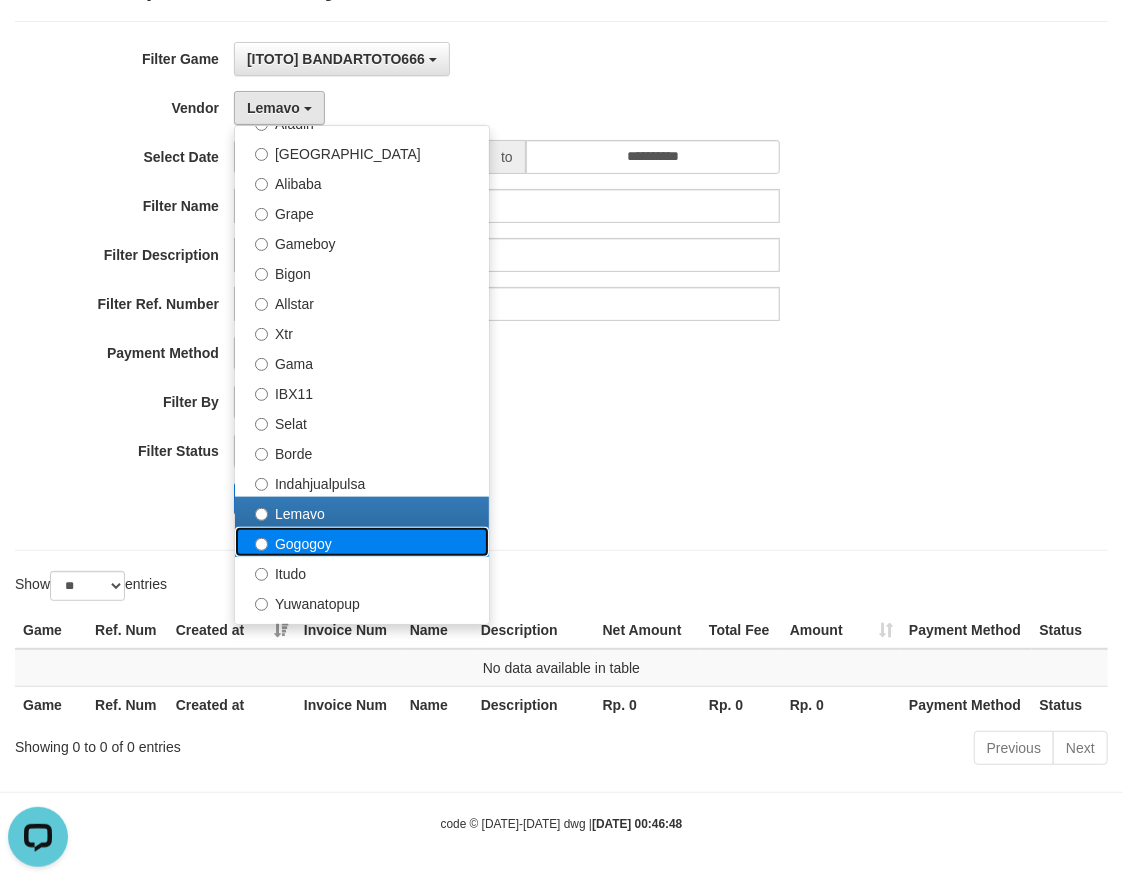 click on "Gogogoy" at bounding box center [362, 542] 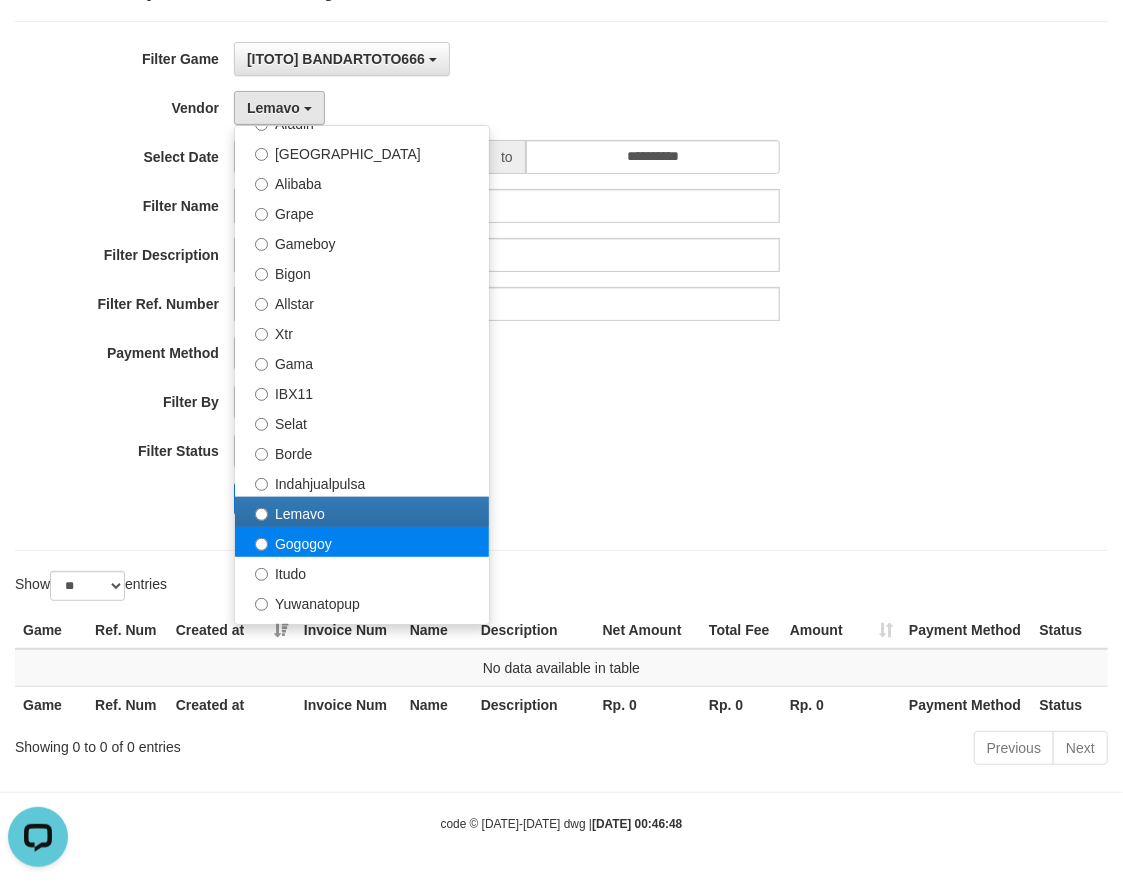 select on "**********" 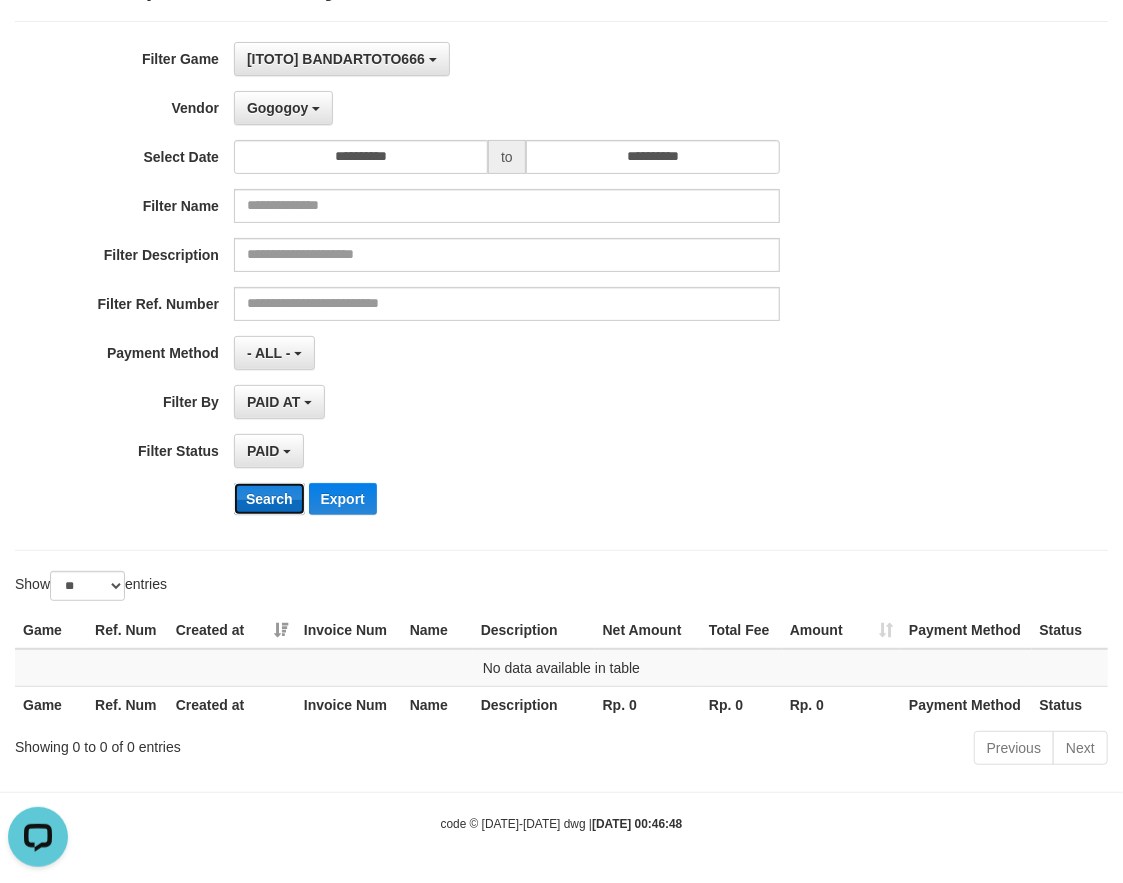 click on "Search" at bounding box center [269, 499] 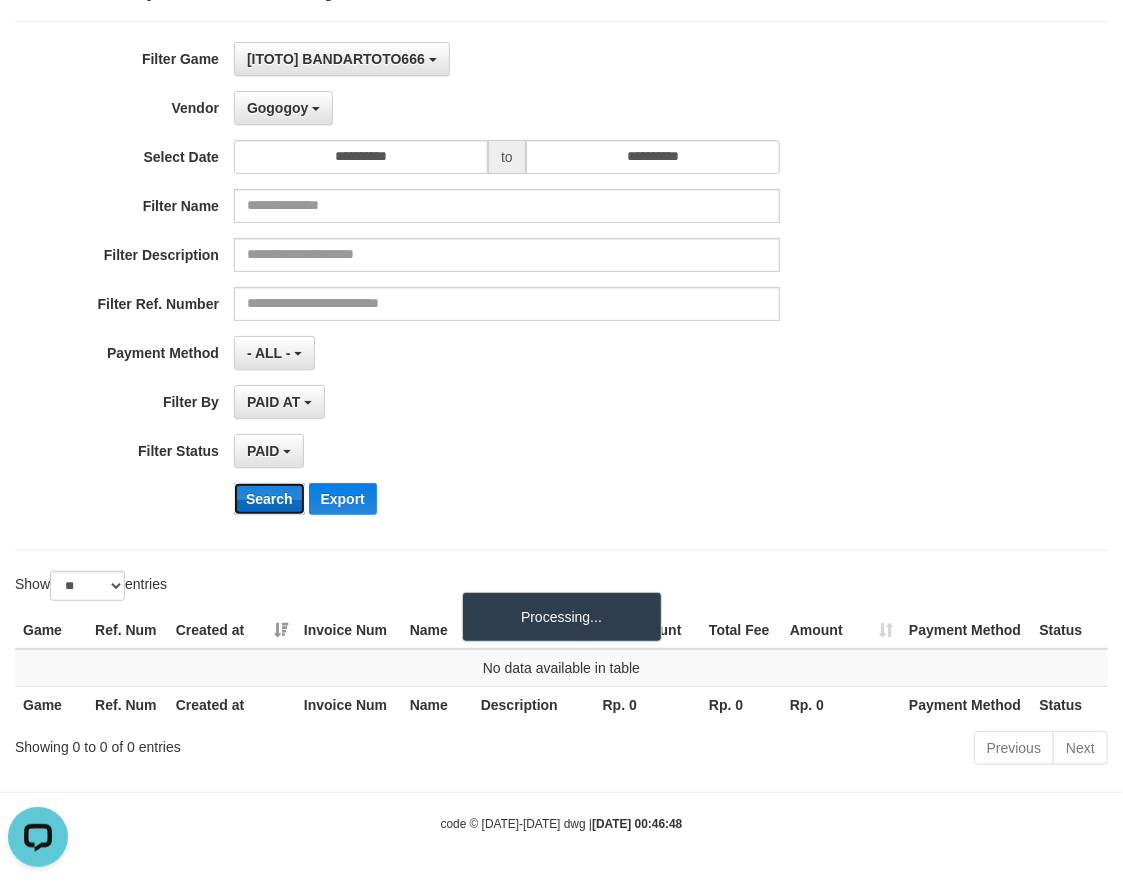 click on "Search" at bounding box center [269, 499] 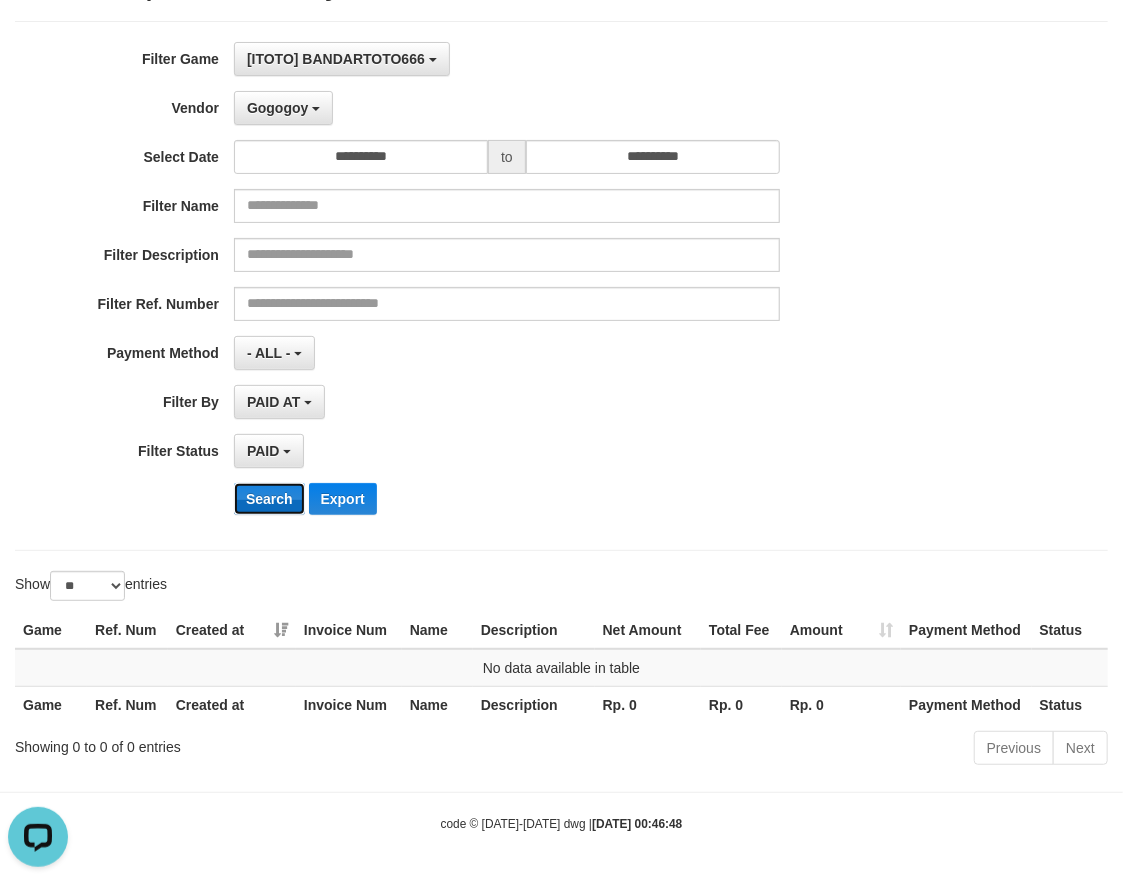 click on "Search" at bounding box center (269, 499) 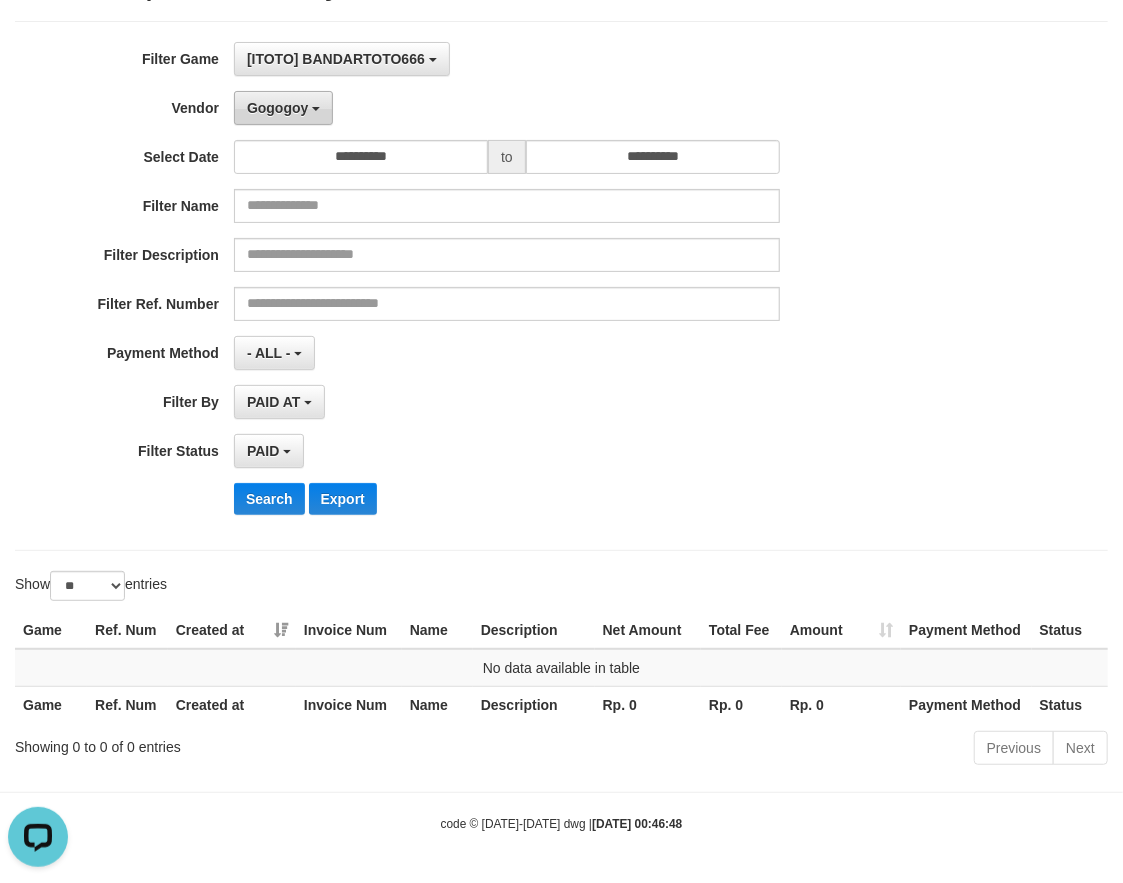 click on "Gogogoy" at bounding box center (283, 108) 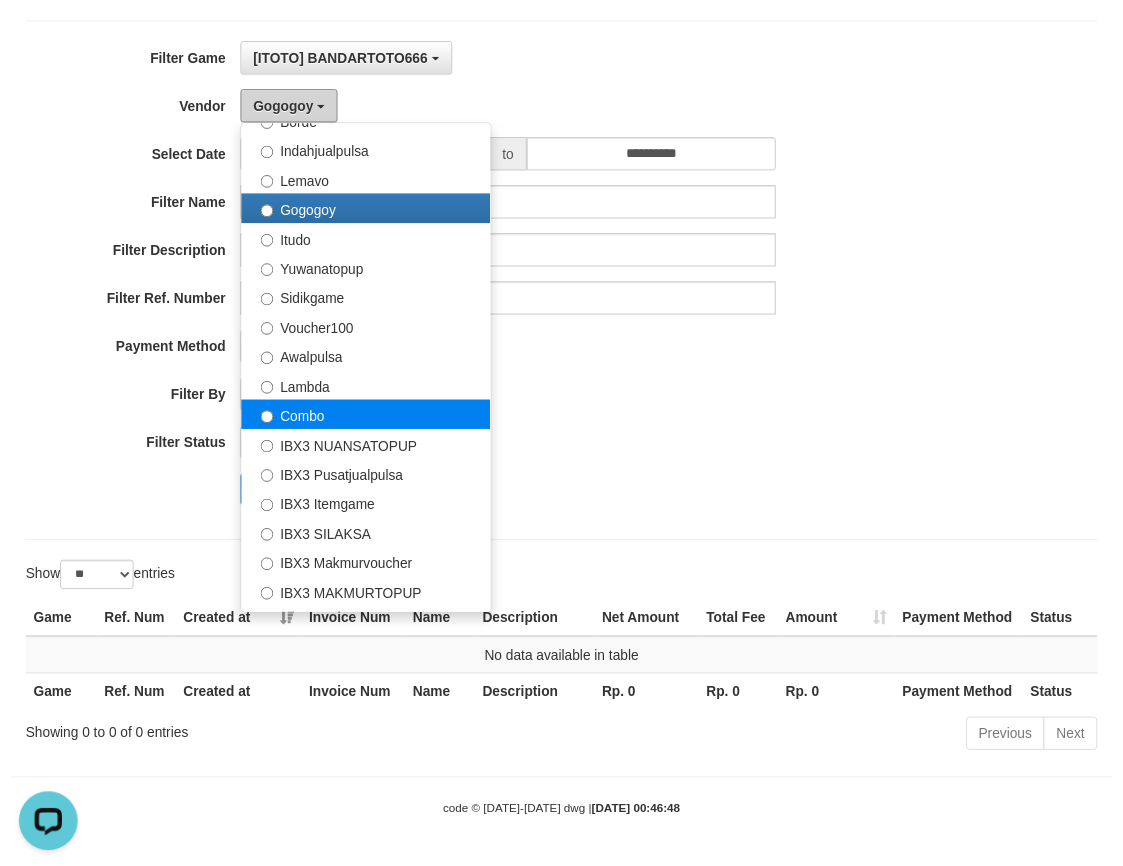 scroll, scrollTop: 666, scrollLeft: 0, axis: vertical 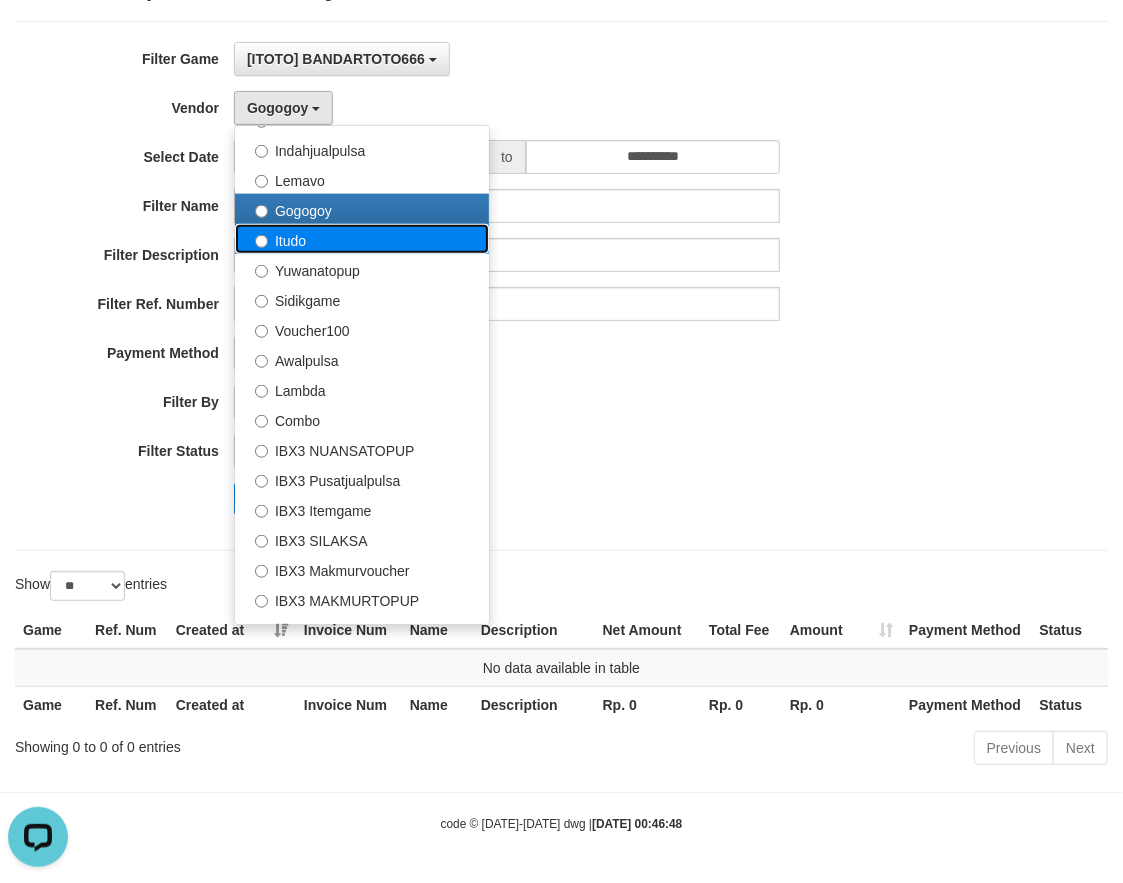 click on "Itudo" at bounding box center (362, 239) 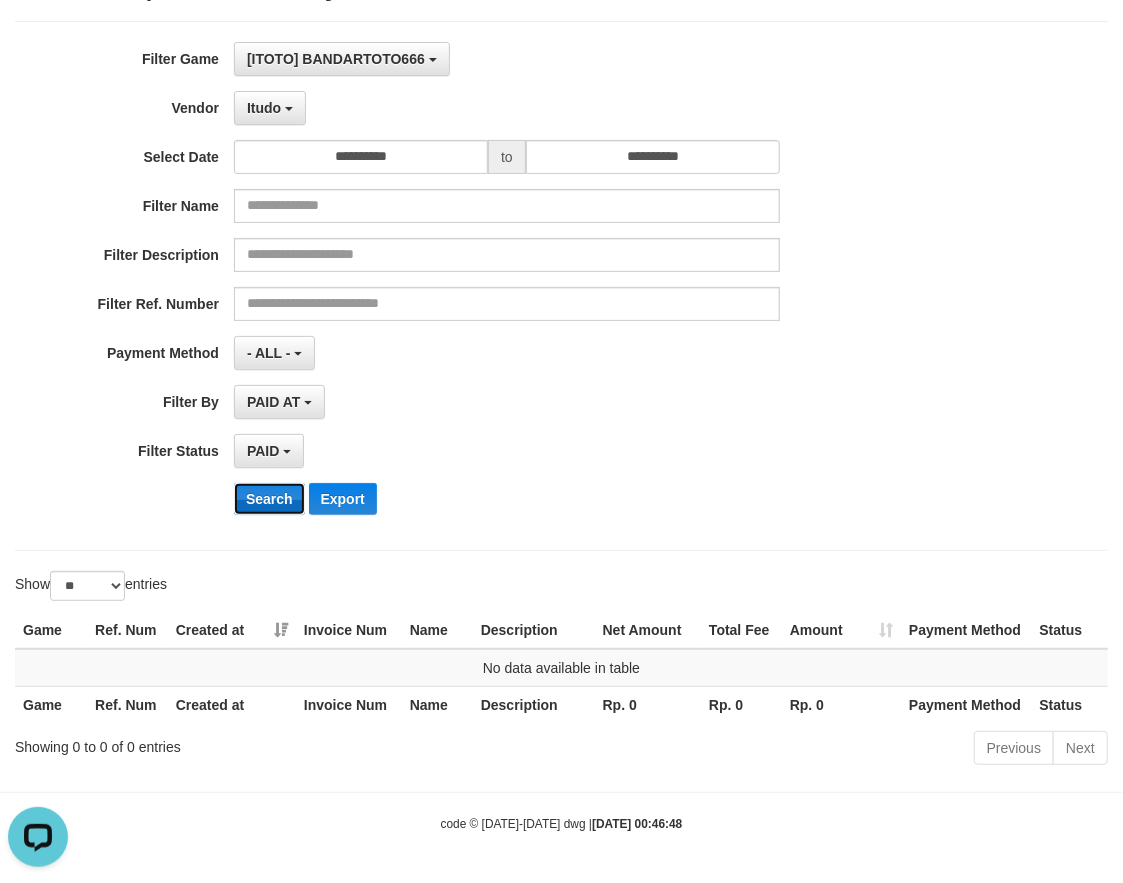 click on "Search" at bounding box center (269, 499) 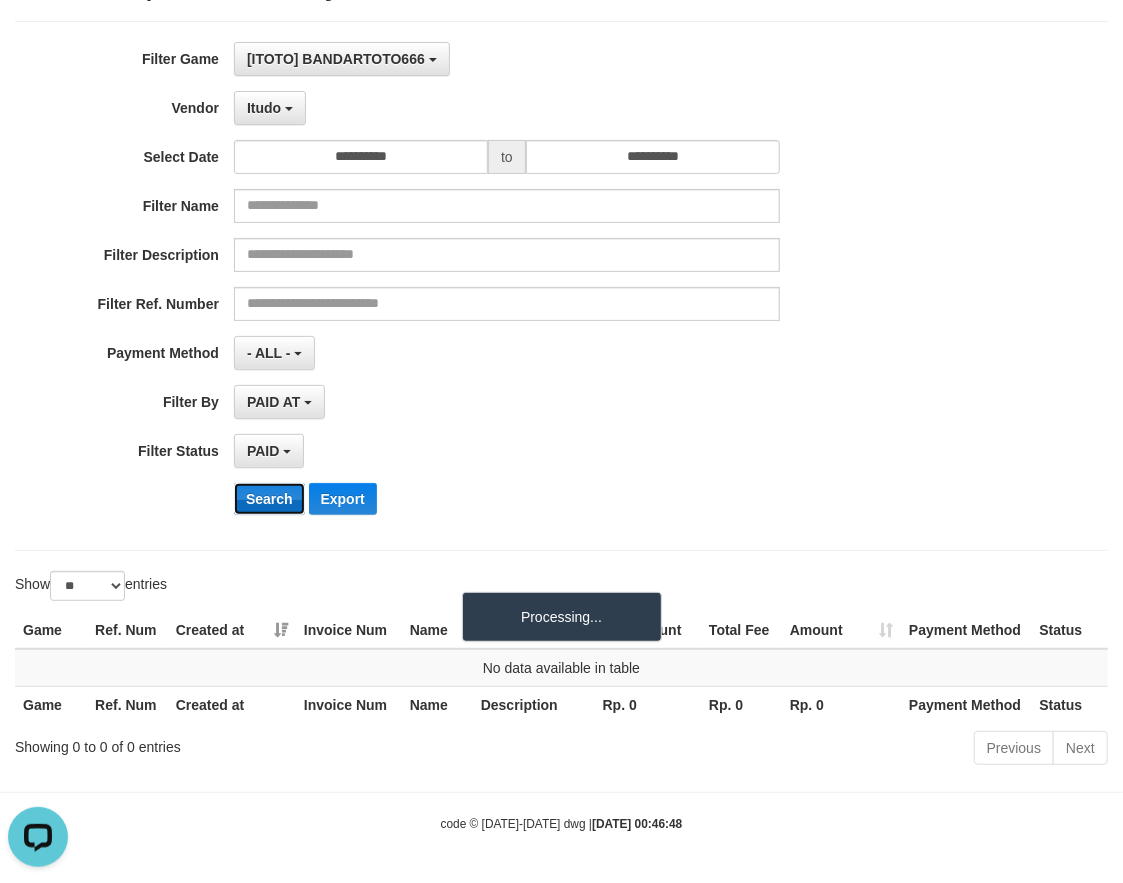 click on "Search" at bounding box center (269, 499) 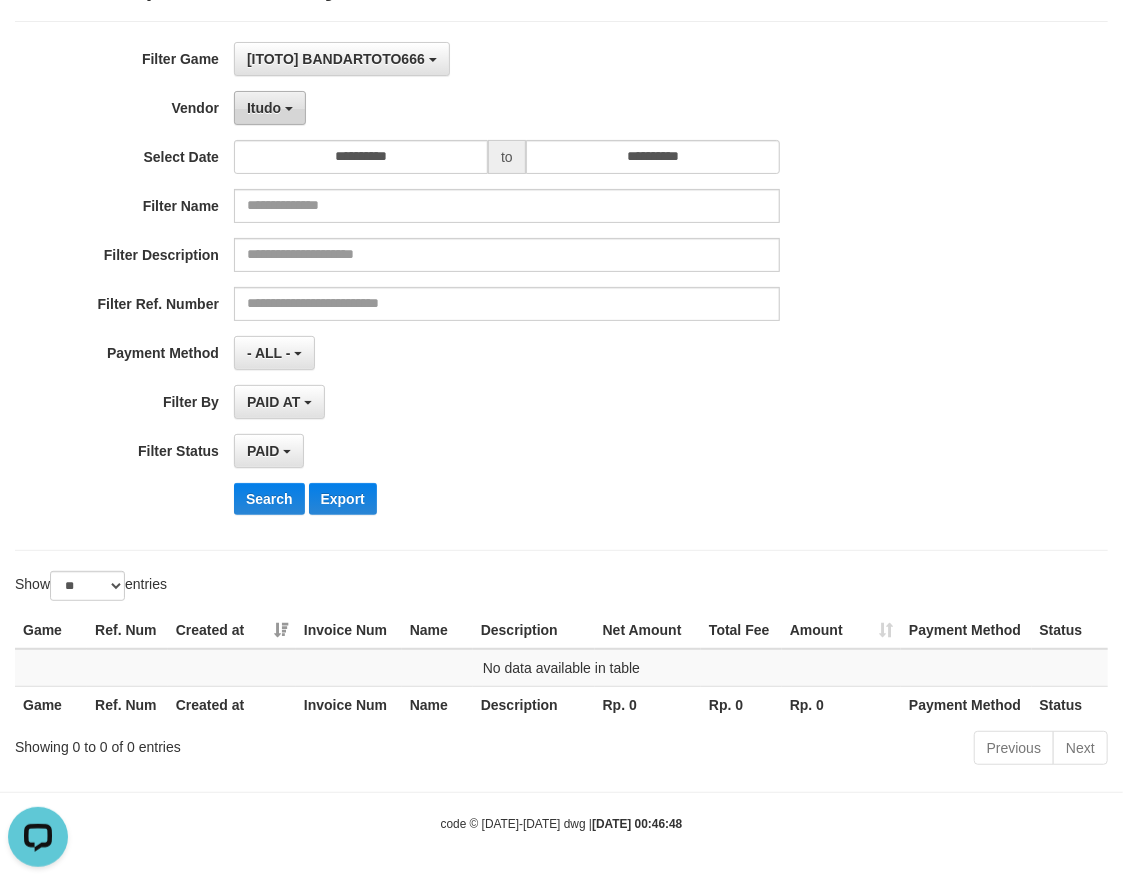 click on "Itudo" at bounding box center [270, 108] 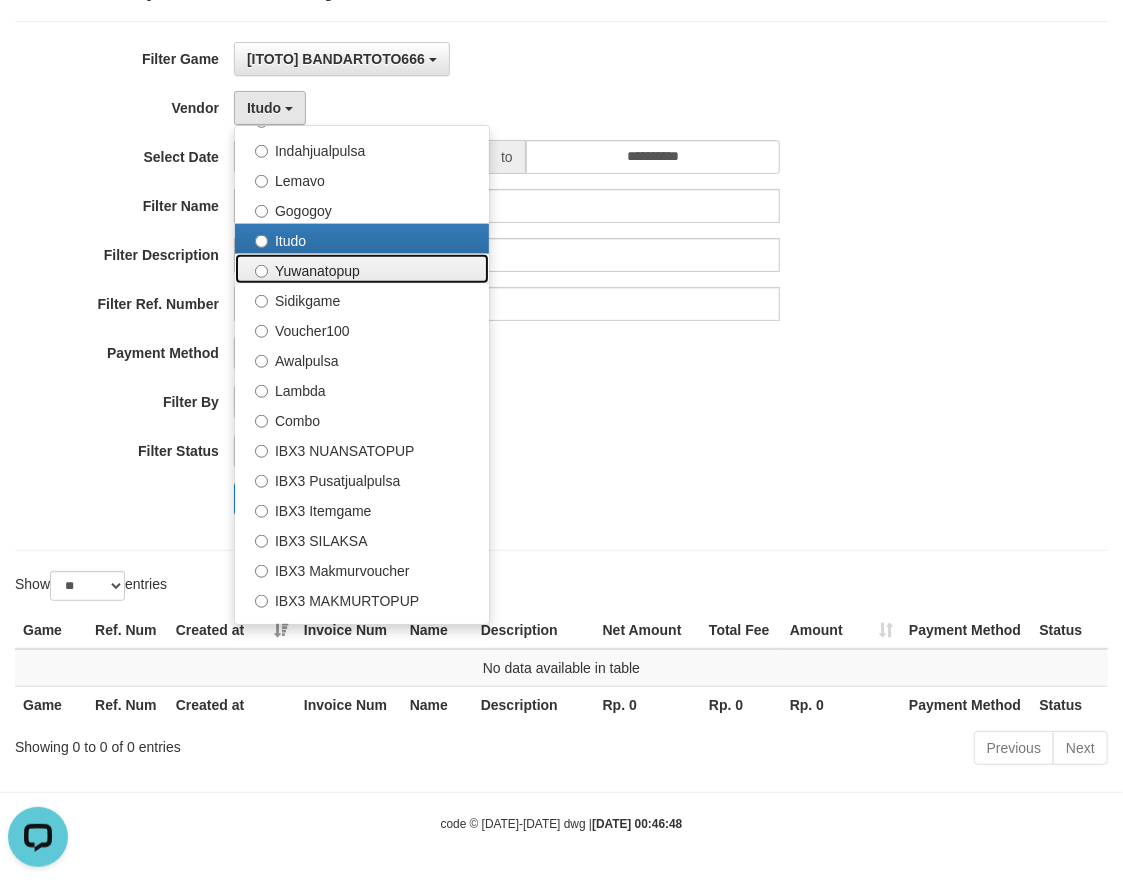 click on "Yuwanatopup" at bounding box center [362, 269] 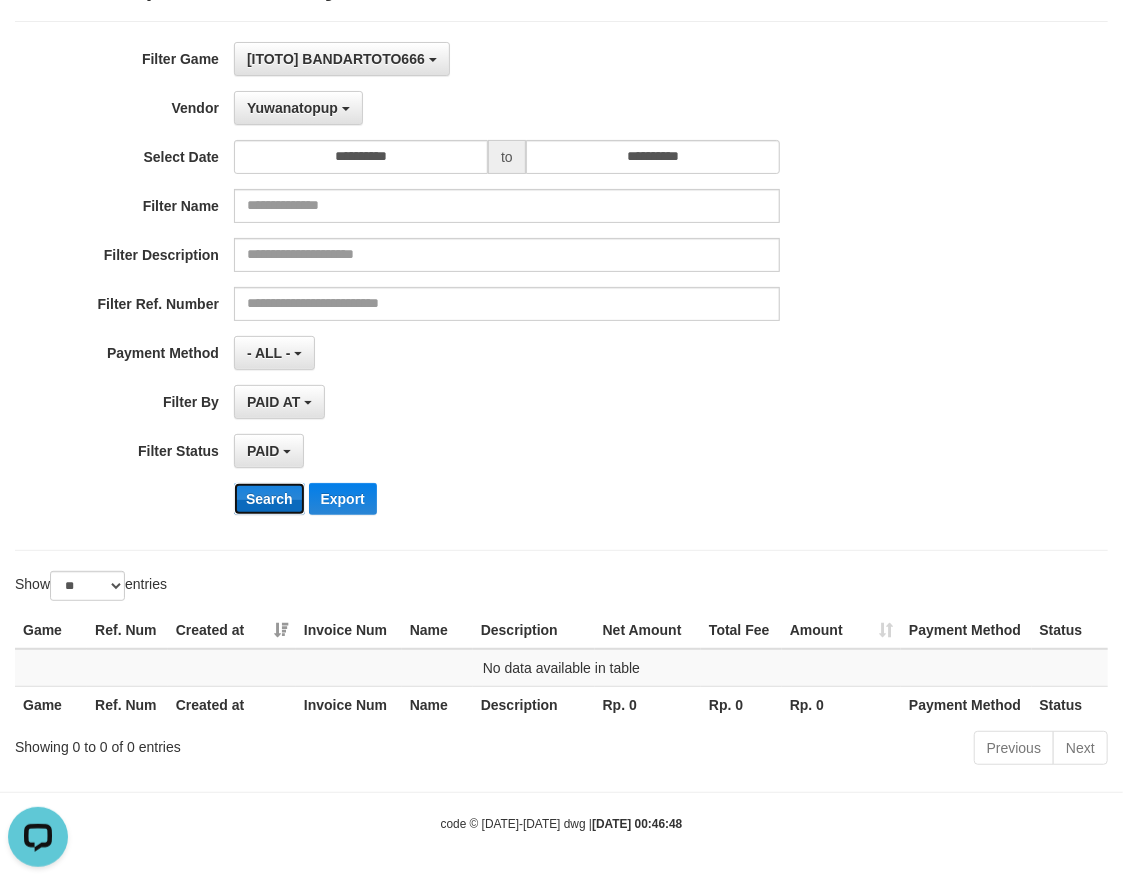 click on "Search" at bounding box center [269, 499] 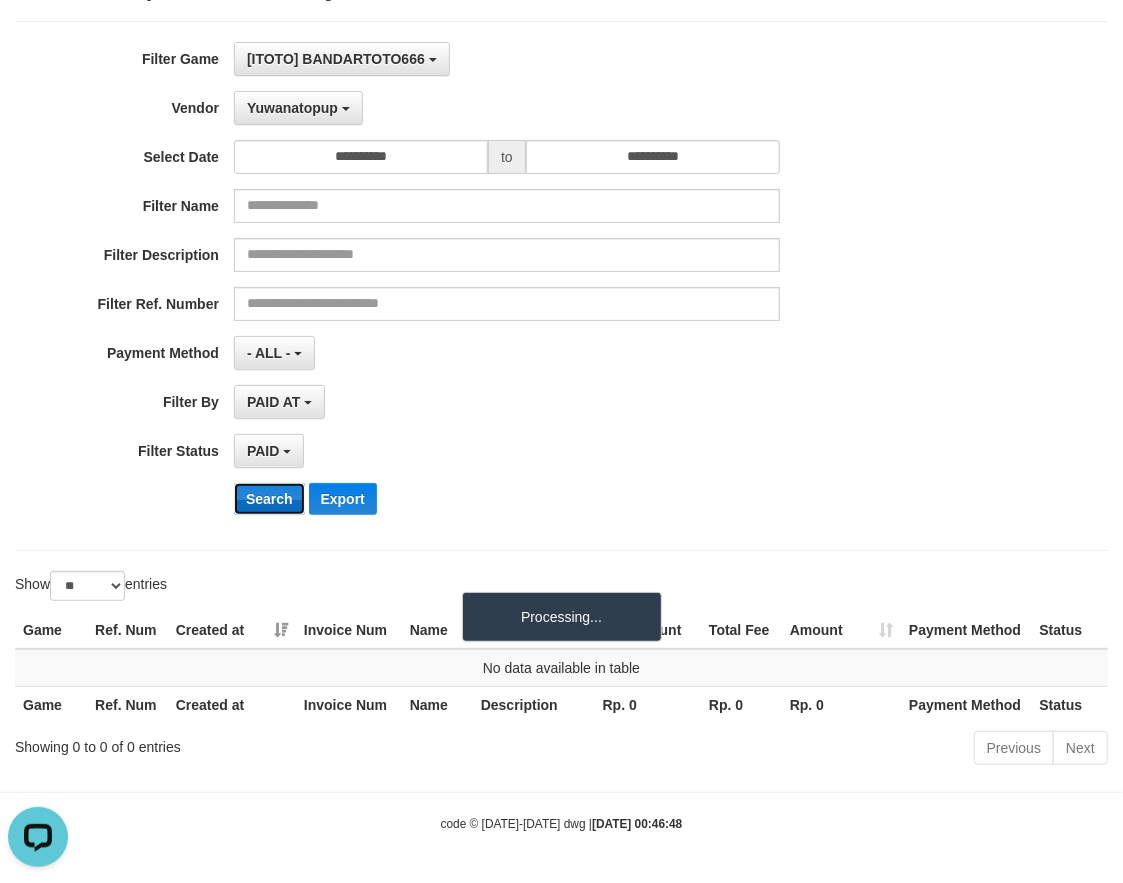 click on "Search" at bounding box center [269, 499] 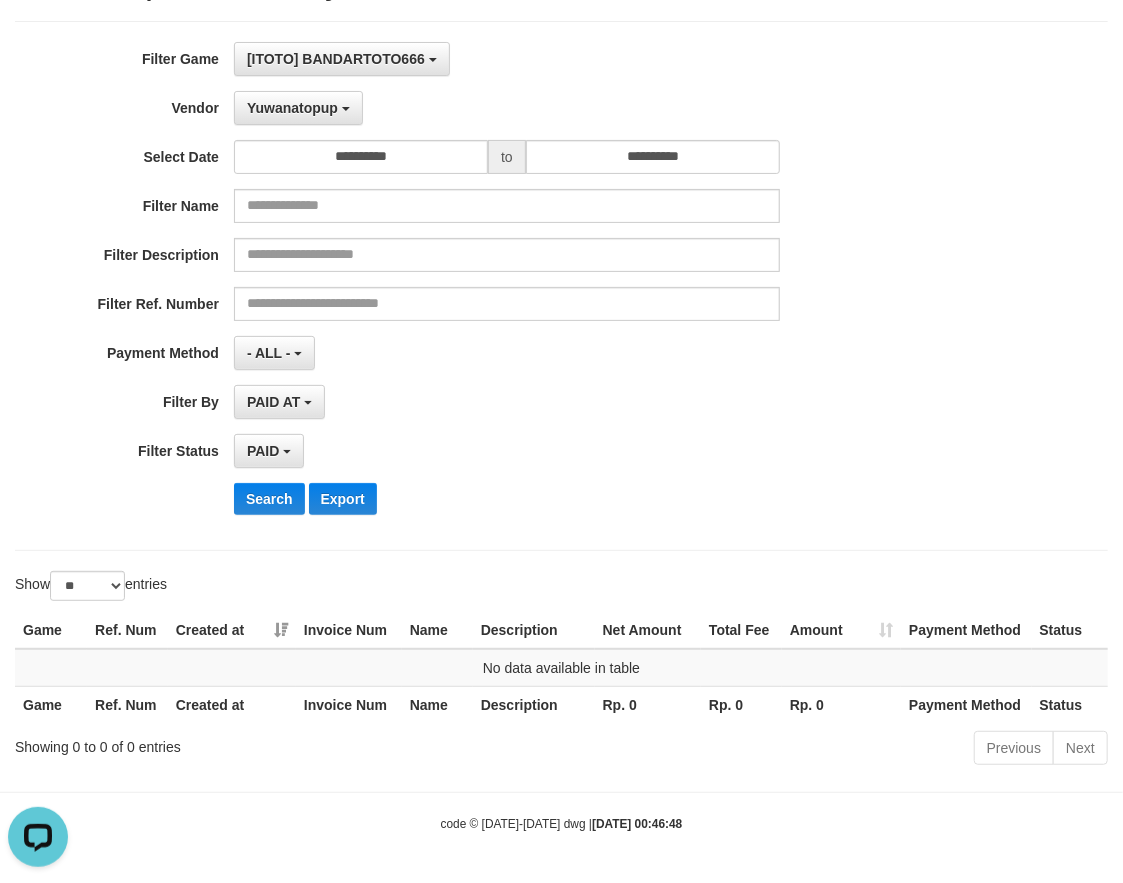 click on "Filter Name" at bounding box center [117, 202] 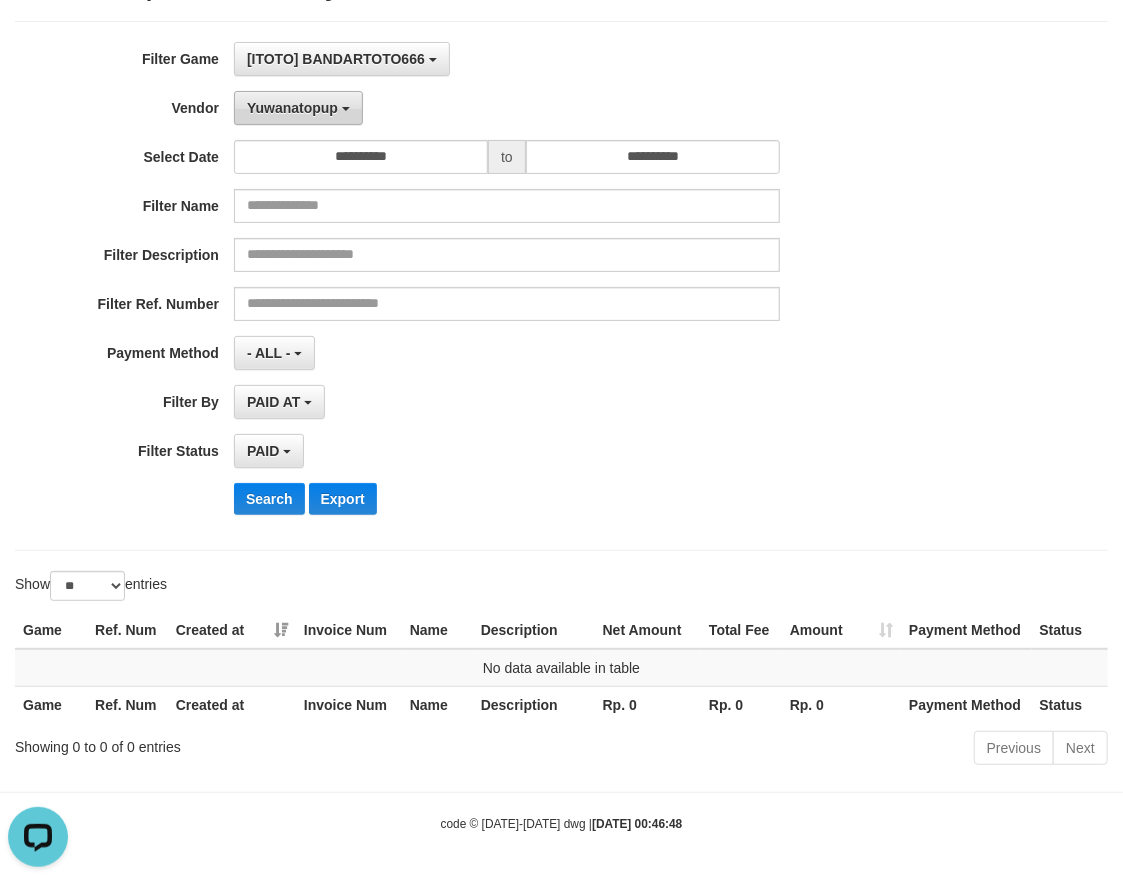click on "Yuwanatopup" at bounding box center (292, 108) 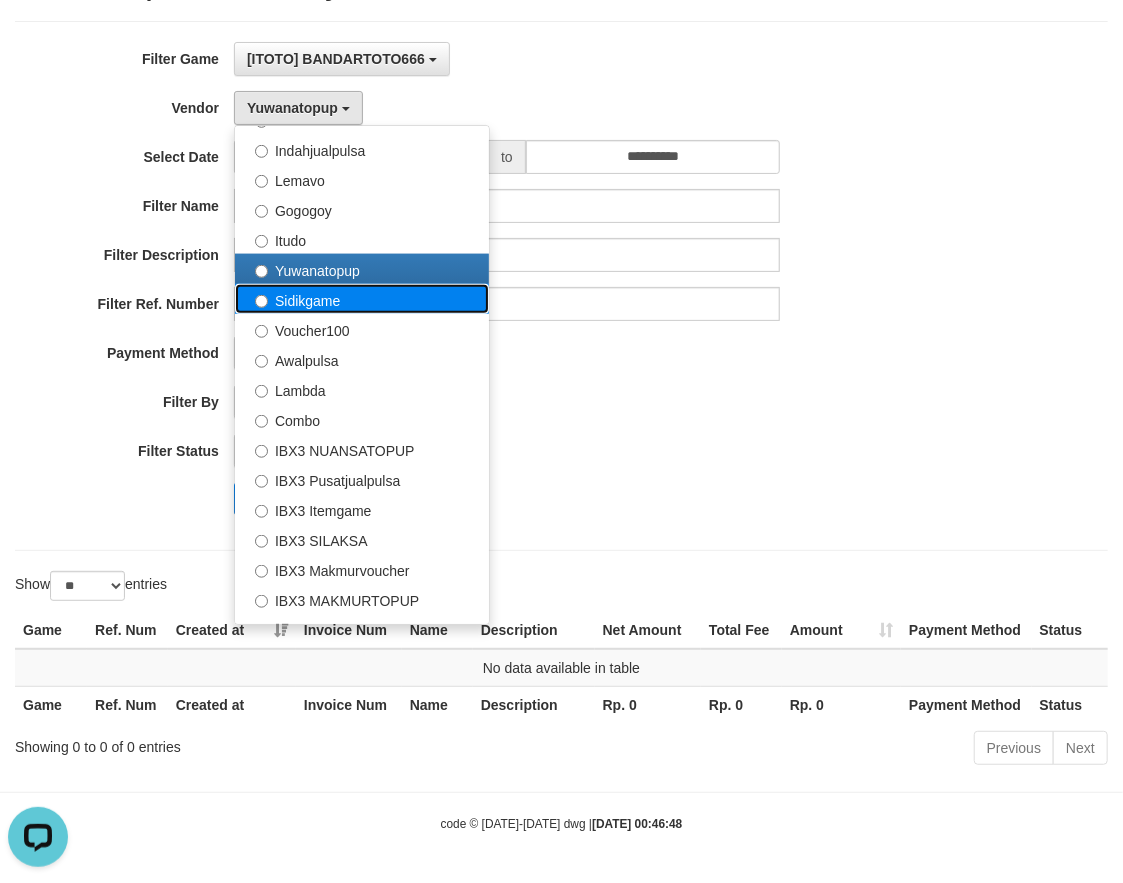 click on "Sidikgame" at bounding box center [362, 299] 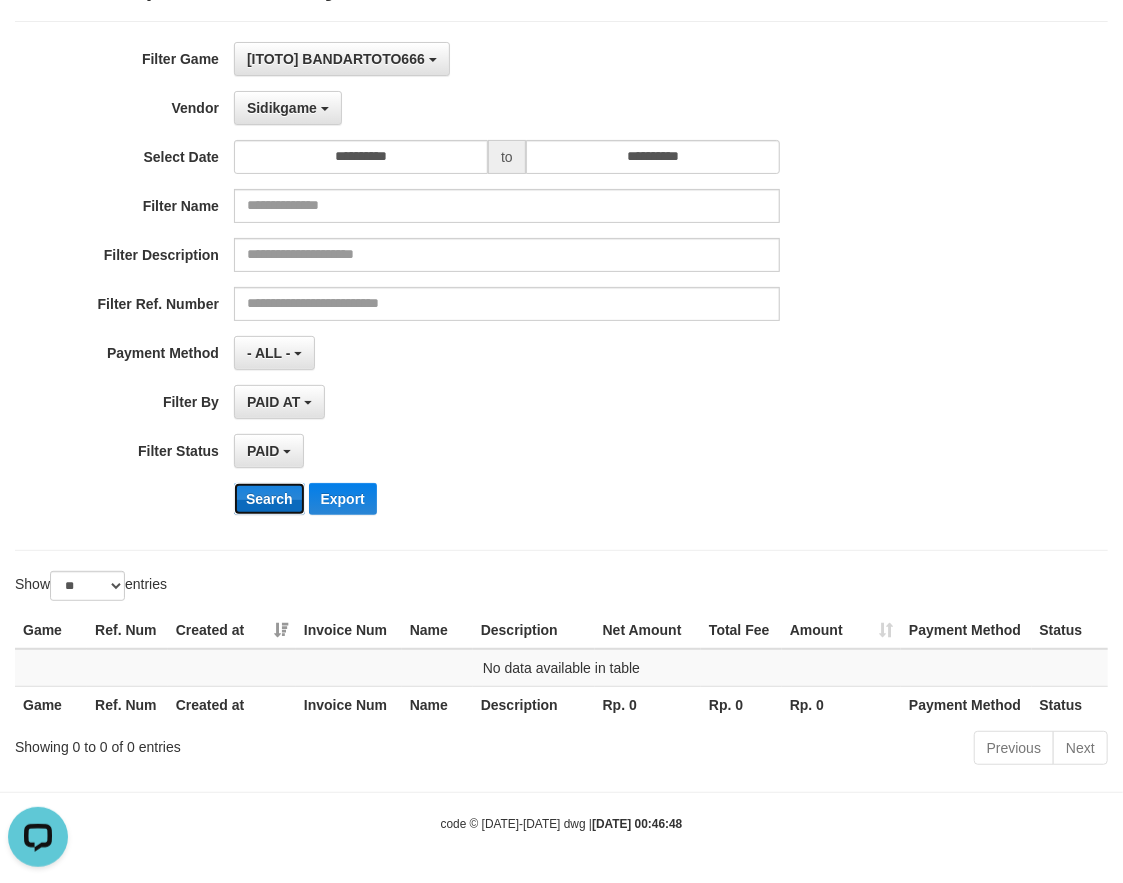click on "Search" at bounding box center (269, 499) 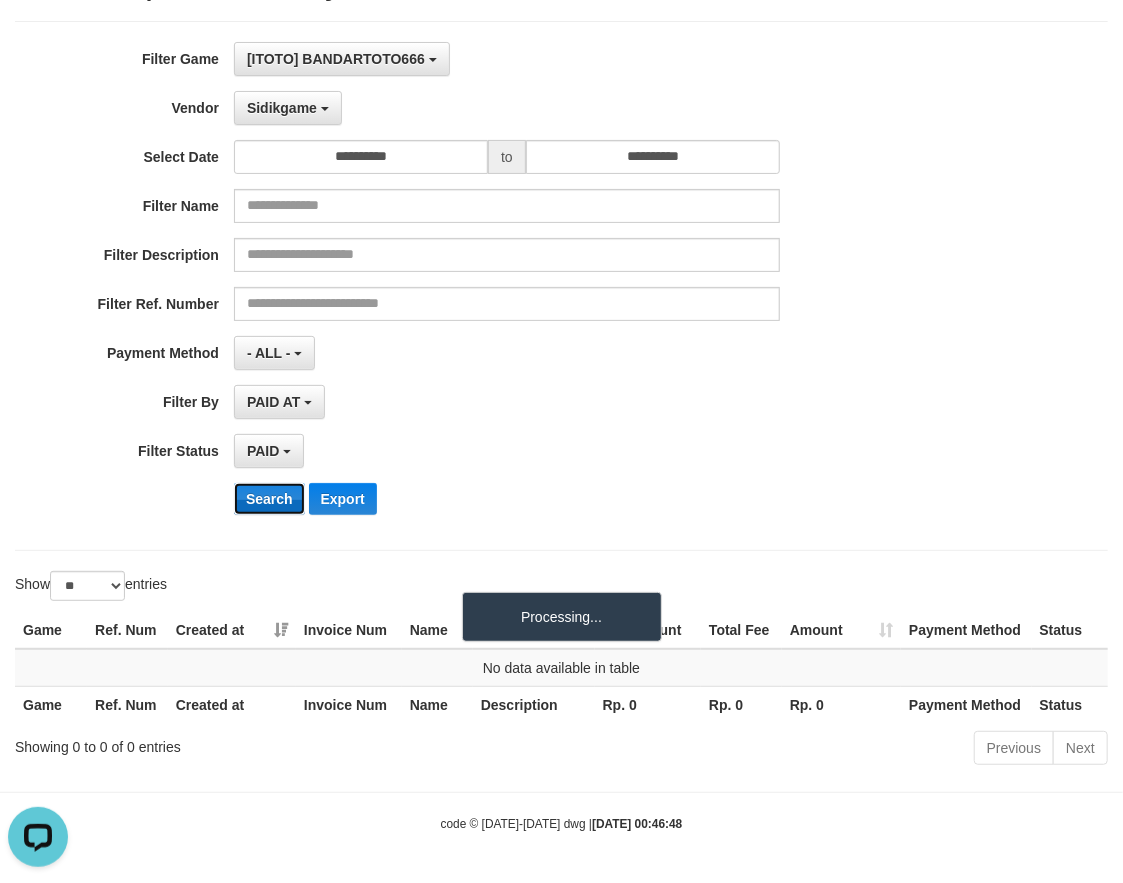 click on "Search" at bounding box center (269, 499) 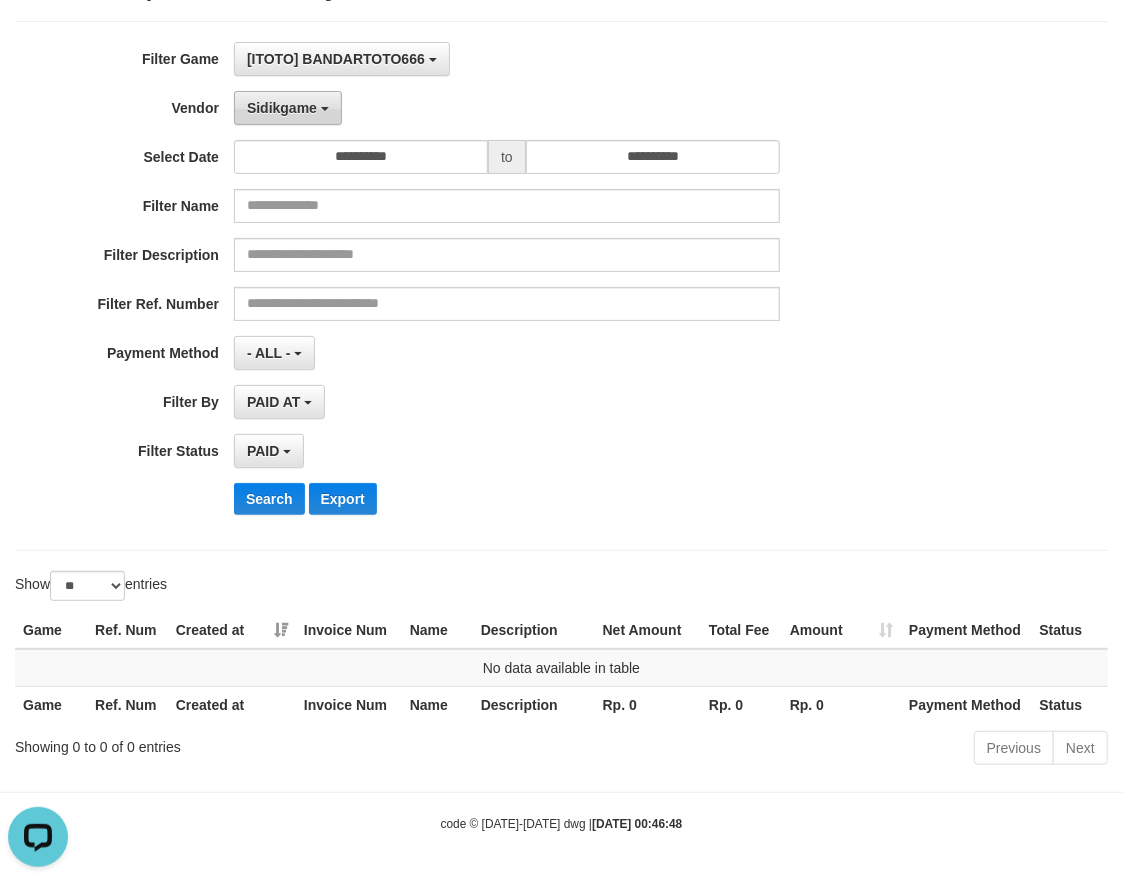 click on "Sidikgame" at bounding box center [282, 108] 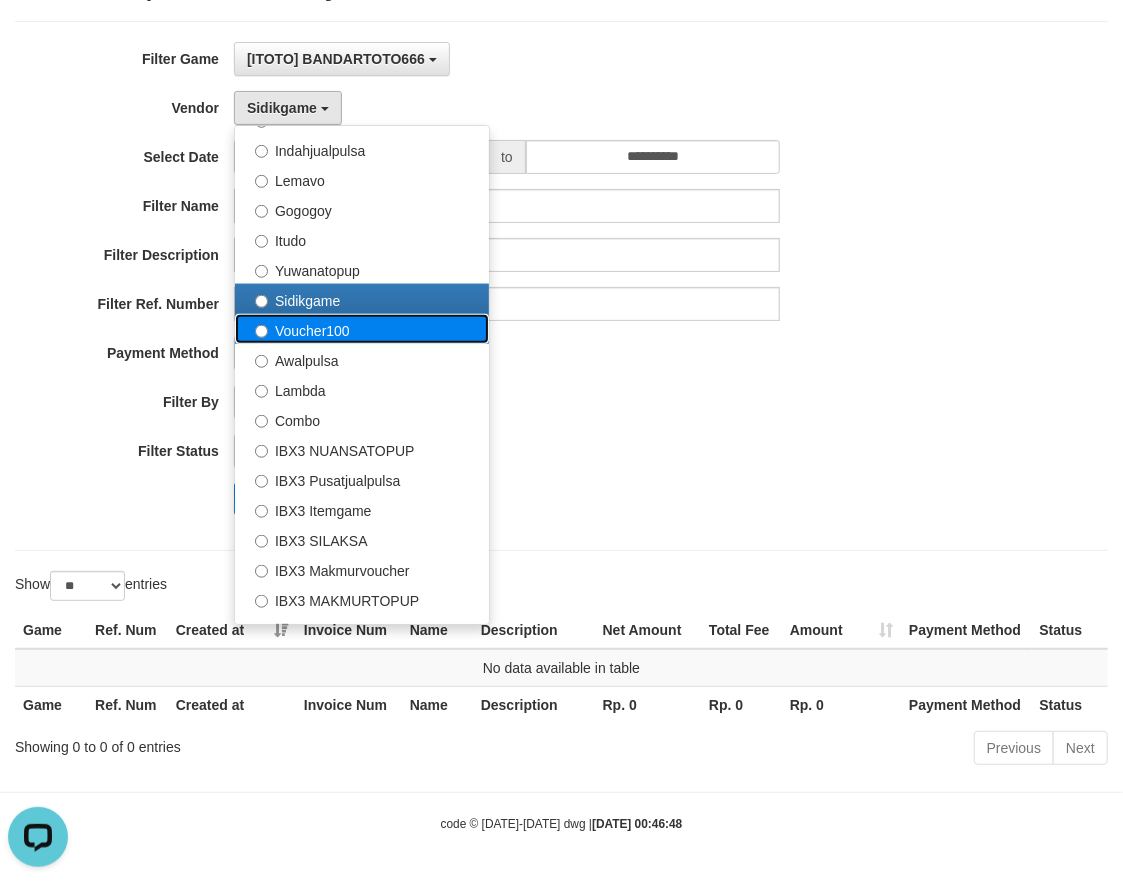 click on "Voucher100" at bounding box center [362, 329] 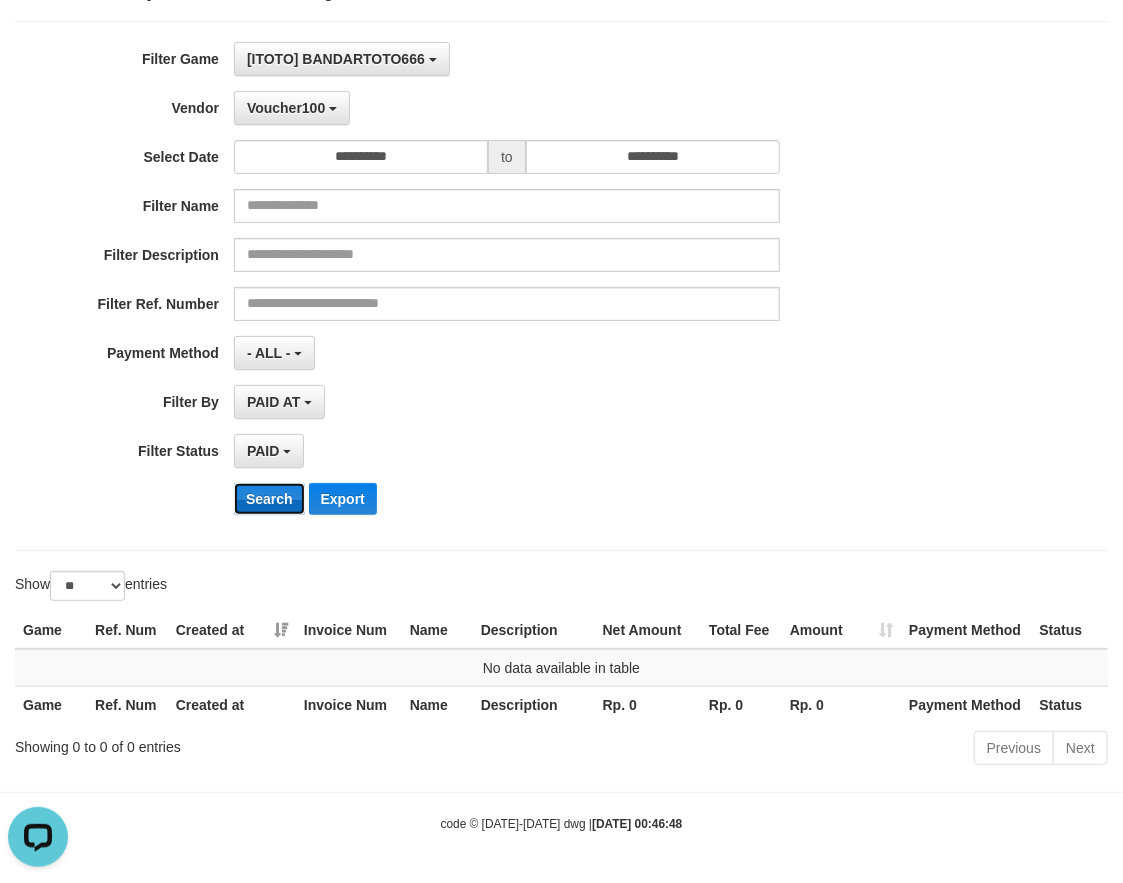 click on "Search" at bounding box center (269, 499) 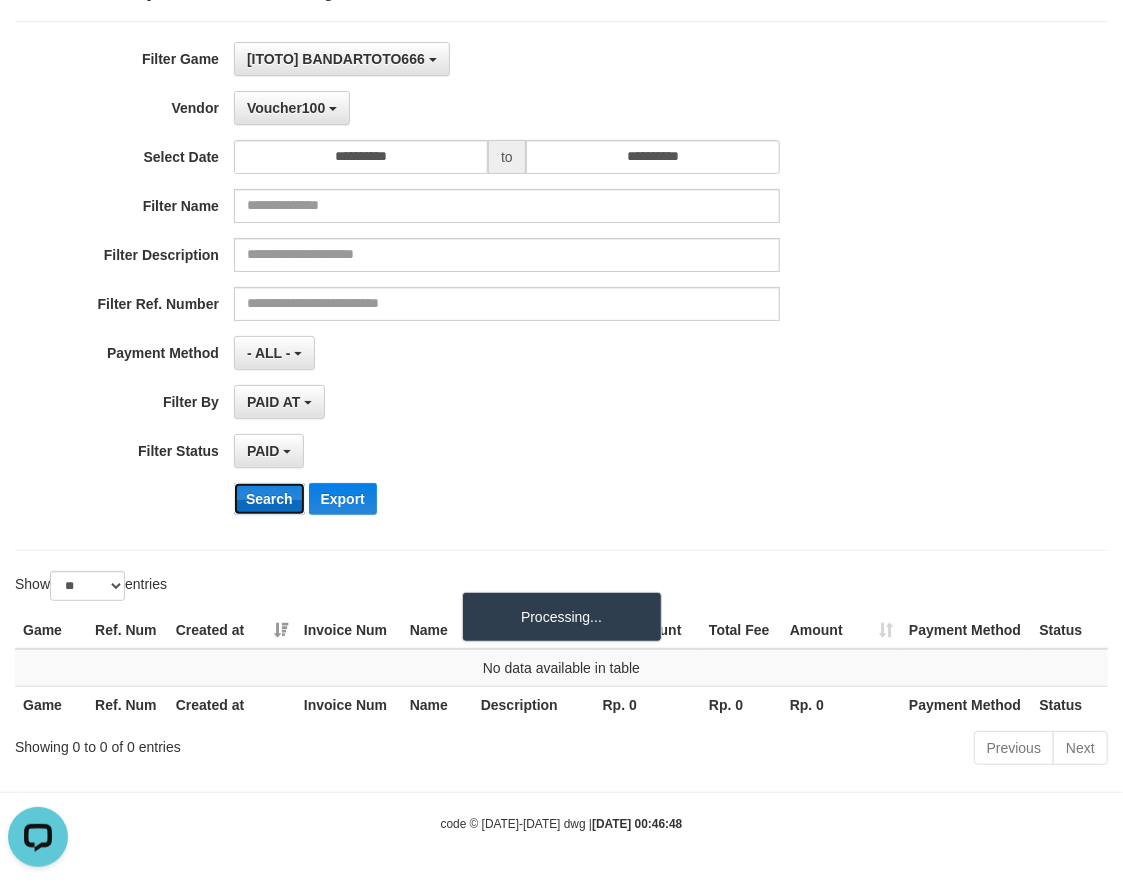 click on "Search" at bounding box center (269, 499) 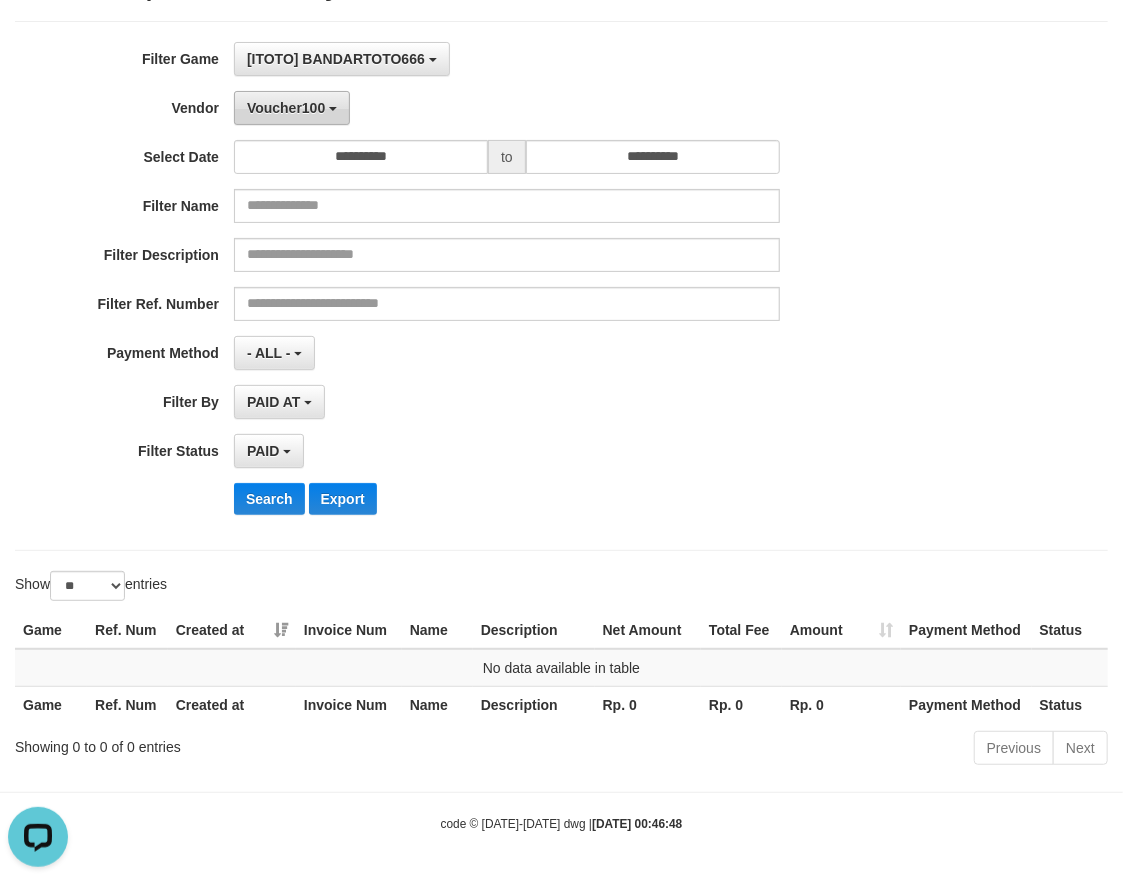 click on "Voucher100" at bounding box center [286, 108] 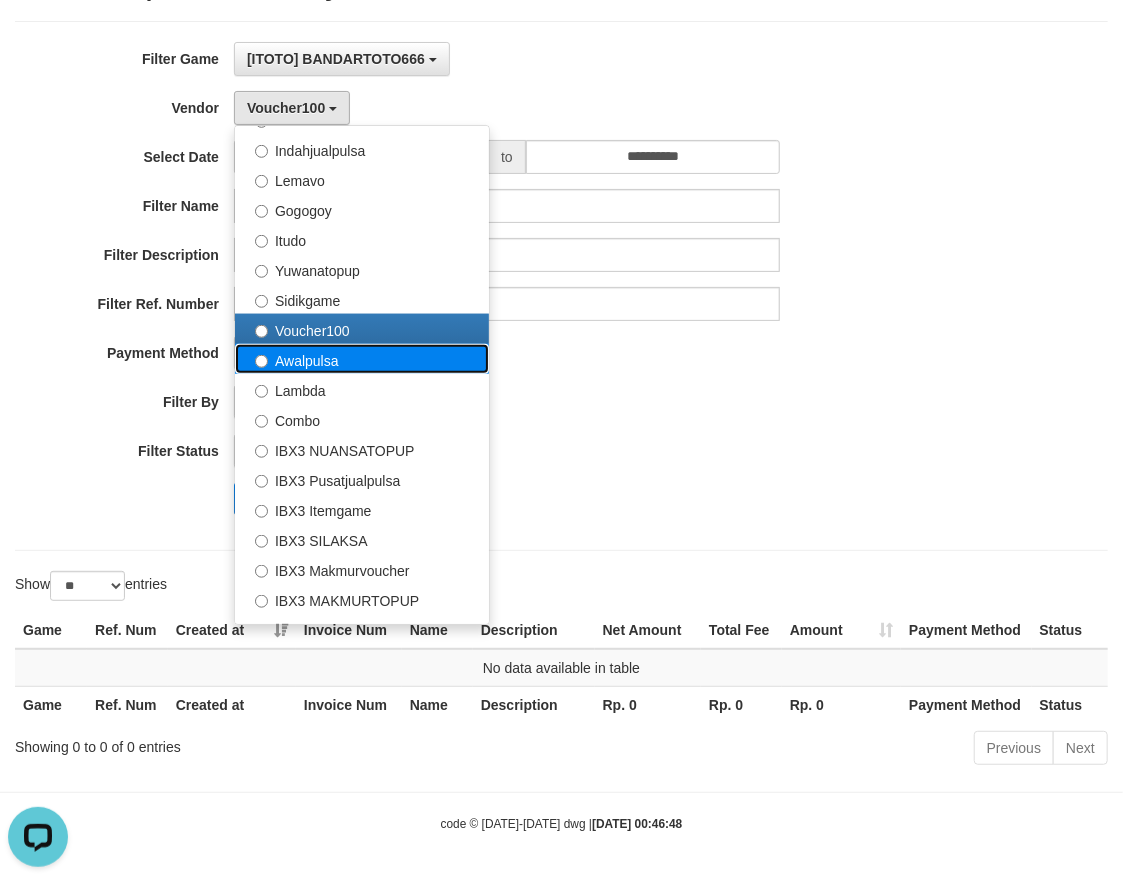click on "Awalpulsa" at bounding box center (362, 359) 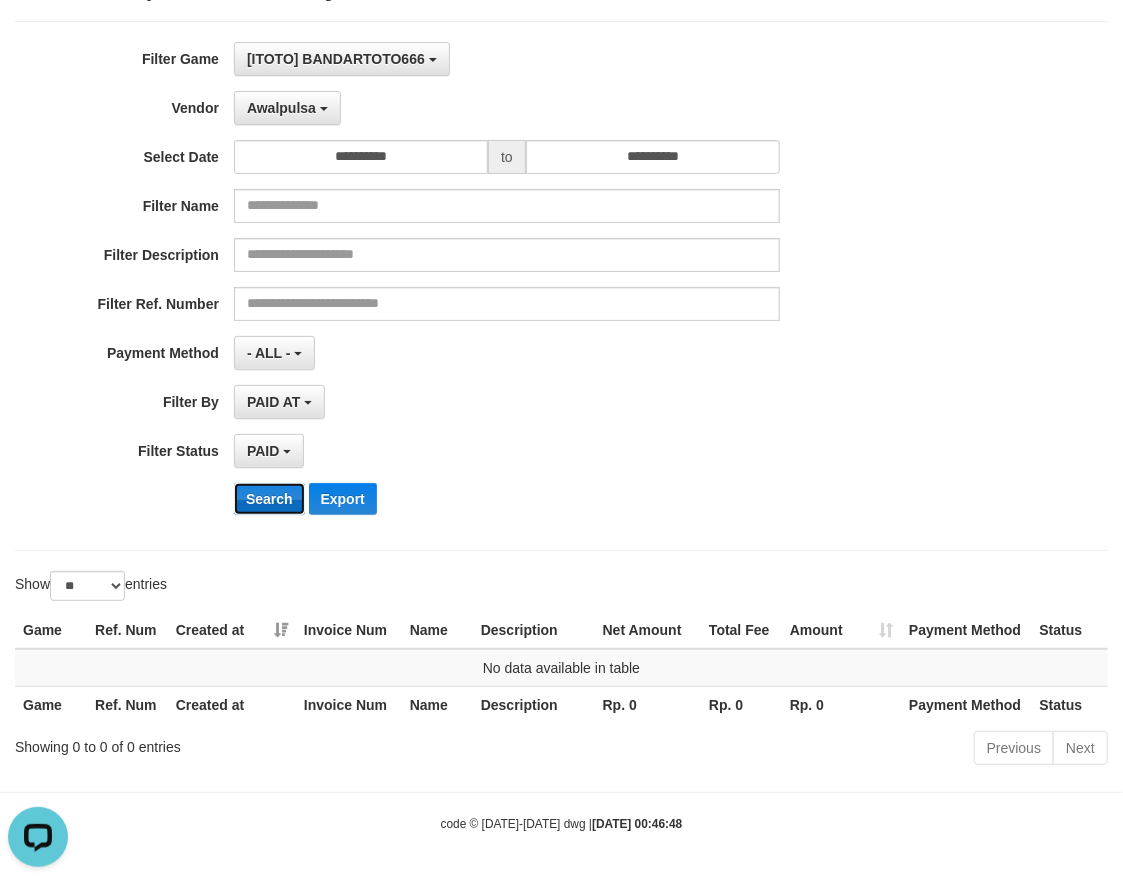 click on "Search" at bounding box center [269, 499] 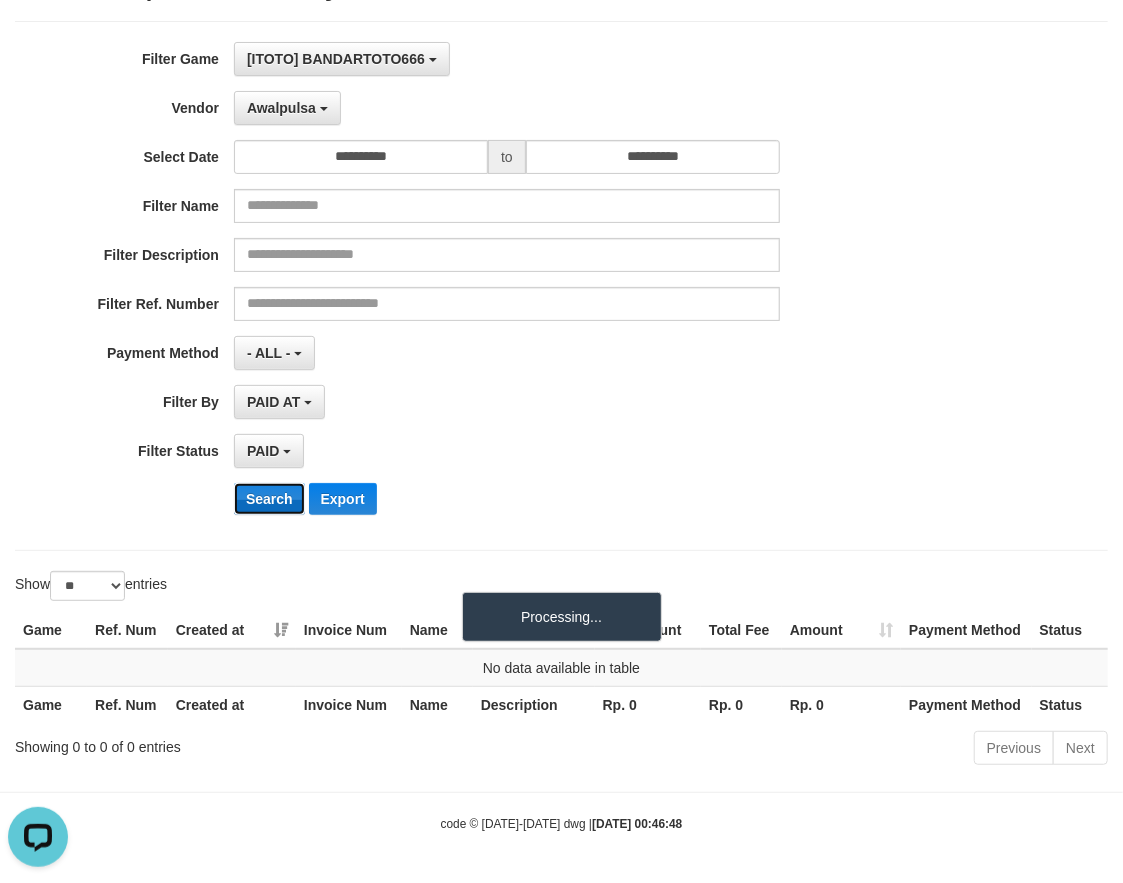 click on "Search" at bounding box center (269, 499) 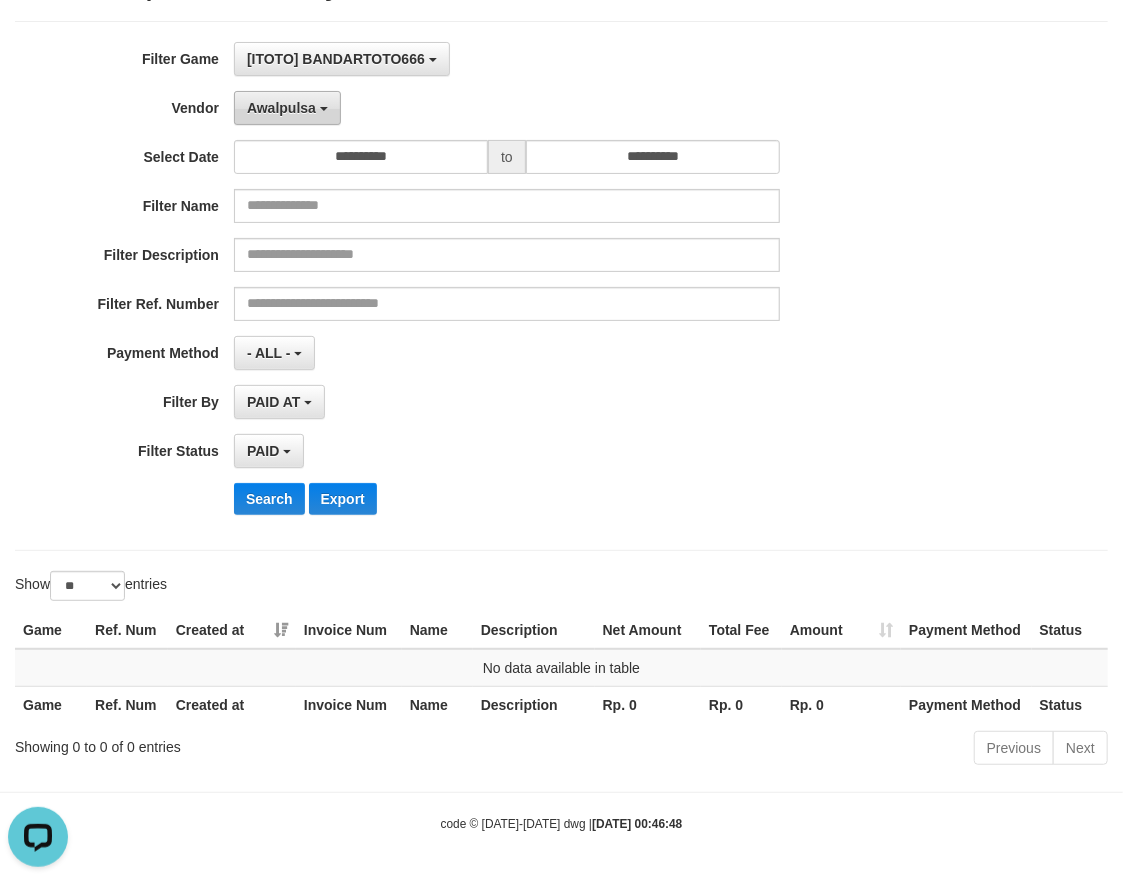click on "Awalpulsa" at bounding box center [281, 108] 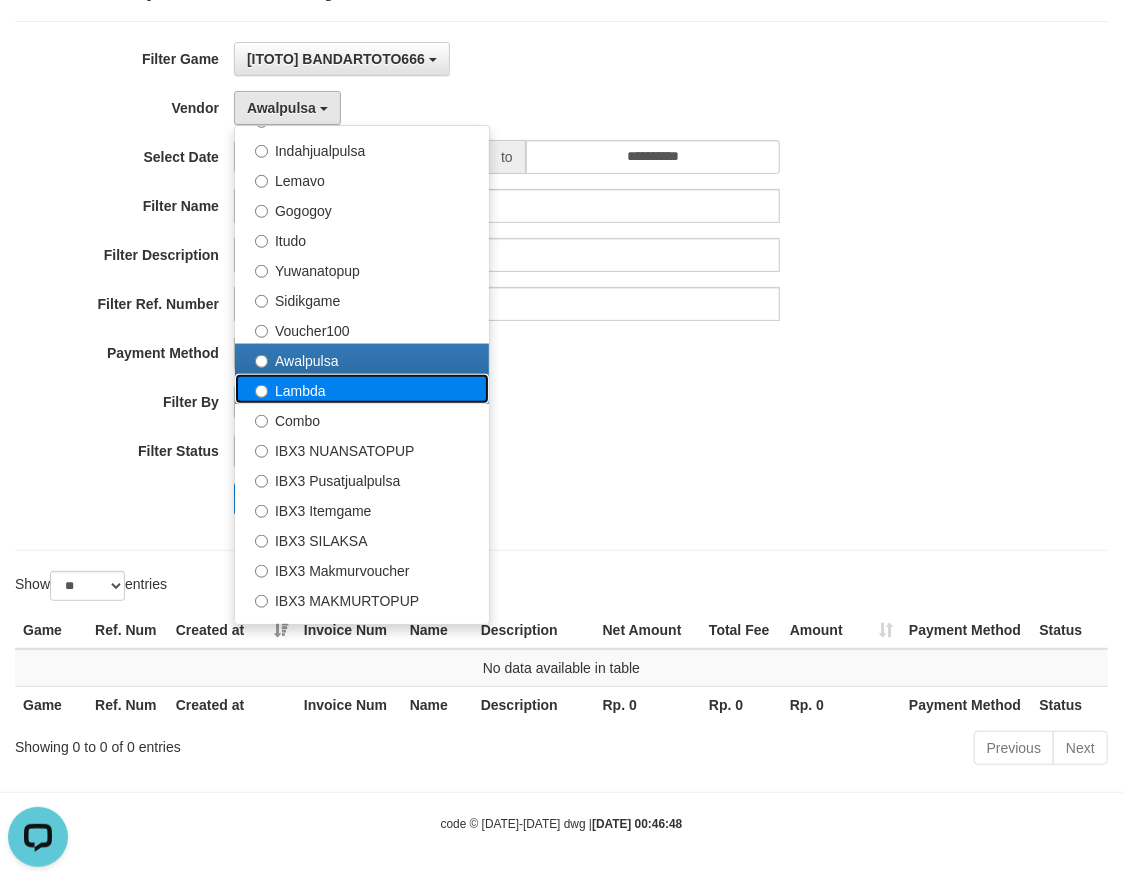 click on "Lambda" at bounding box center [362, 389] 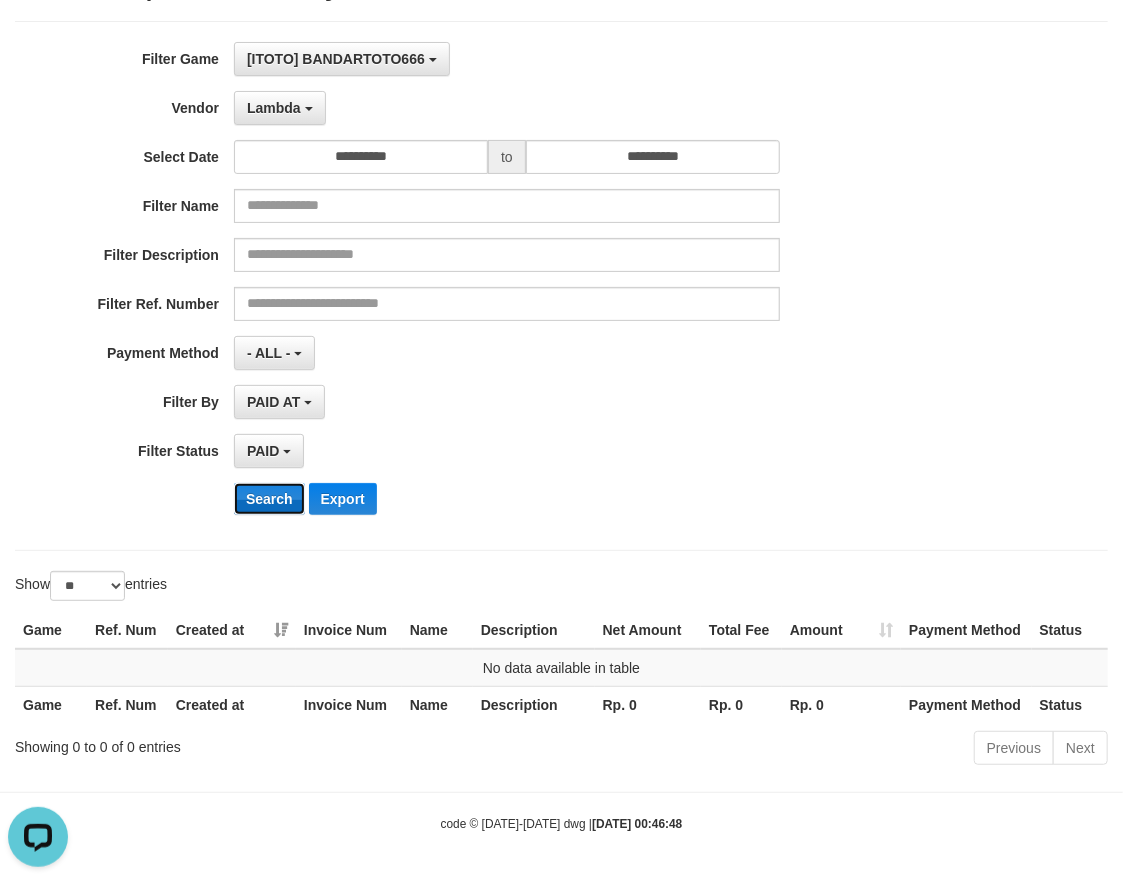 click on "Search" at bounding box center [269, 499] 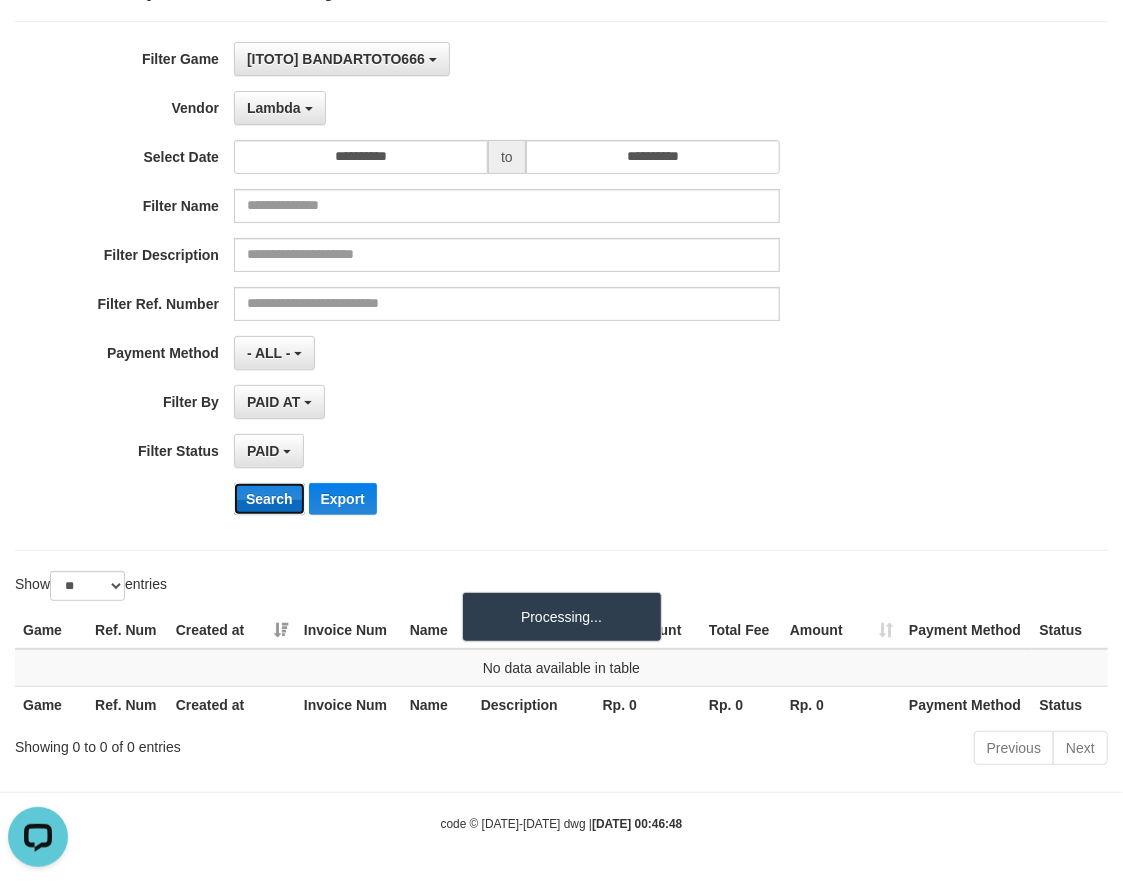 click on "Search" at bounding box center (269, 499) 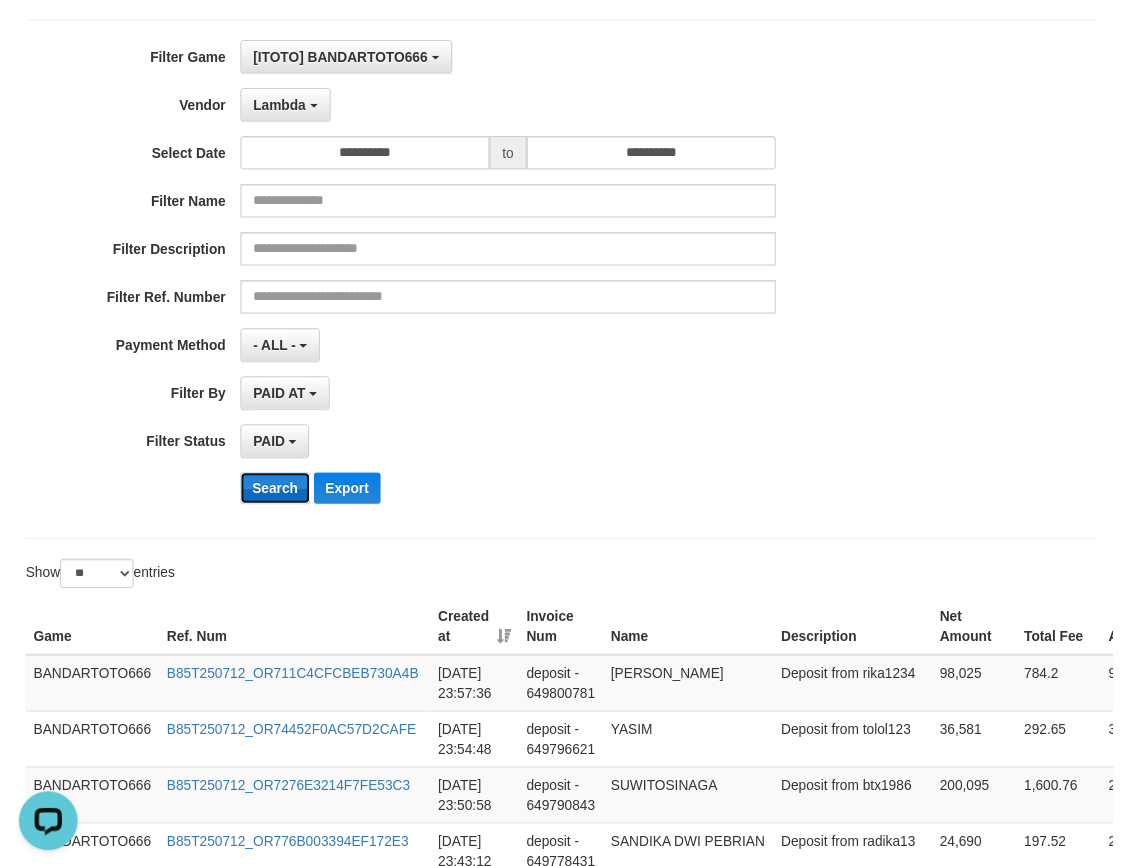 click on "Search" at bounding box center (269, 498) 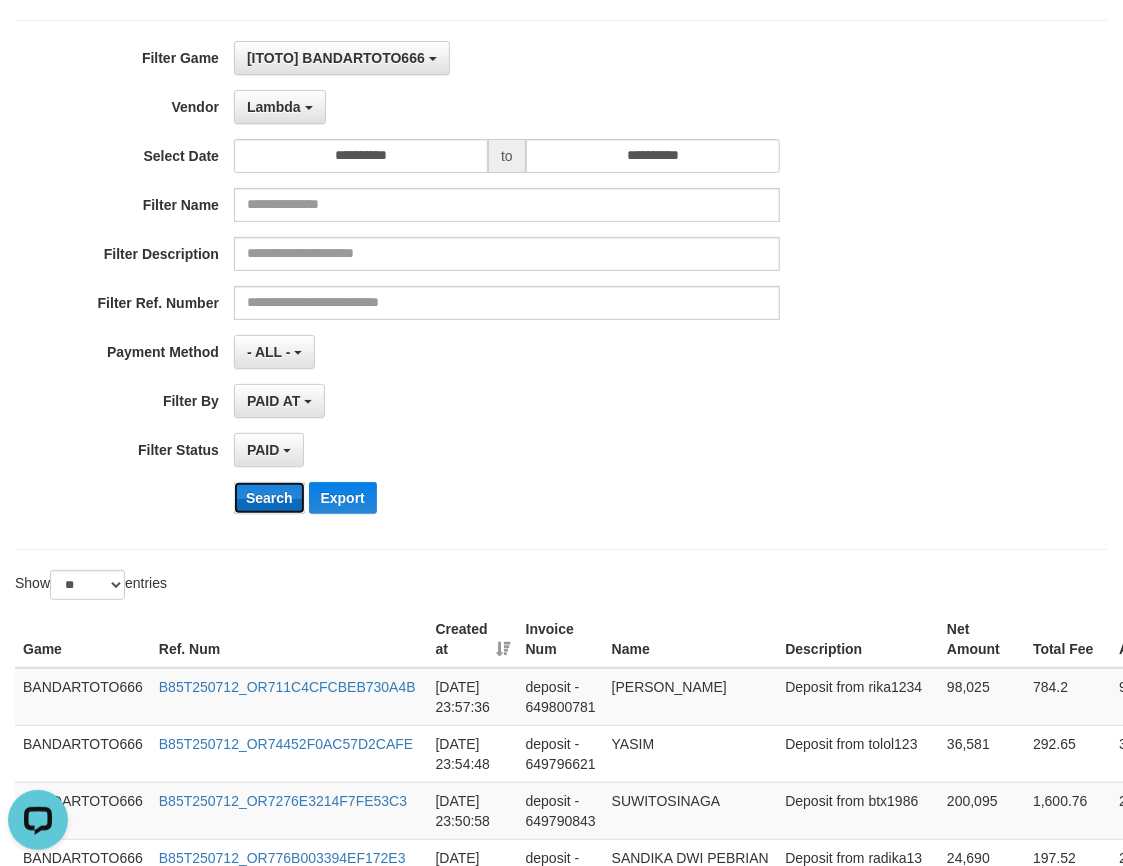 click on "Search" at bounding box center (269, 498) 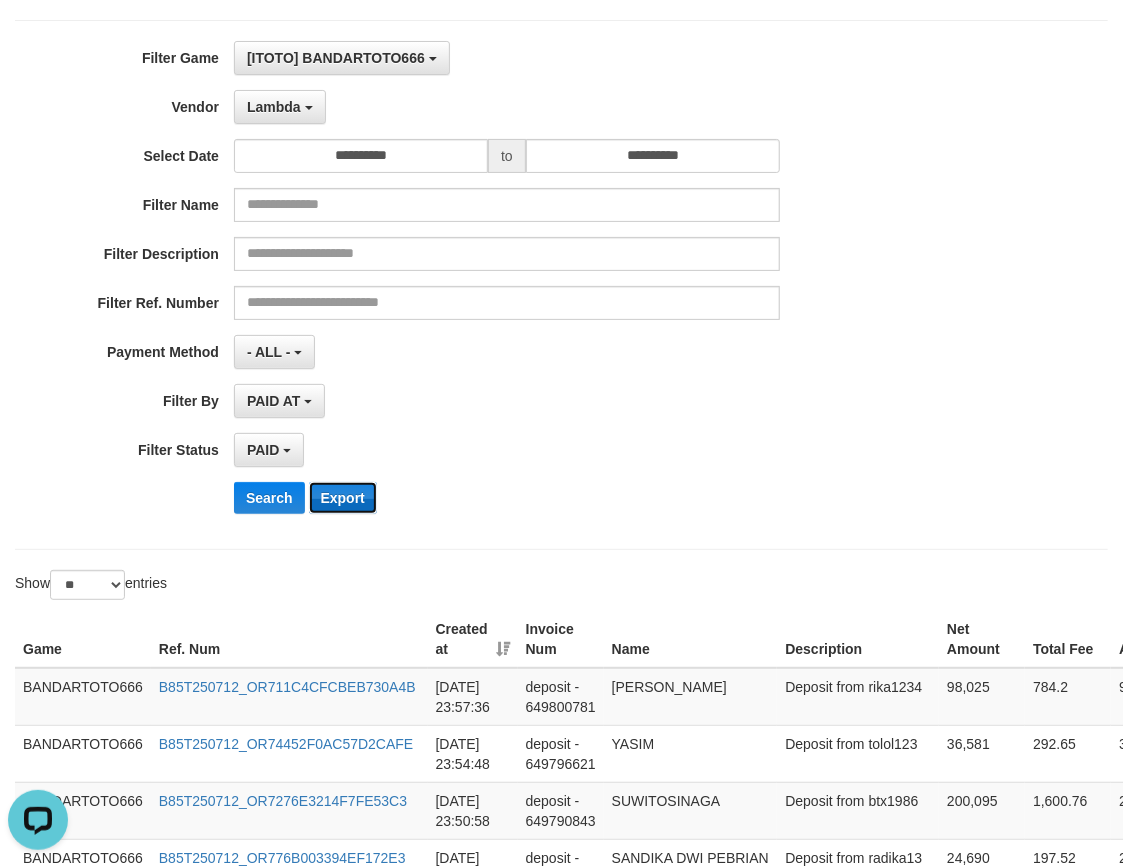 click on "Export" at bounding box center (343, 498) 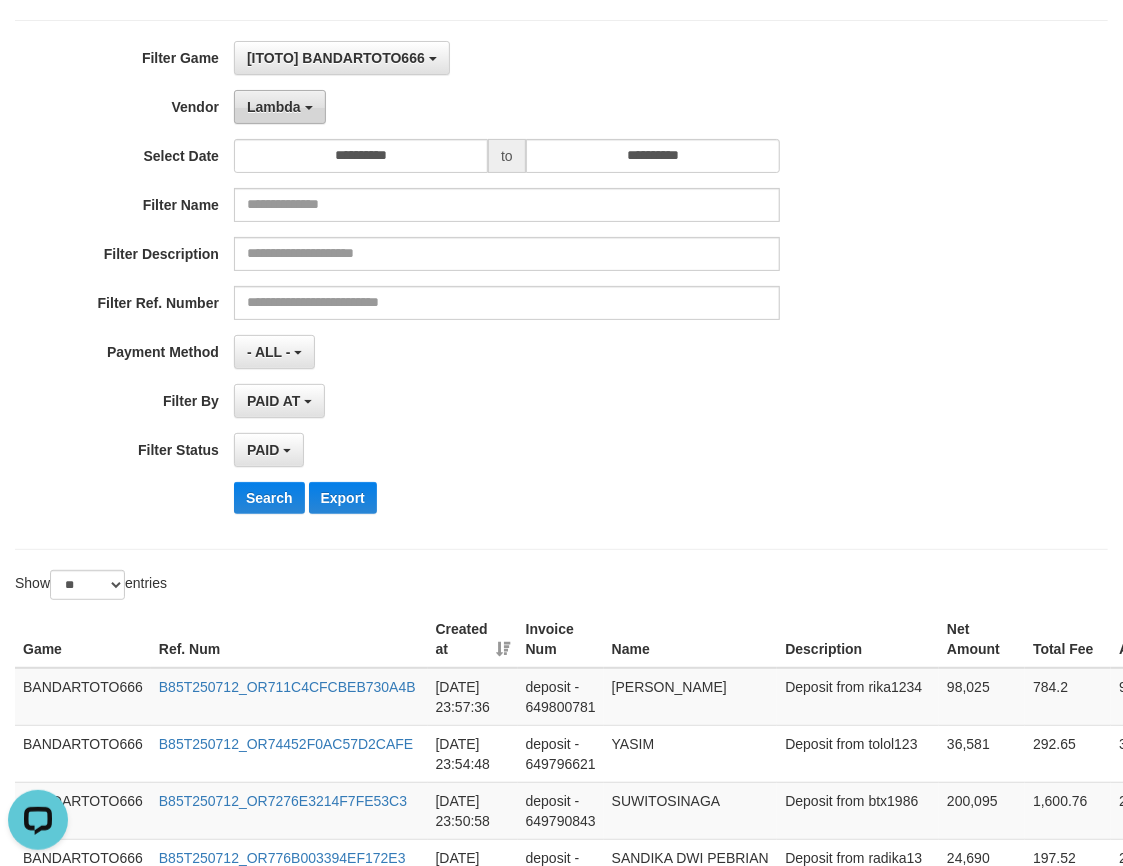 click on "Lambda" at bounding box center (274, 107) 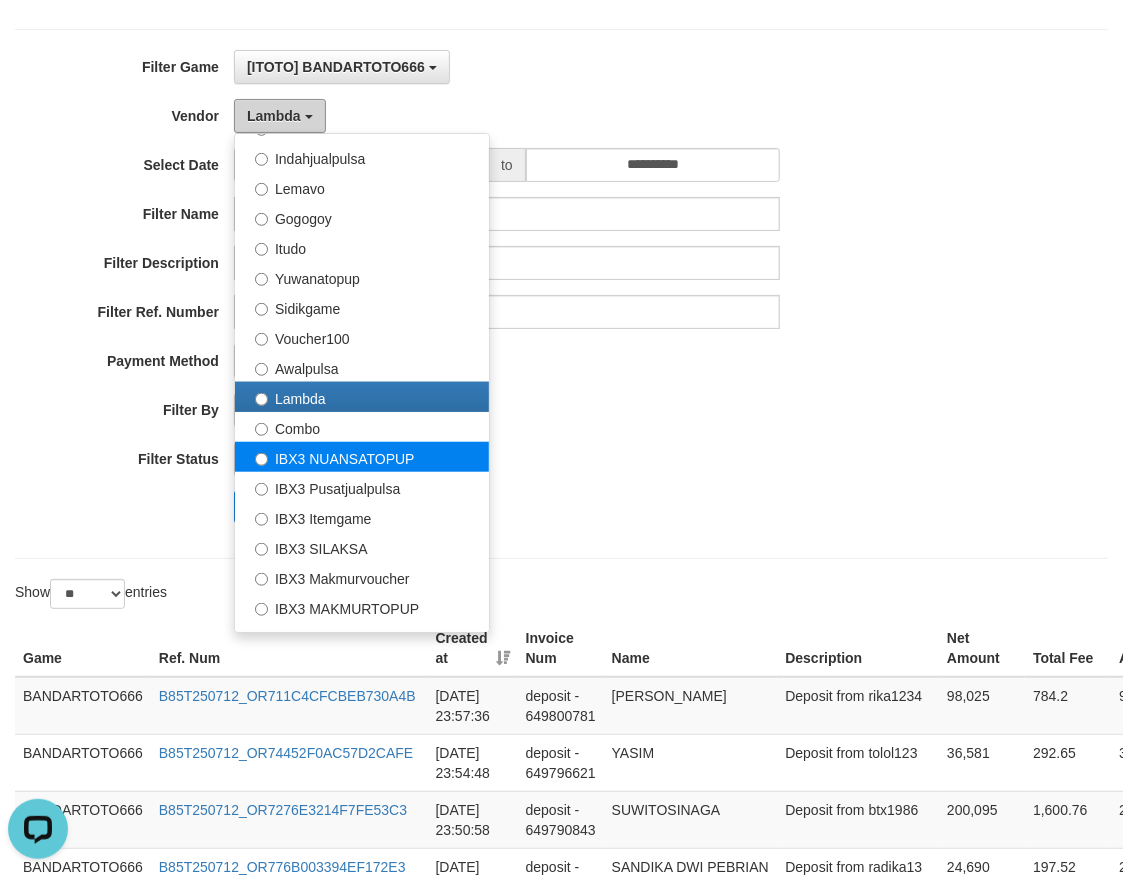 scroll, scrollTop: 684, scrollLeft: 0, axis: vertical 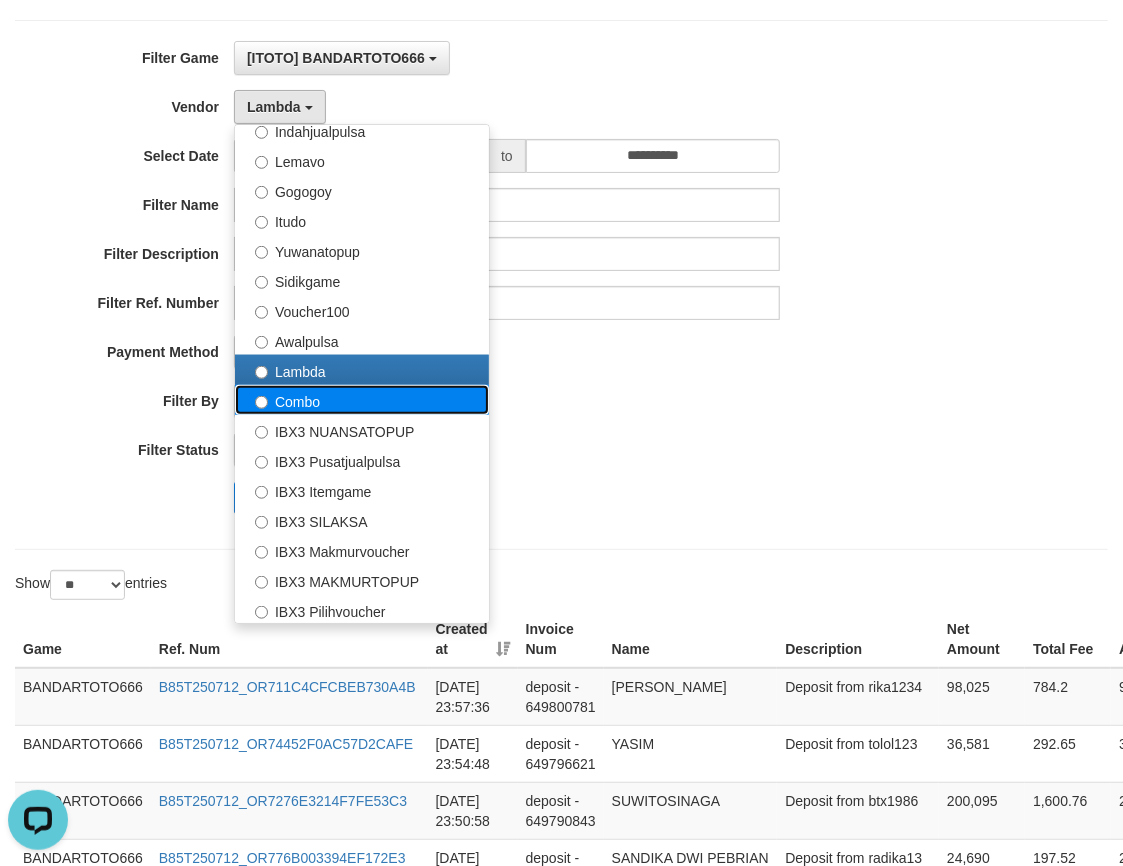 click on "Combo" at bounding box center [362, 400] 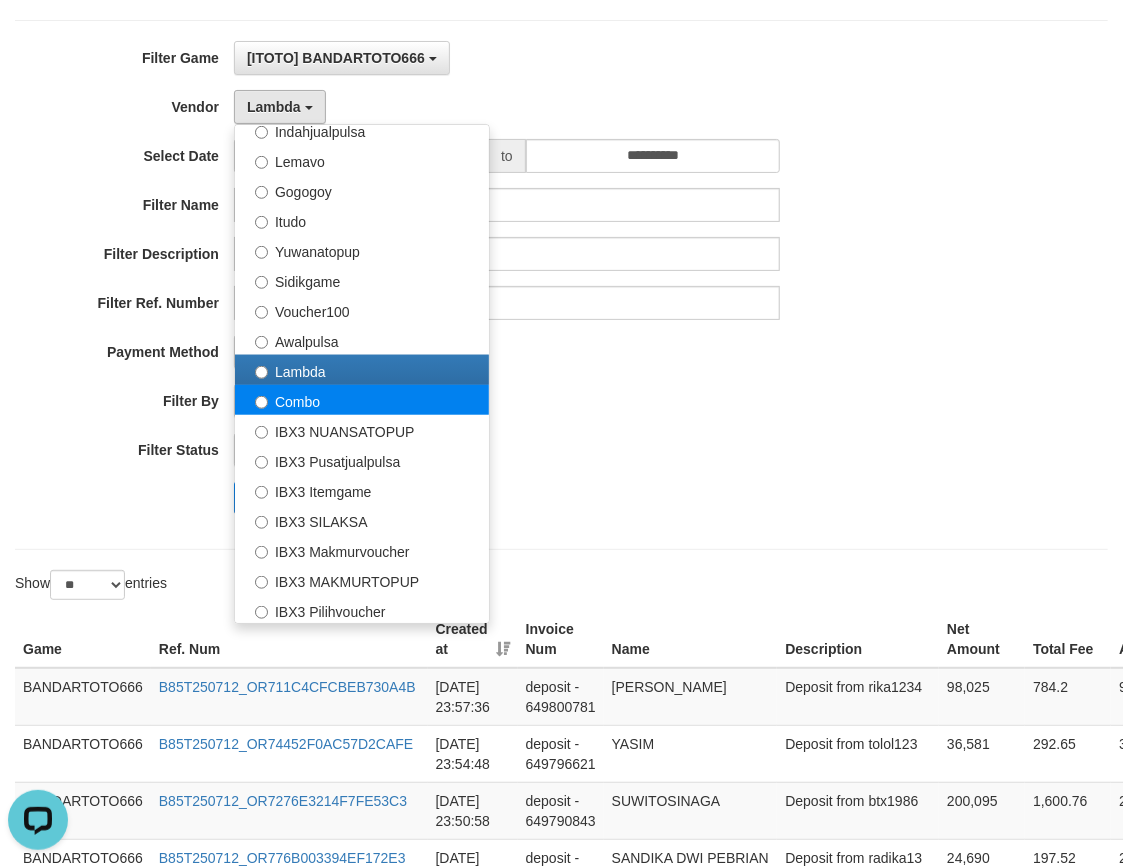 select on "**********" 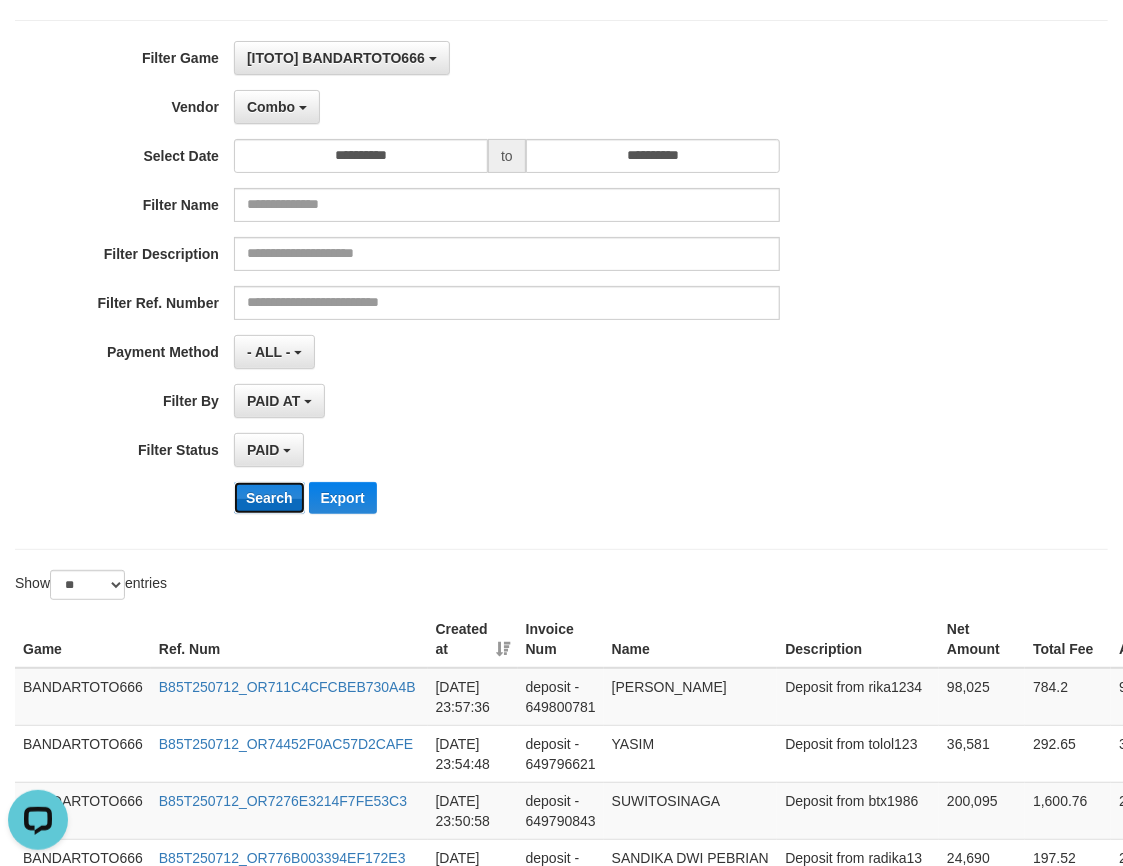 click on "Search" at bounding box center (269, 498) 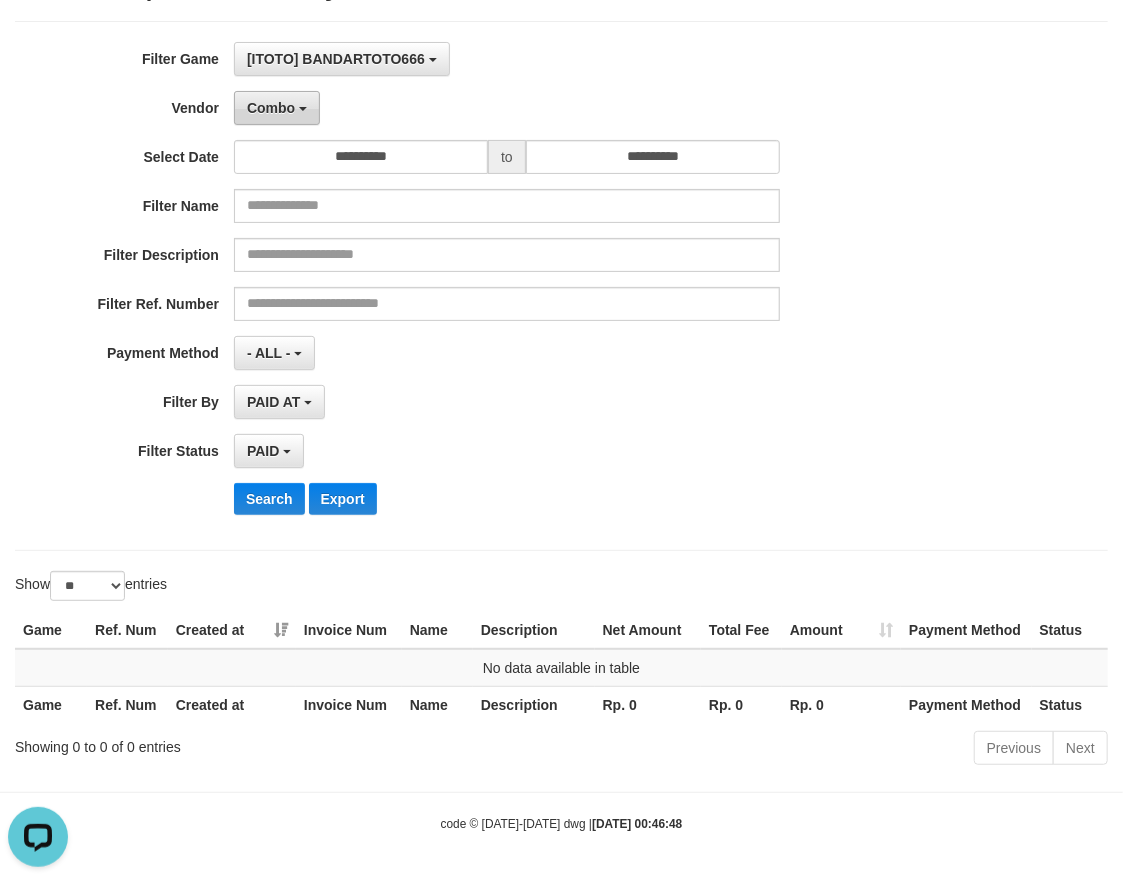 click on "Combo" at bounding box center [271, 108] 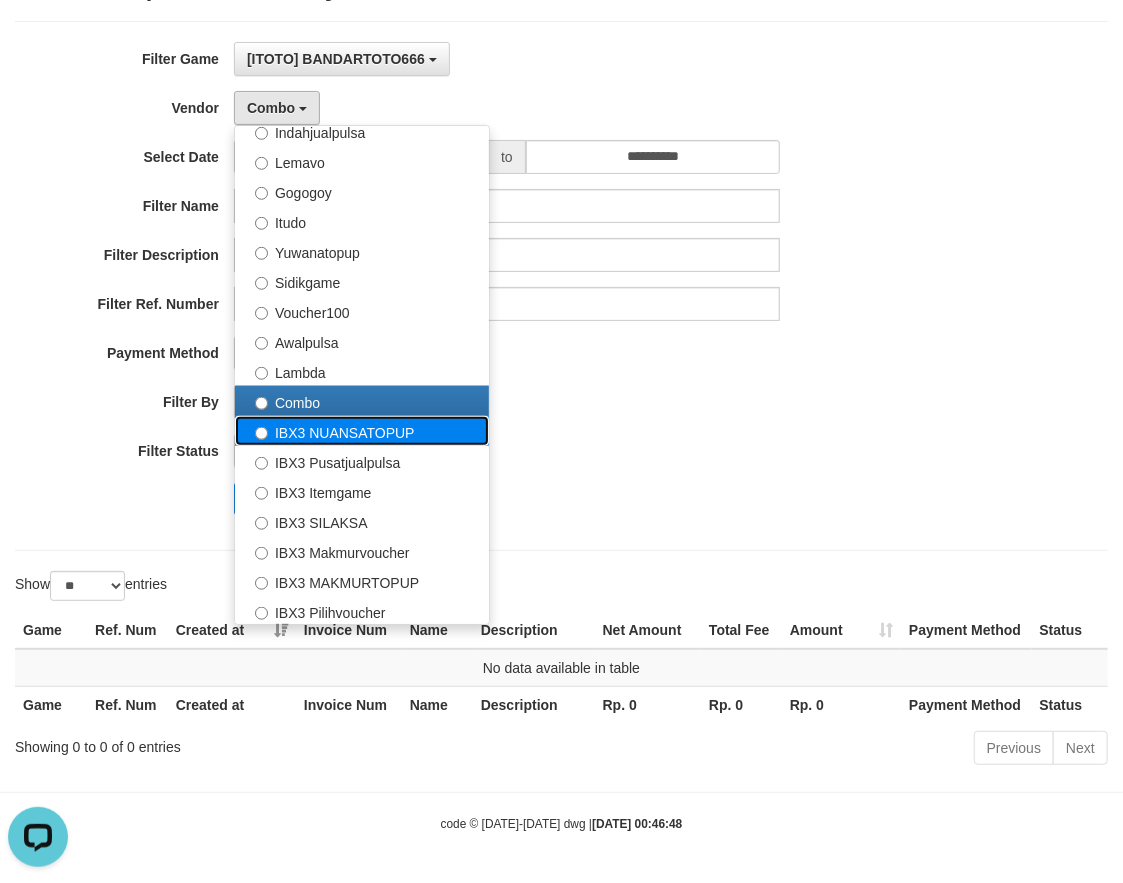 click on "IBX3 NUANSATOPUP" at bounding box center [362, 431] 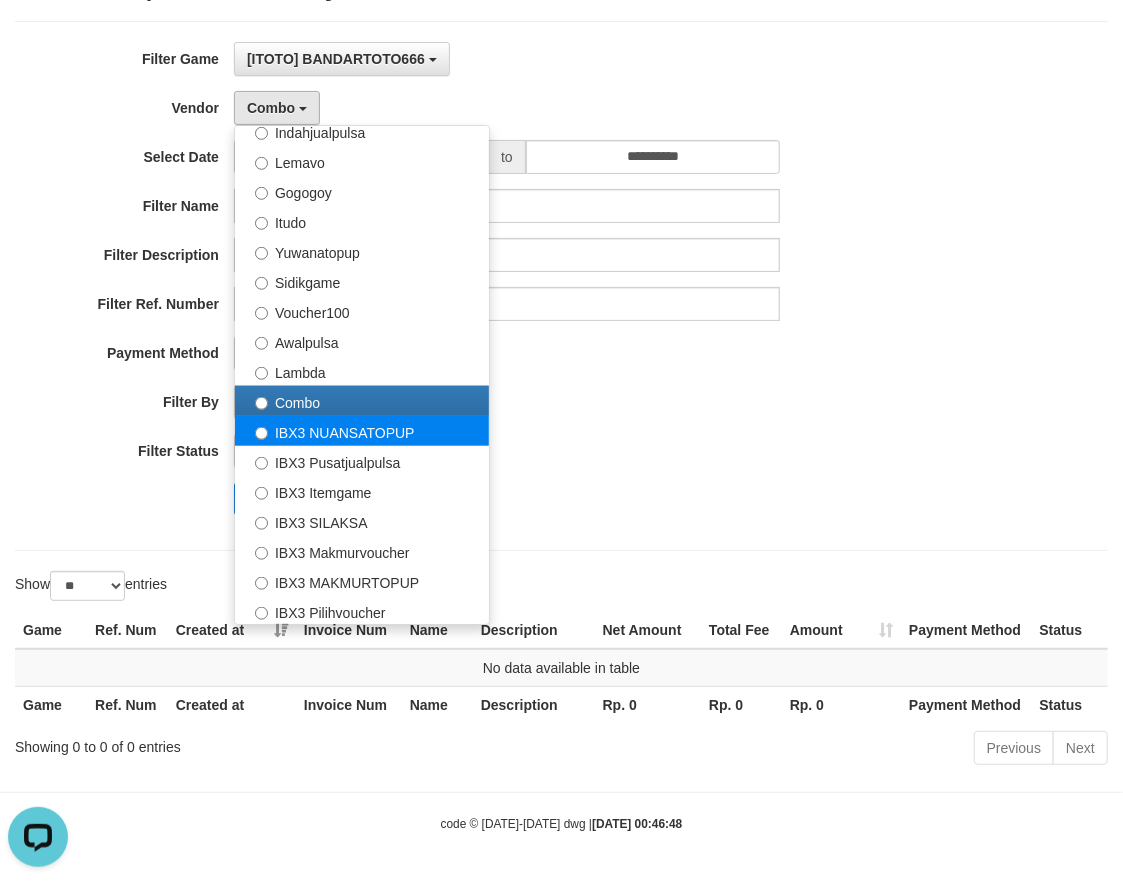 select on "**********" 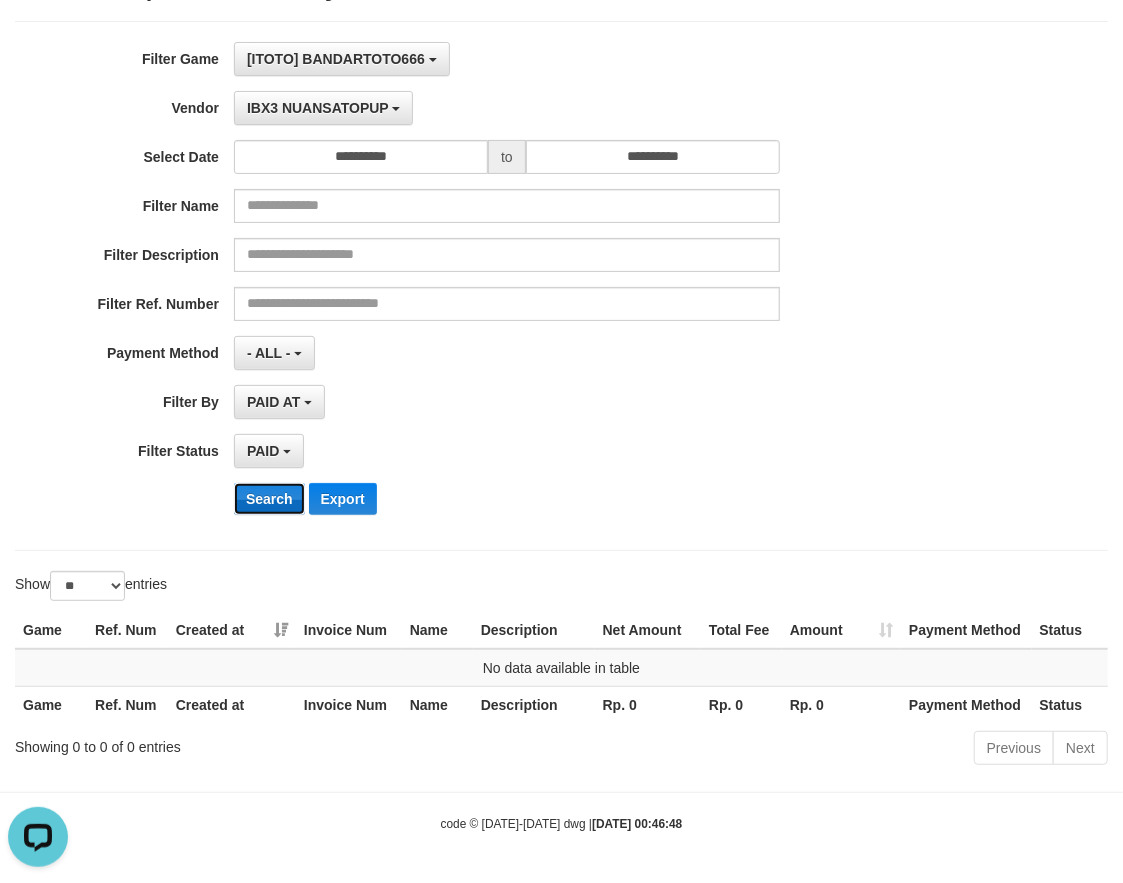 click on "Search" at bounding box center (269, 499) 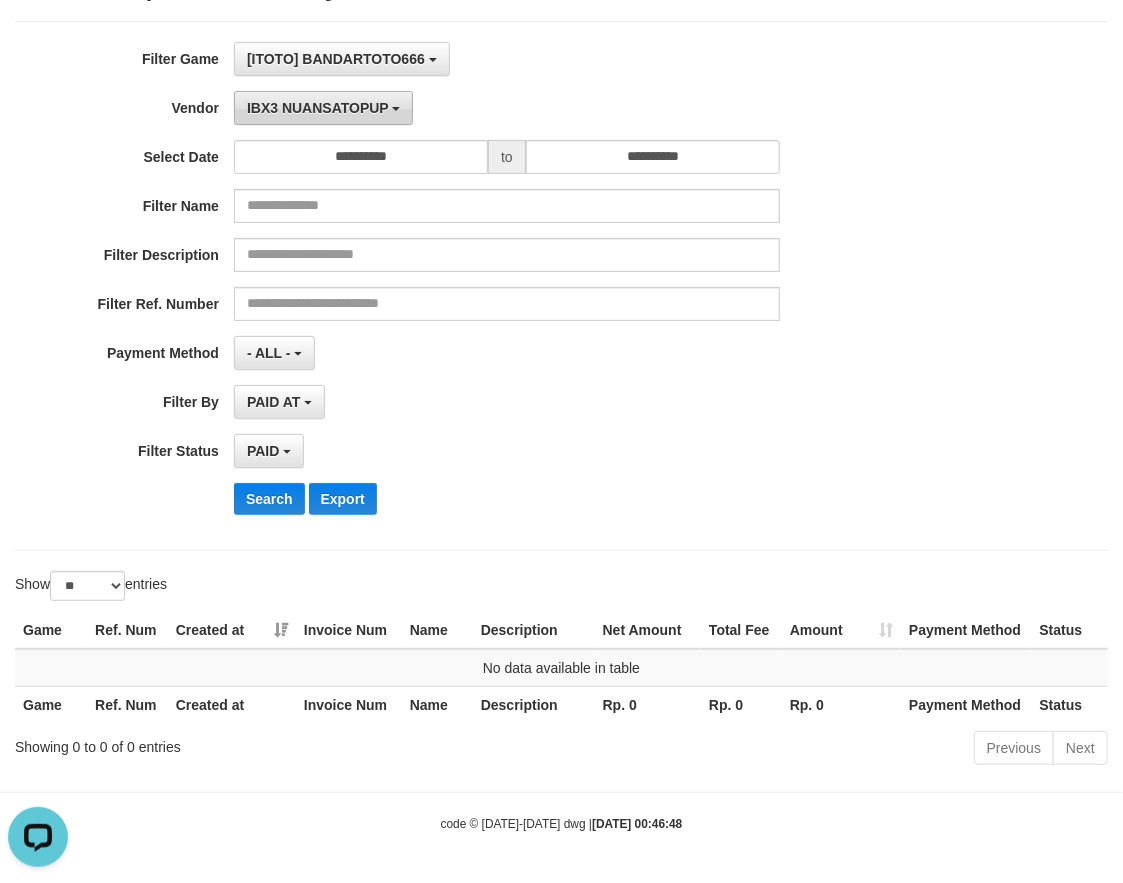 click on "IBX3 NUANSATOPUP" at bounding box center [318, 108] 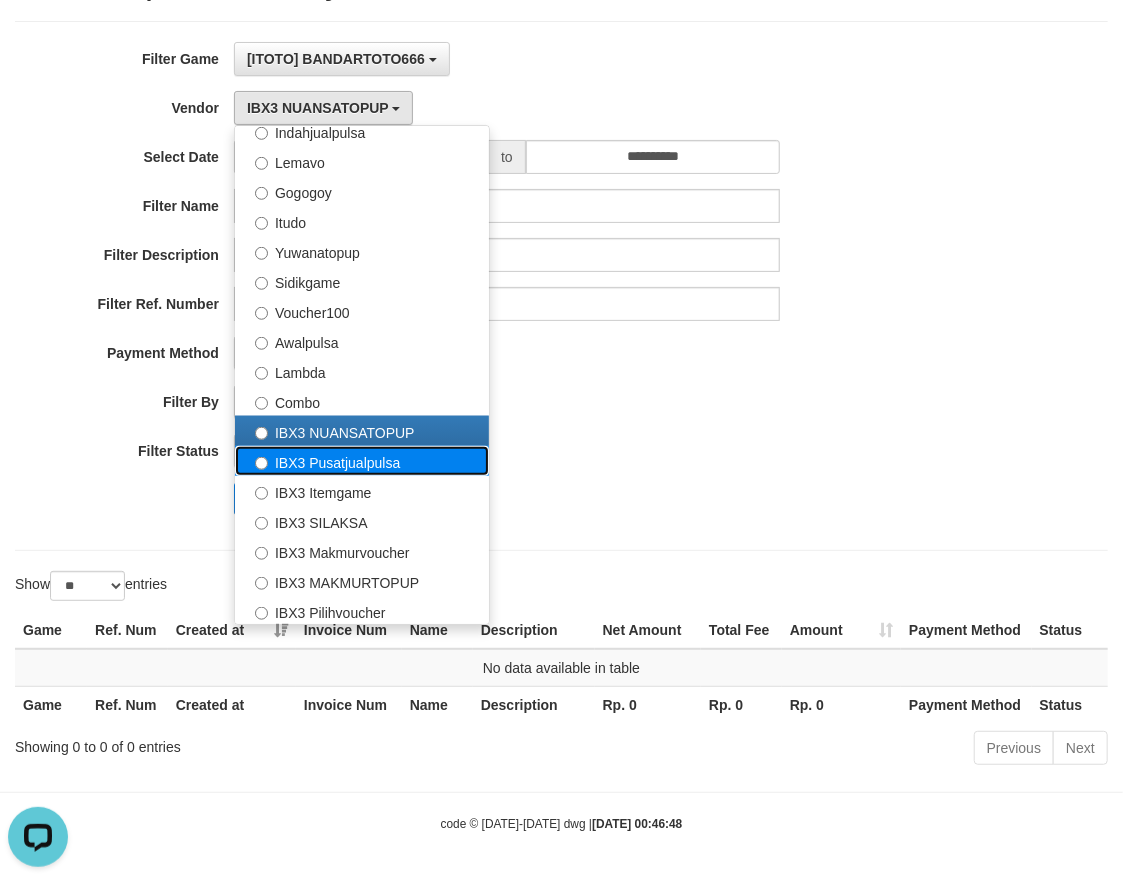 click on "IBX3 Pusatjualpulsa" at bounding box center (362, 461) 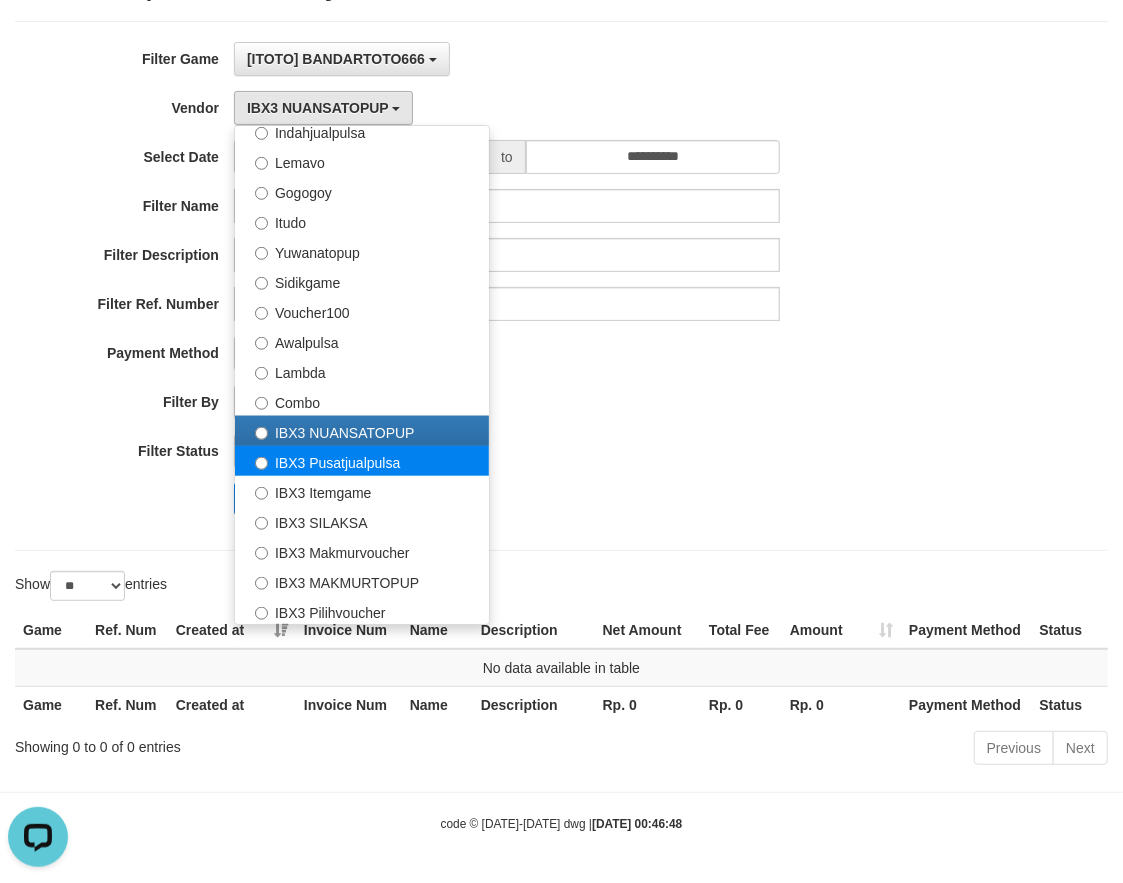 select on "**********" 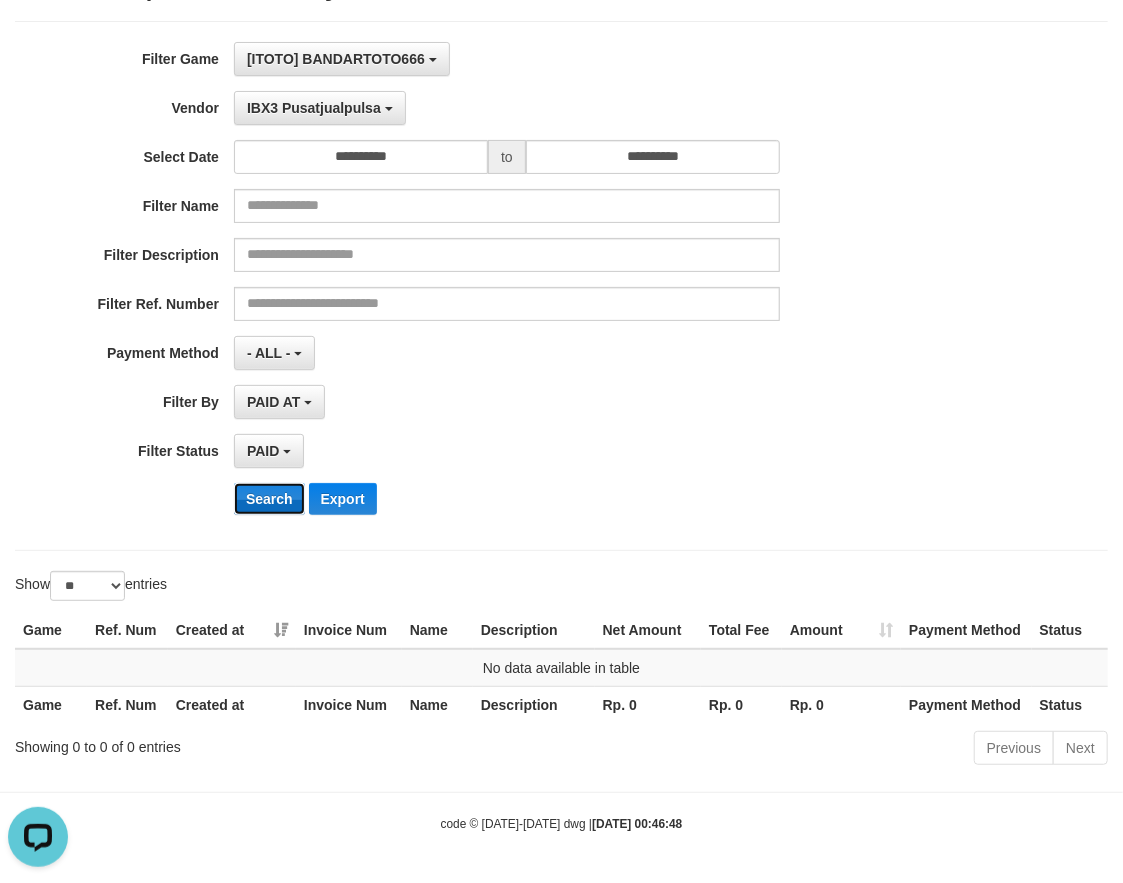 click on "Search" at bounding box center (269, 499) 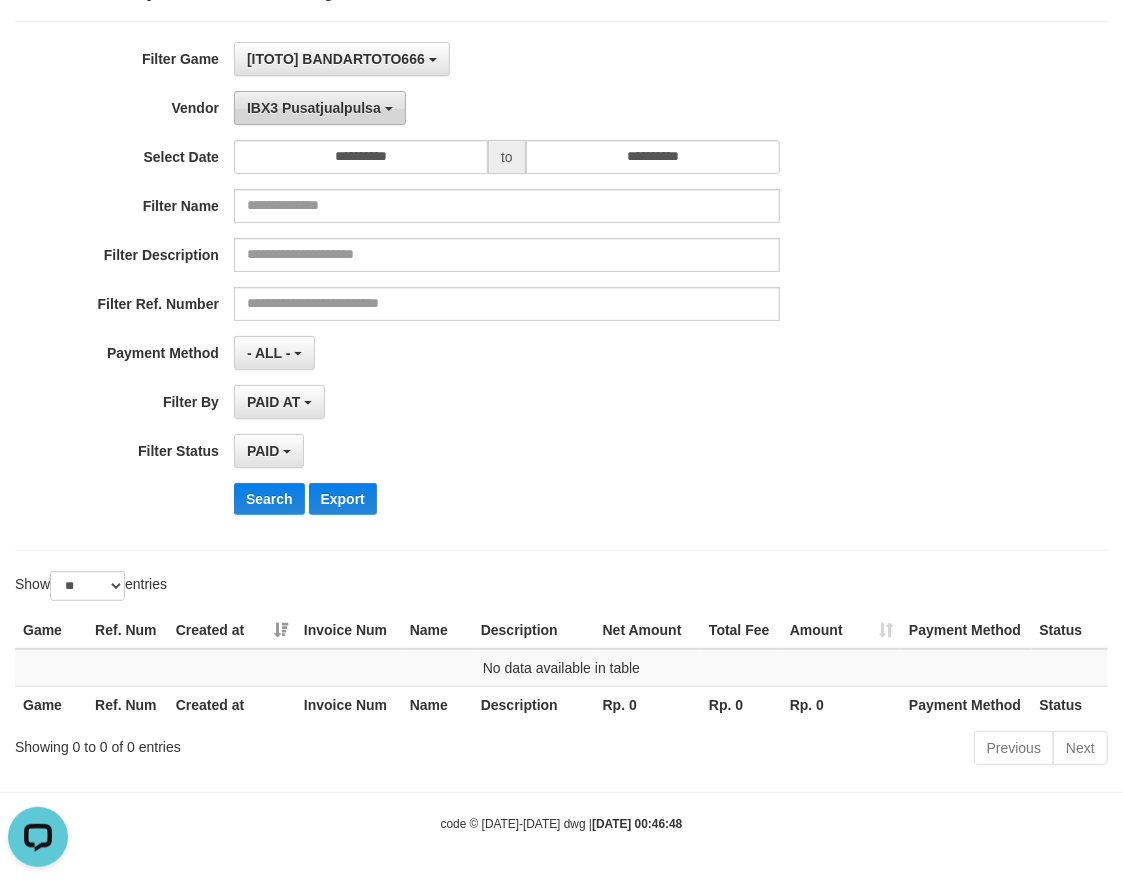 click on "IBX3 Pusatjualpulsa" at bounding box center [314, 108] 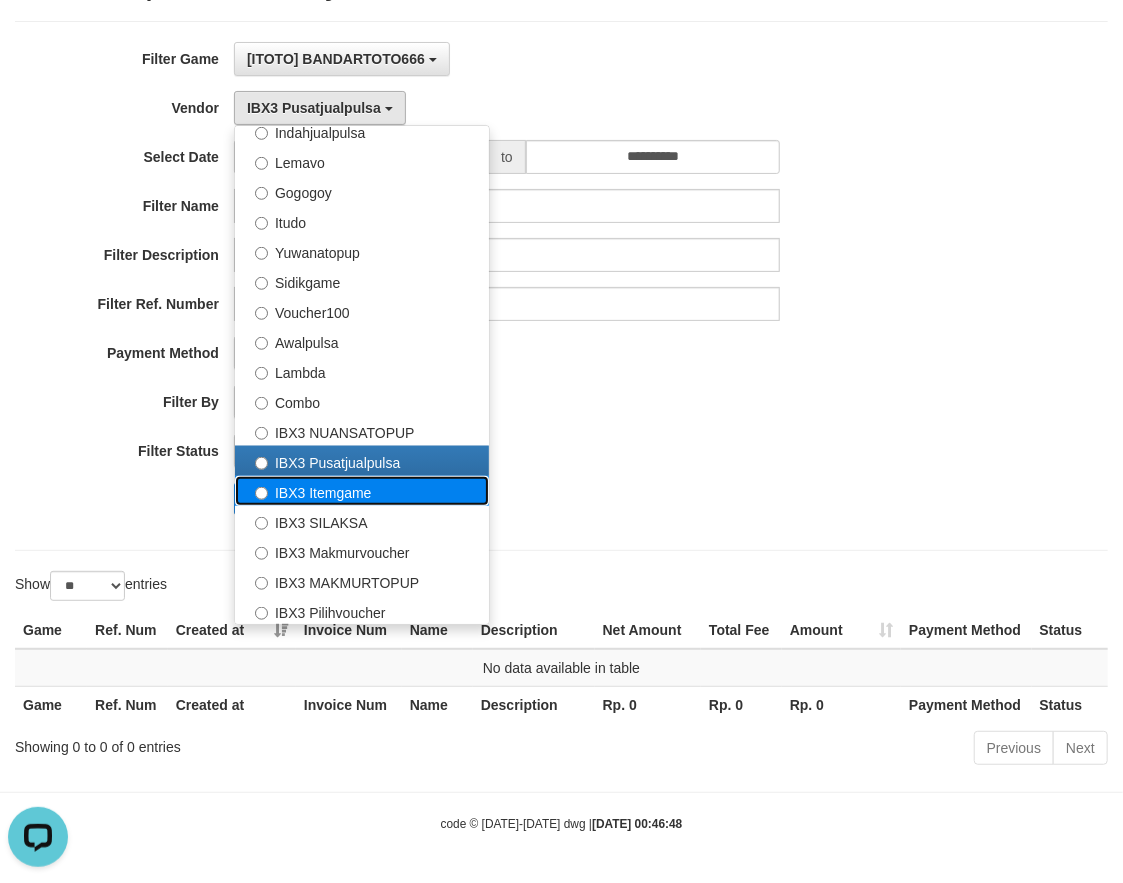 click on "IBX3 Itemgame" at bounding box center [362, 491] 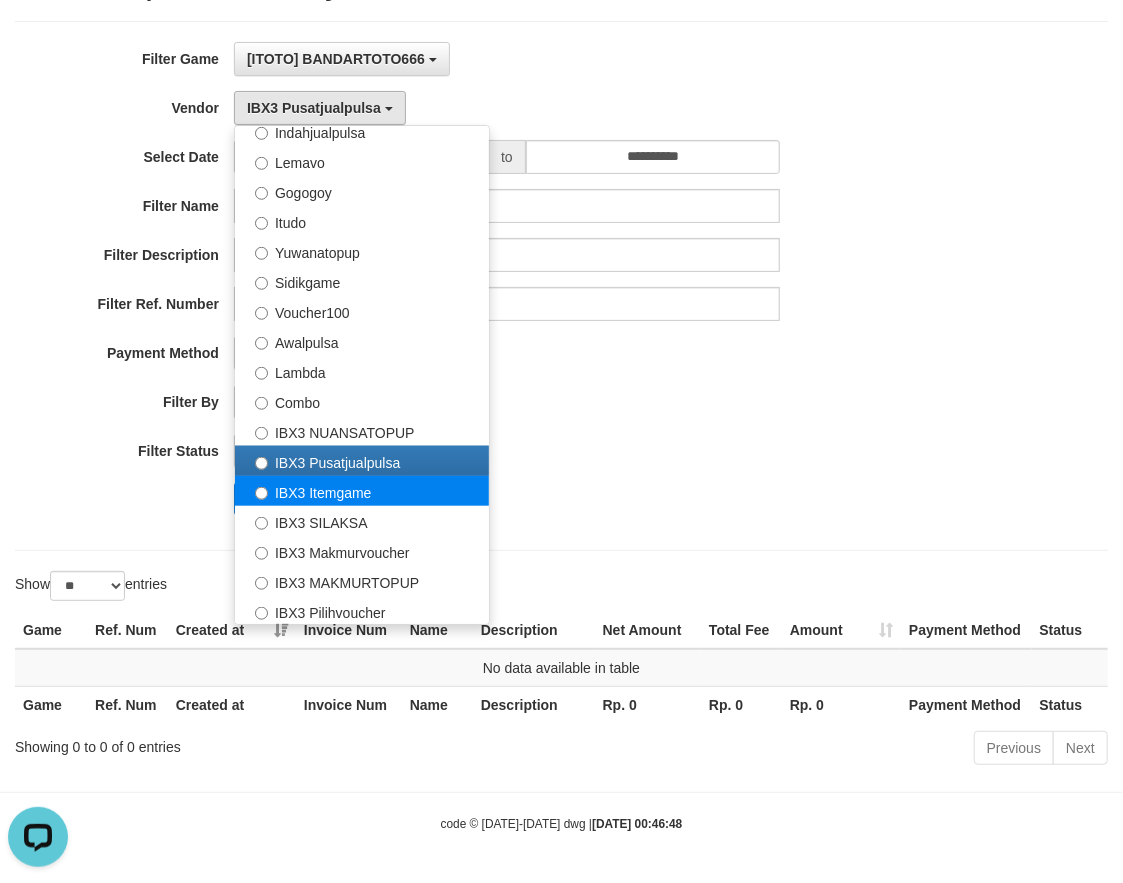 select on "**********" 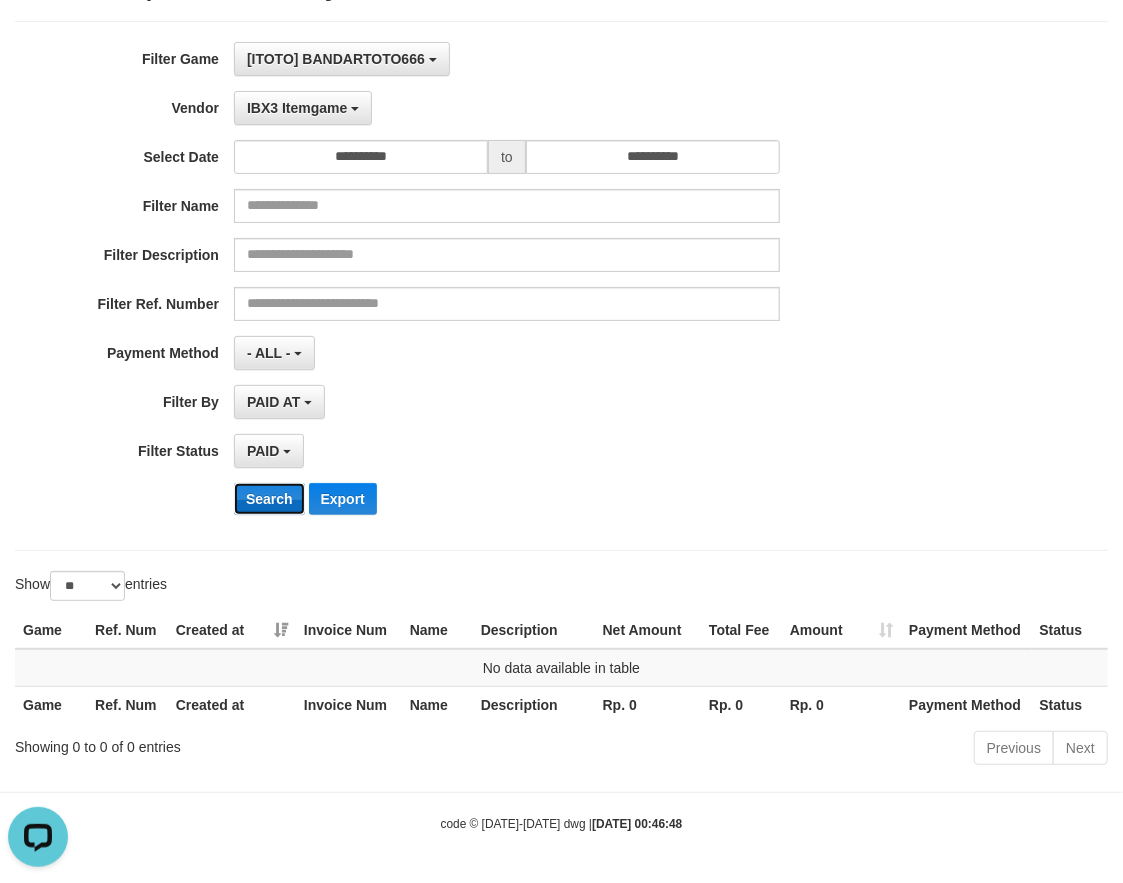 click on "Search" at bounding box center (269, 499) 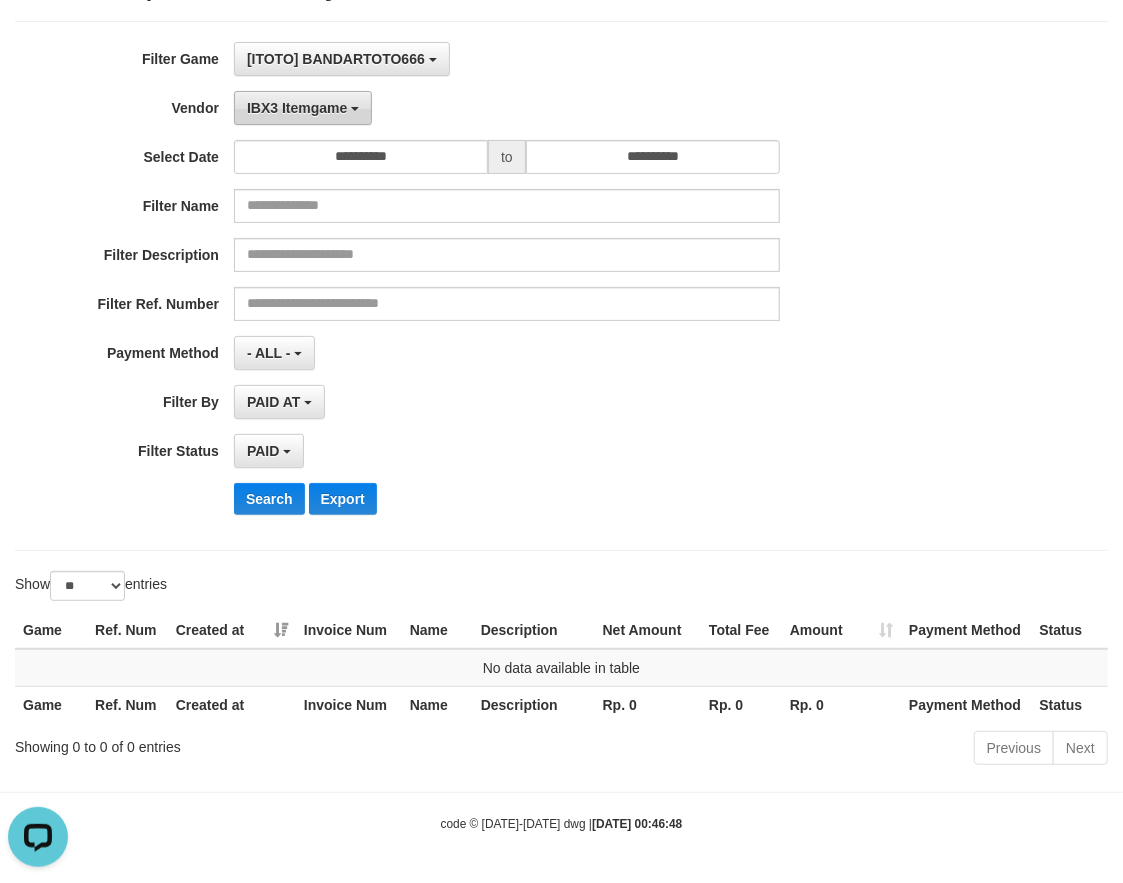 click on "IBX3 Itemgame" at bounding box center (297, 108) 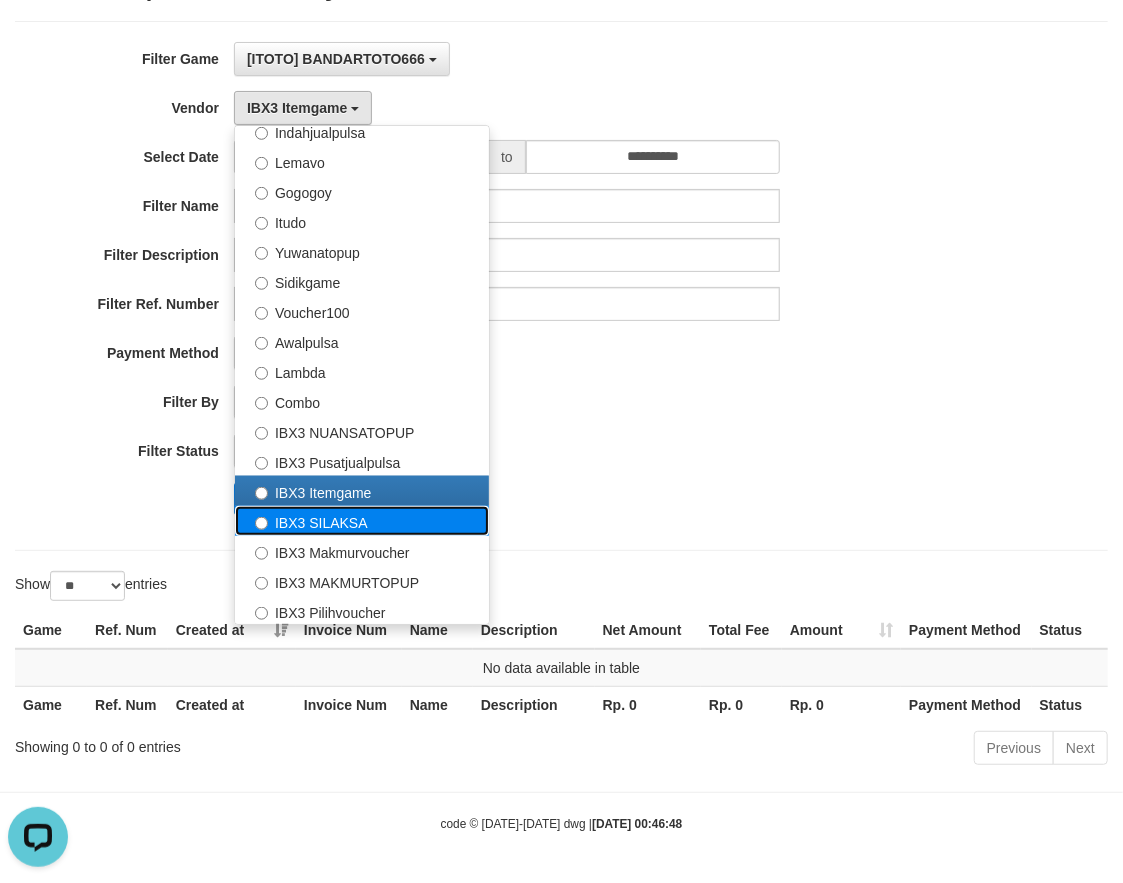 click on "IBX3 SILAKSA" at bounding box center (362, 521) 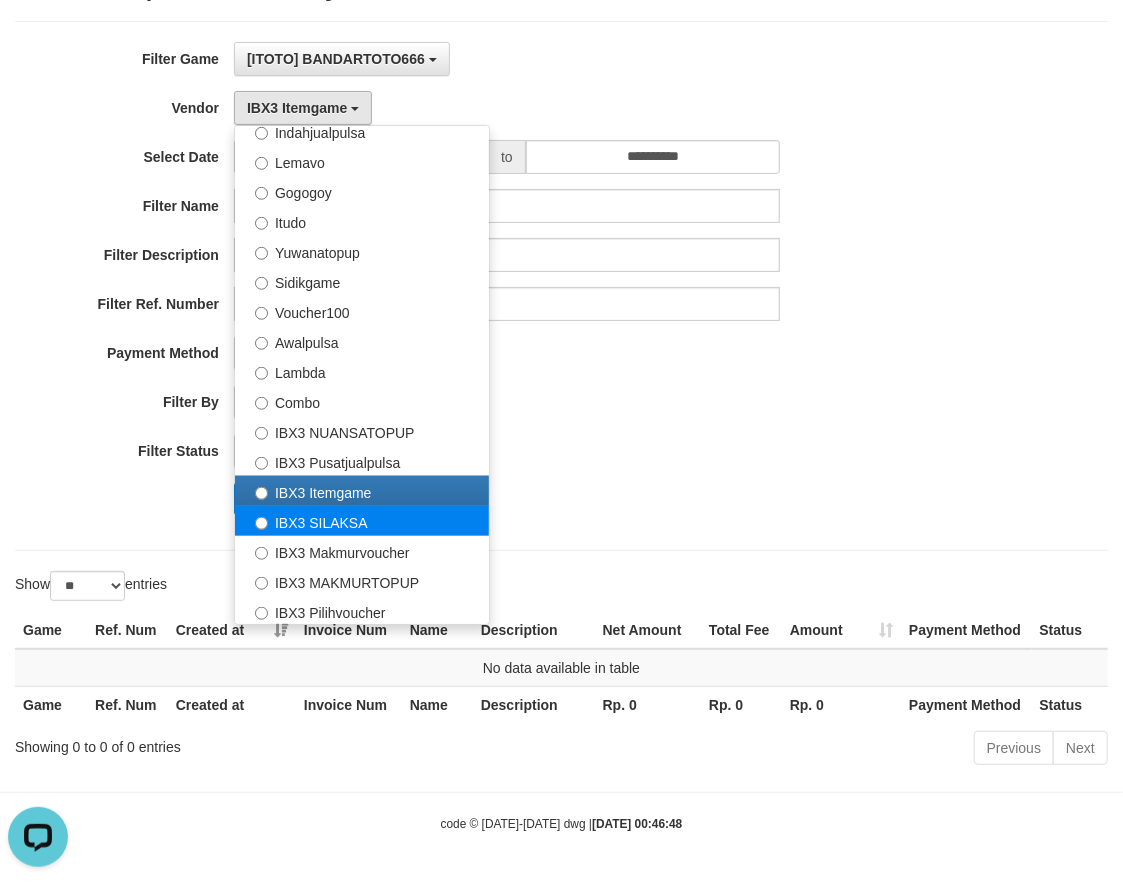 select on "**********" 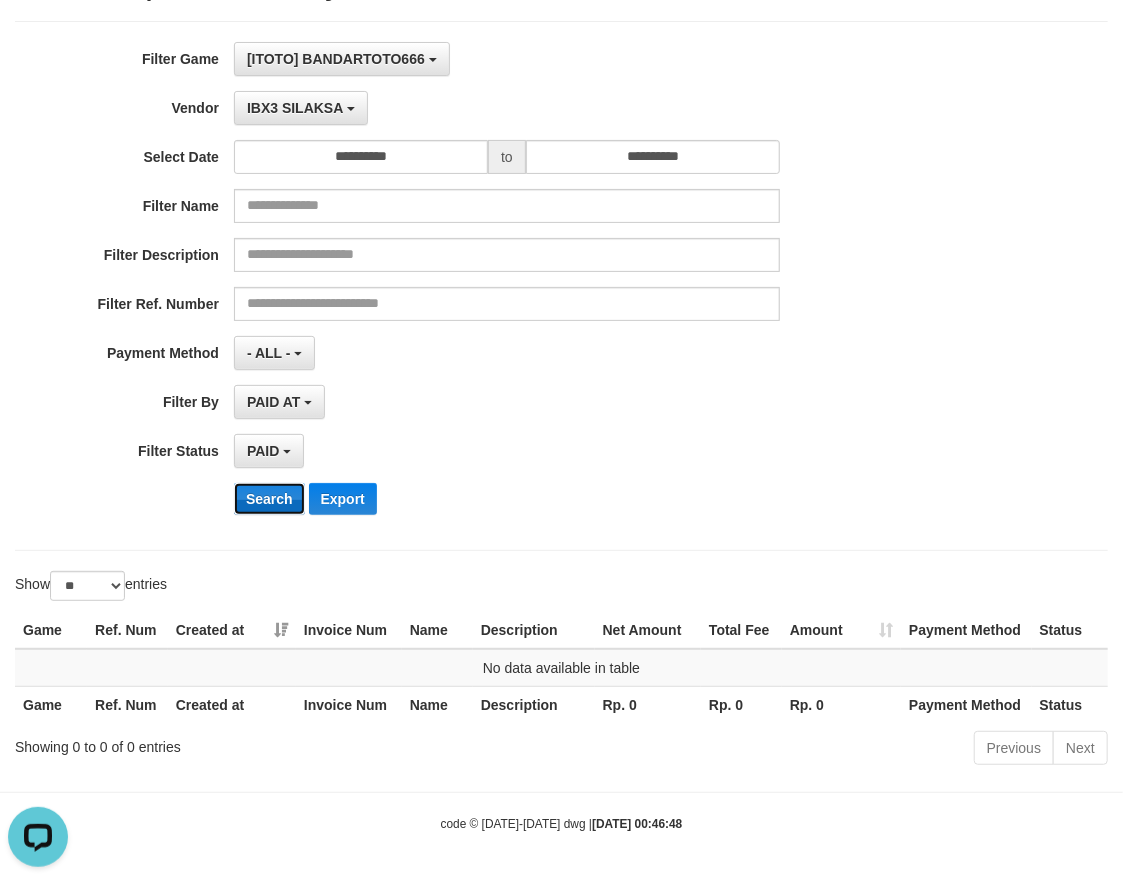 click on "Search" at bounding box center (269, 499) 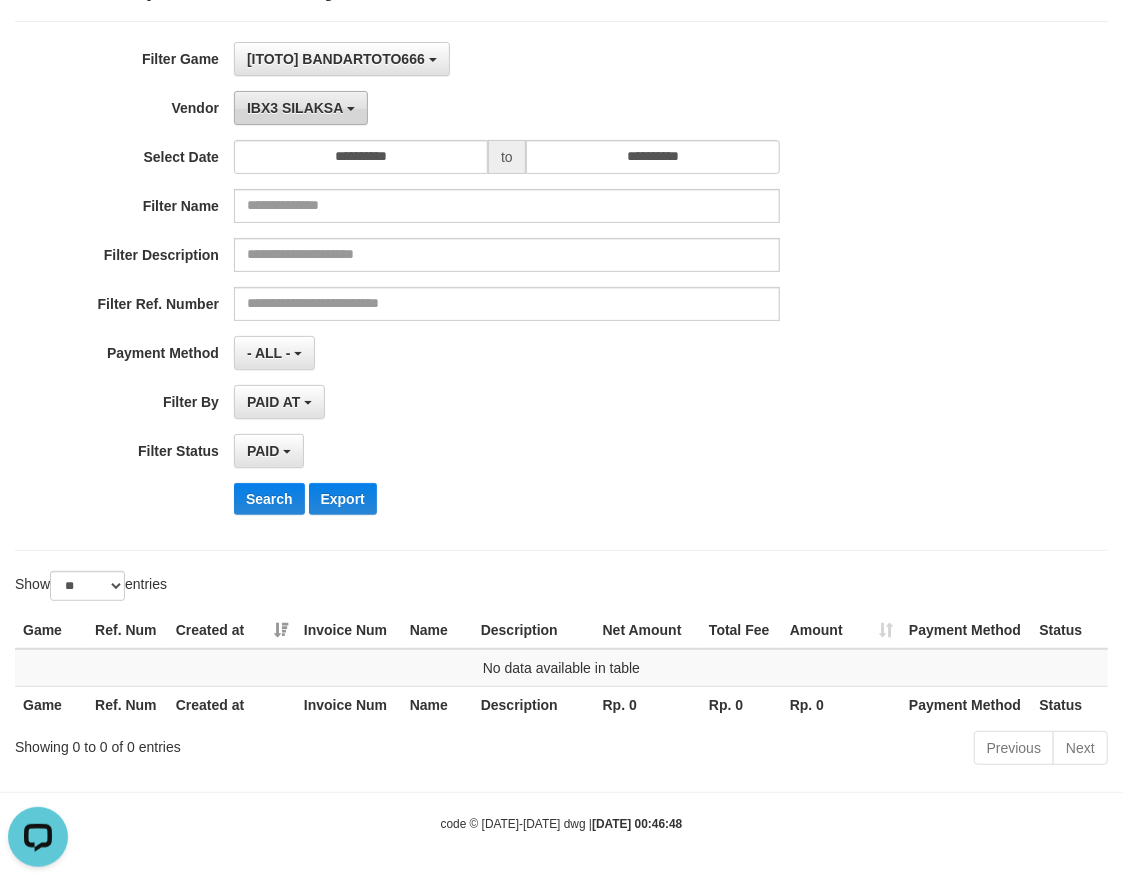 click on "IBX3 SILAKSA" at bounding box center (301, 108) 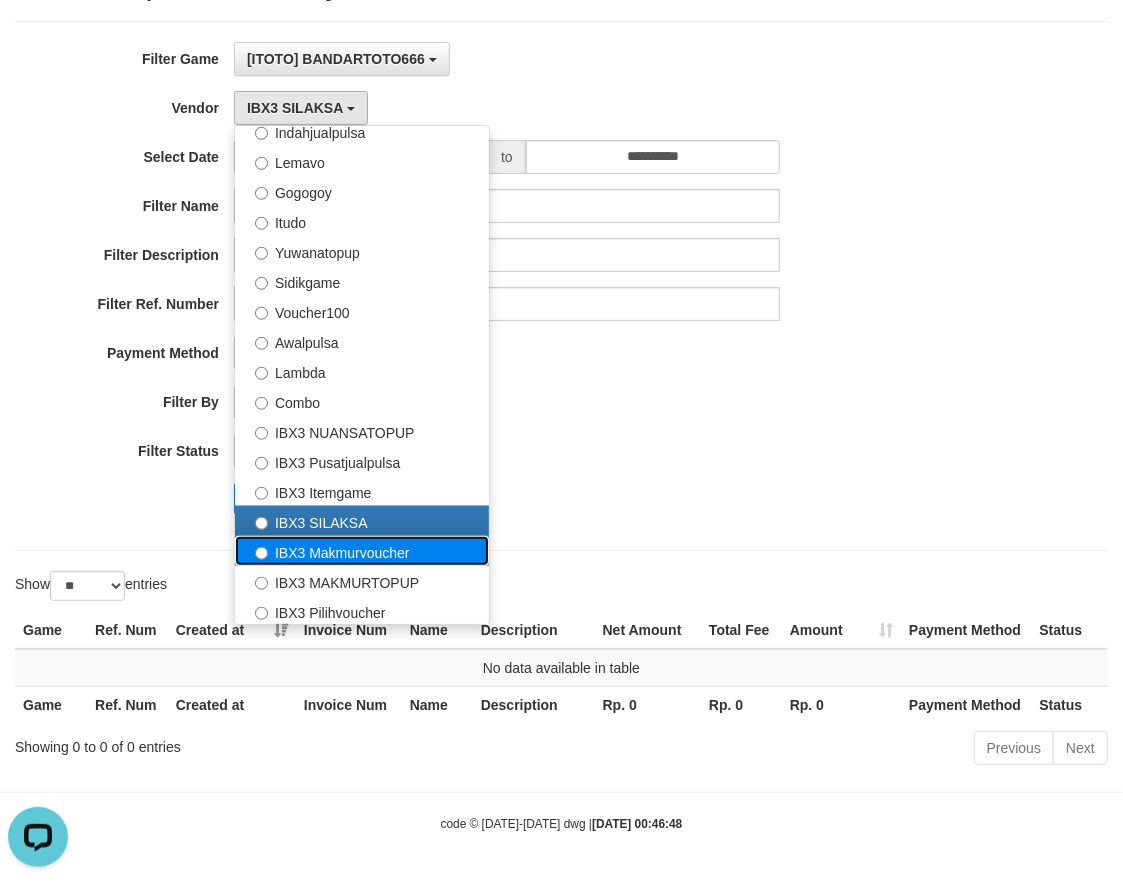click on "IBX3 Makmurvoucher" at bounding box center (362, 551) 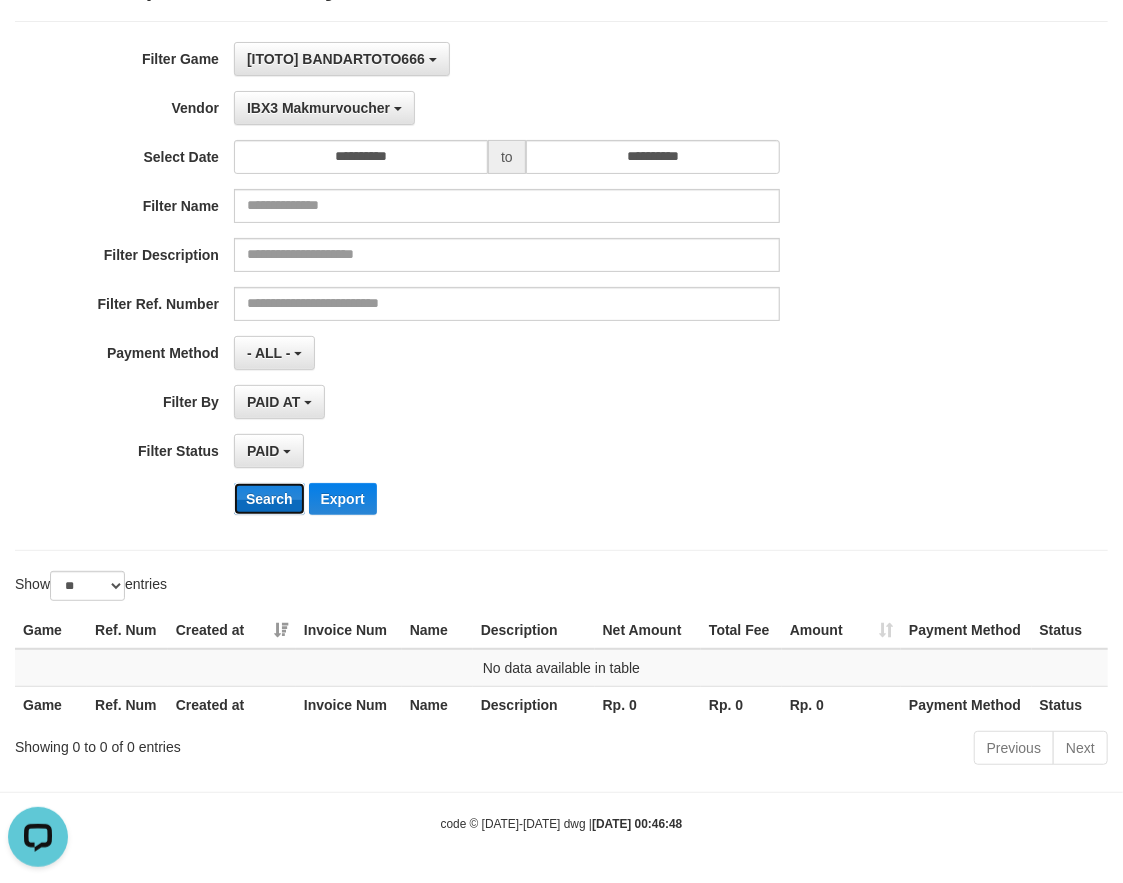 click on "Search" at bounding box center (269, 499) 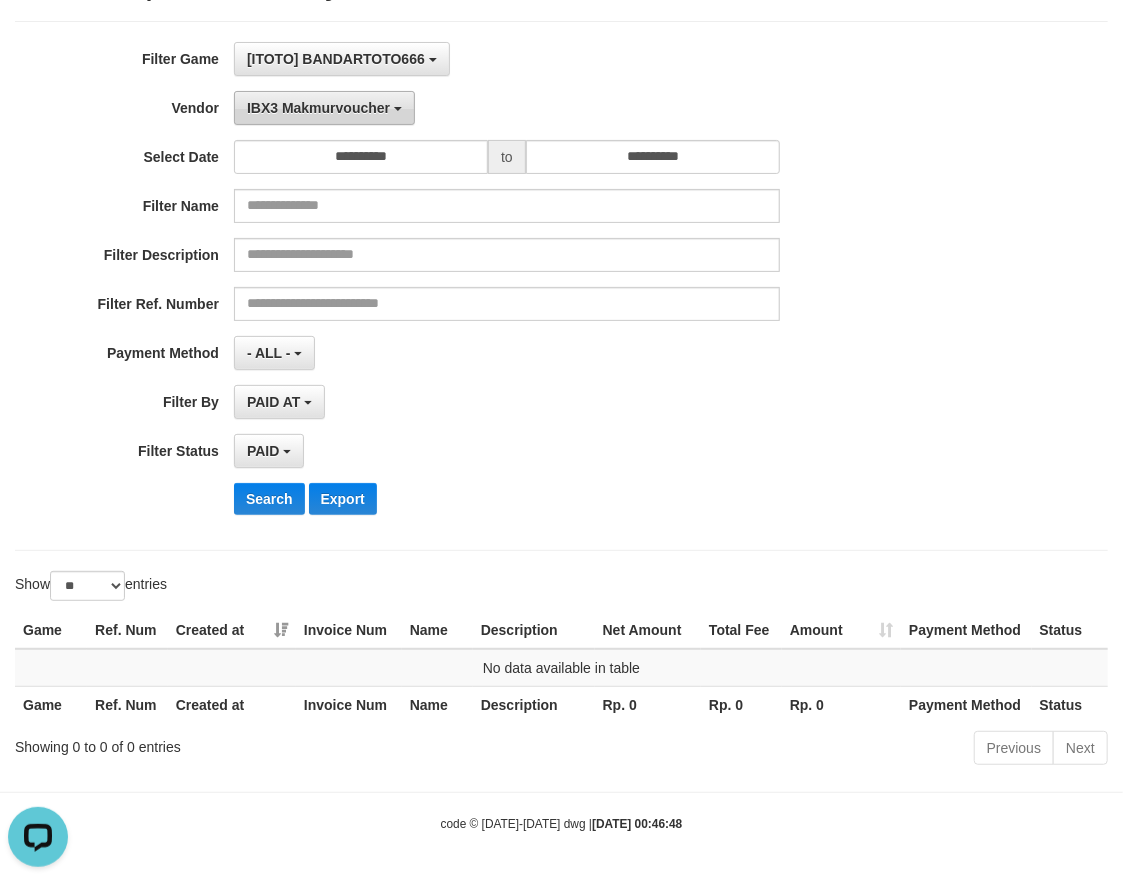 click on "IBX3 Makmurvoucher" at bounding box center [318, 108] 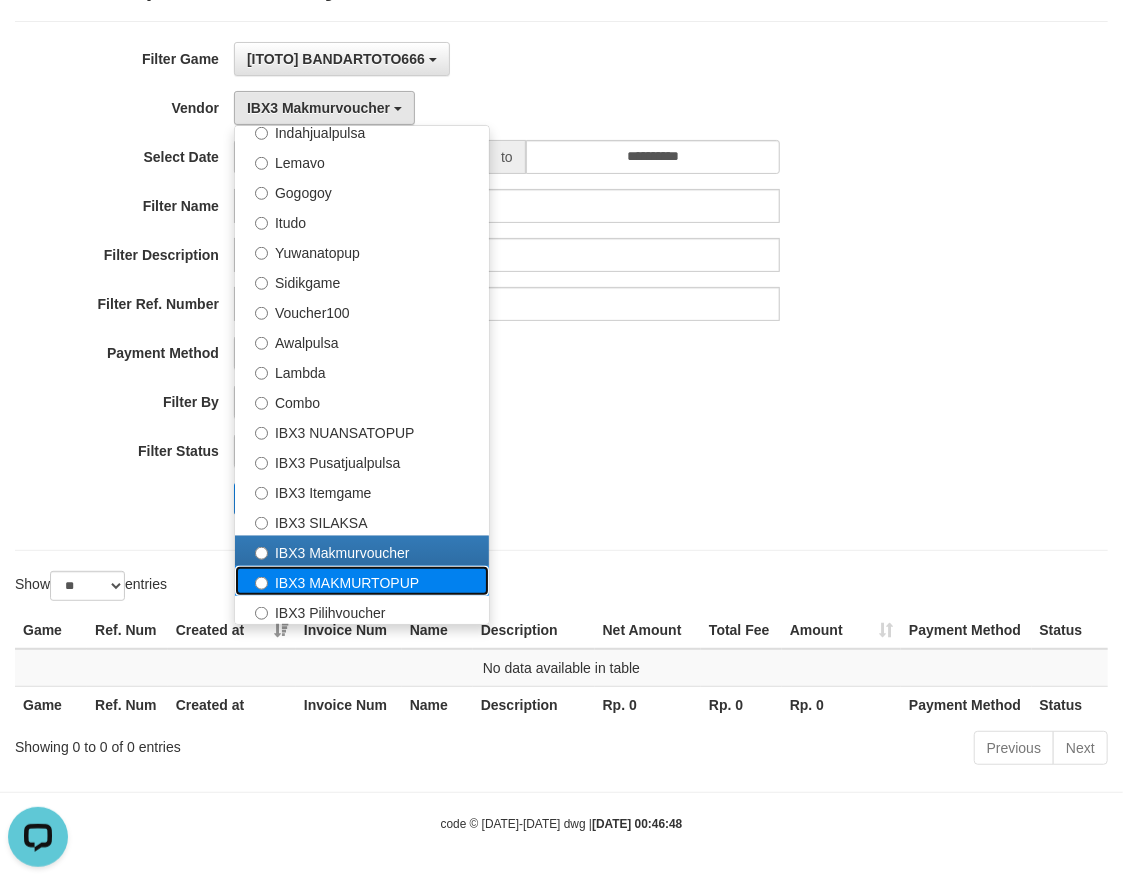 click on "IBX3 MAKMURTOPUP" at bounding box center (362, 581) 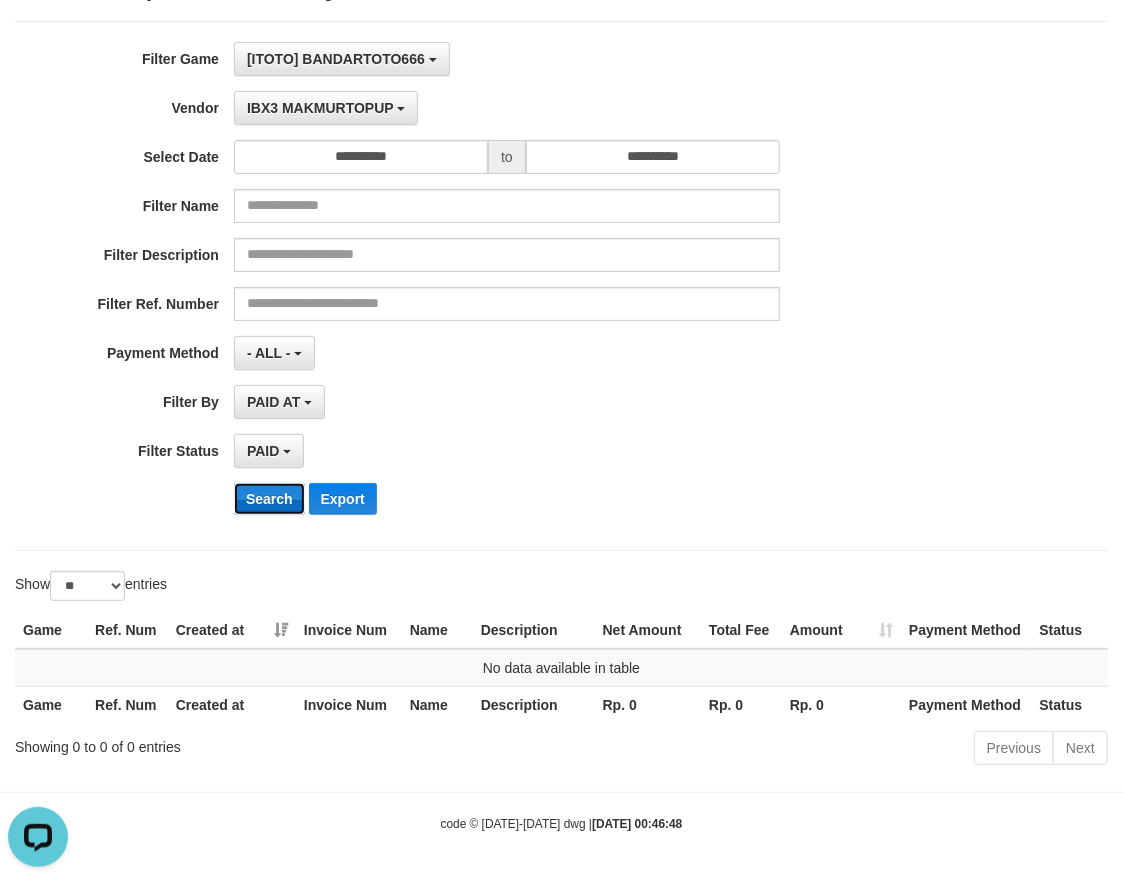 click on "Search" at bounding box center (269, 499) 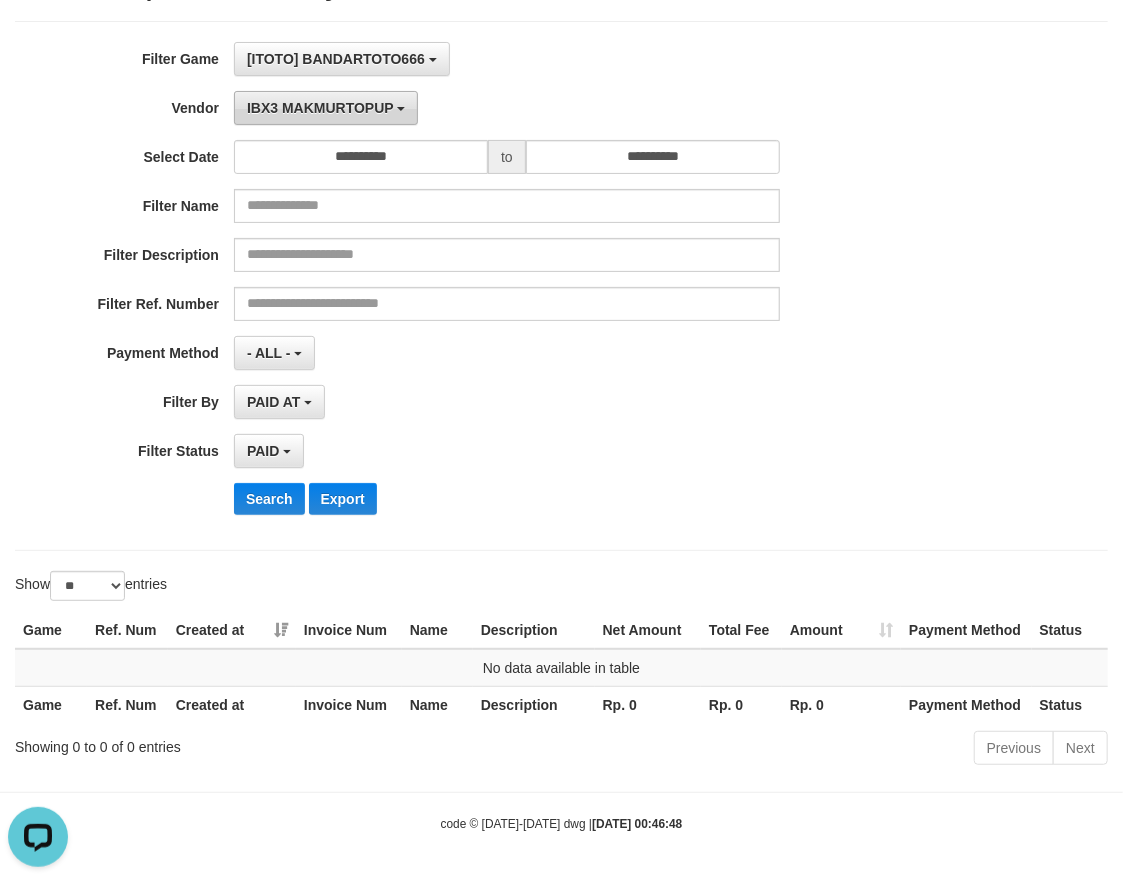 click on "IBX3 MAKMURTOPUP" at bounding box center [320, 108] 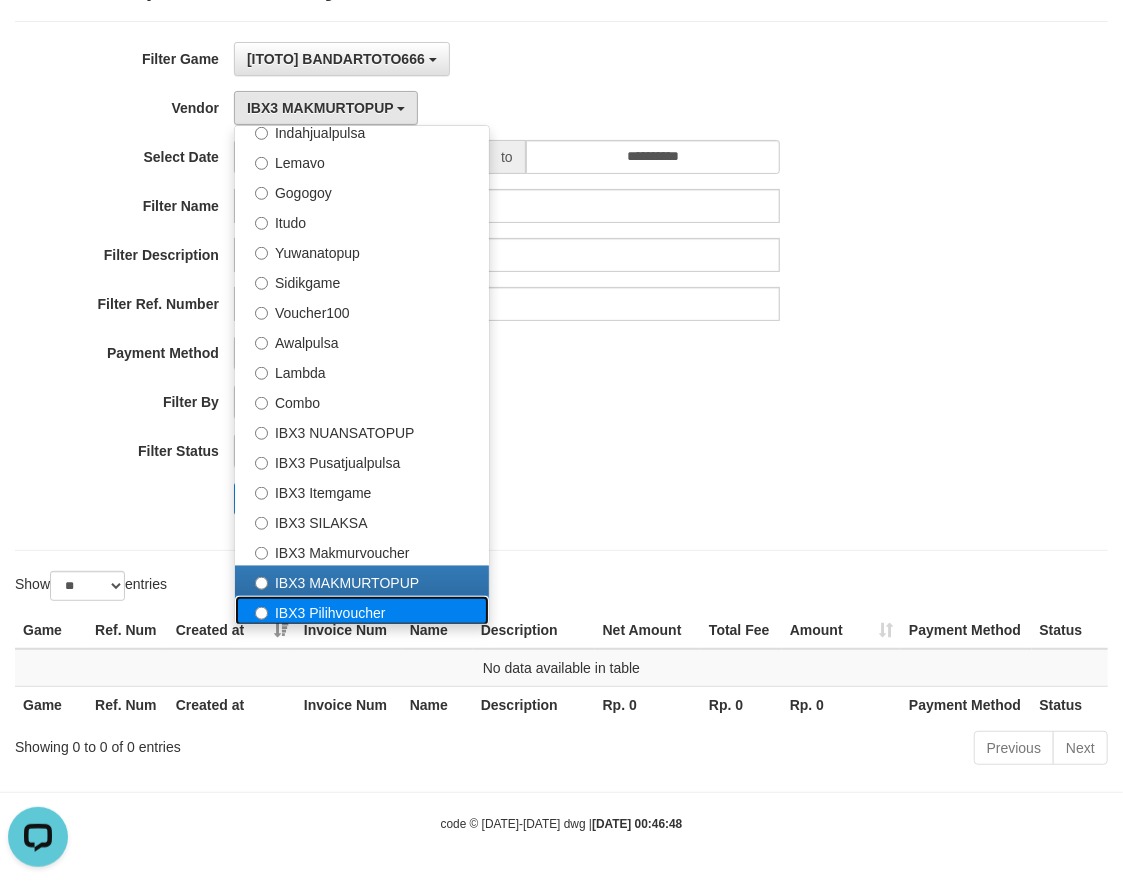click on "IBX3 Pilihvoucher" at bounding box center [362, 611] 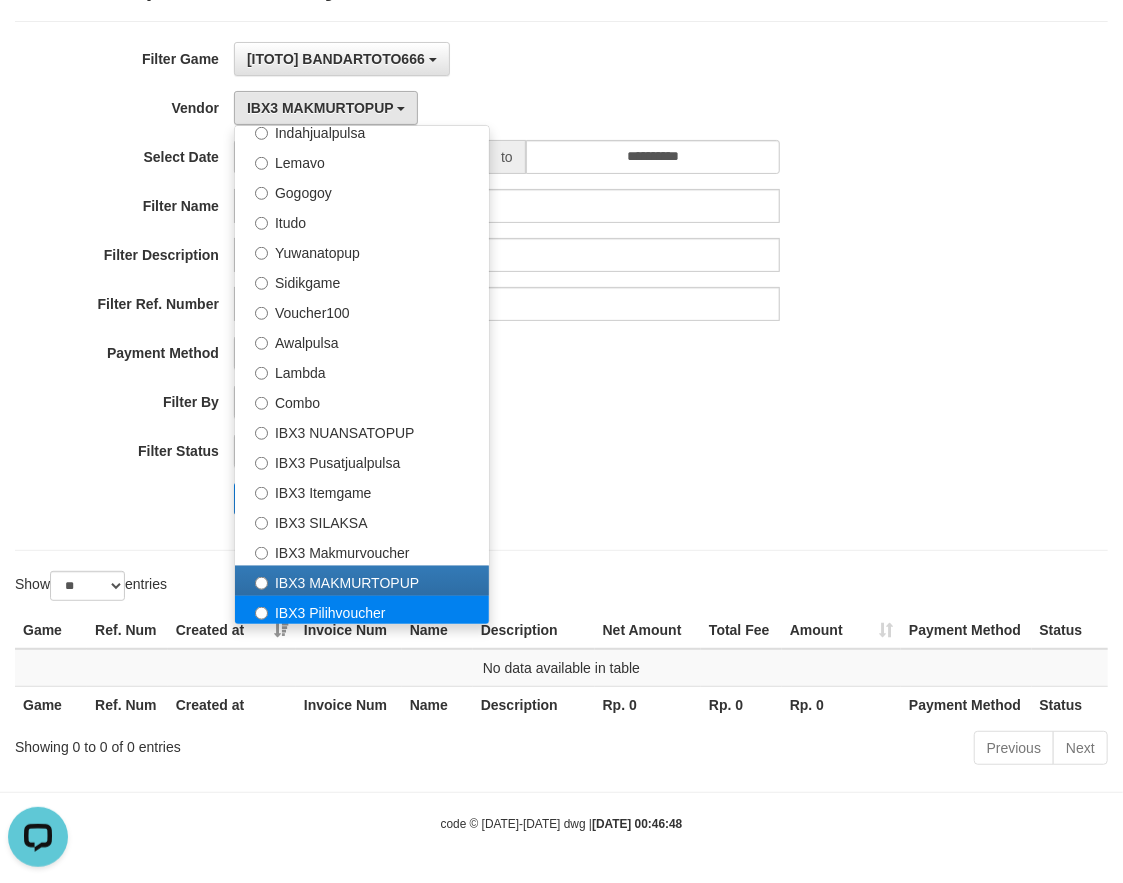 select on "**********" 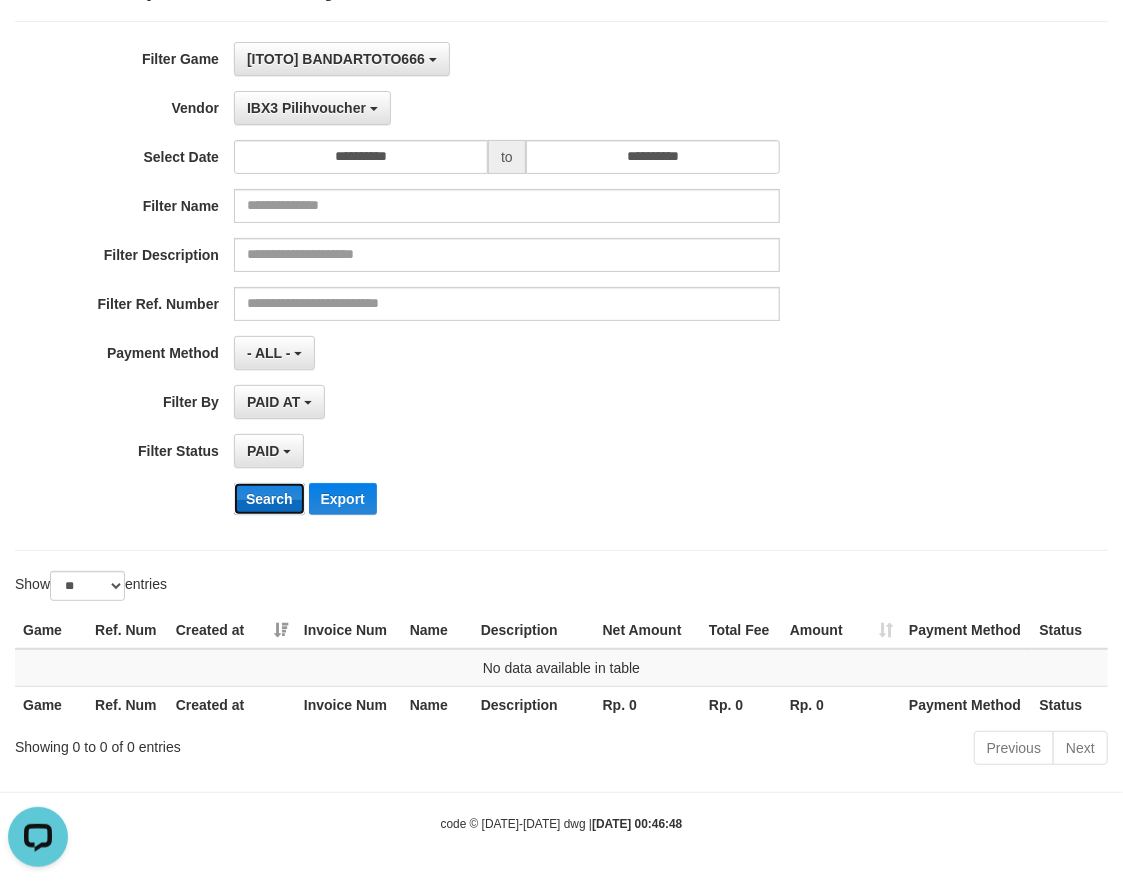 click on "Search" at bounding box center (269, 499) 